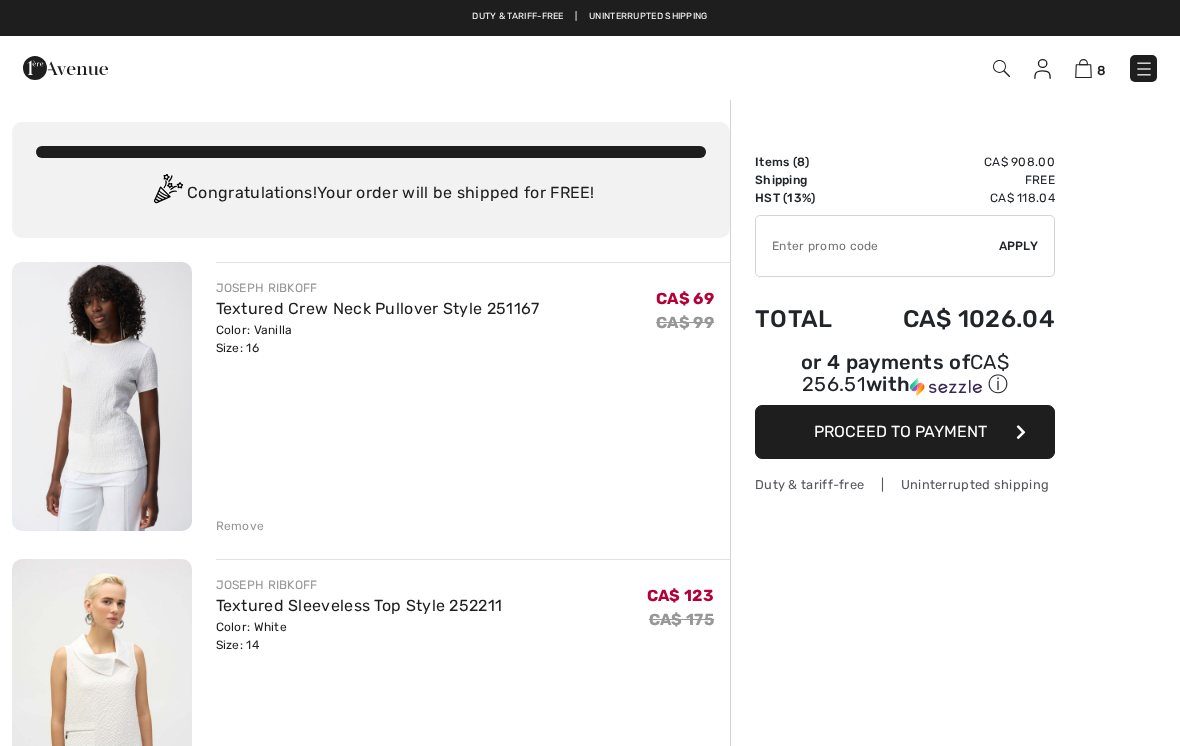 scroll, scrollTop: 0, scrollLeft: 0, axis: both 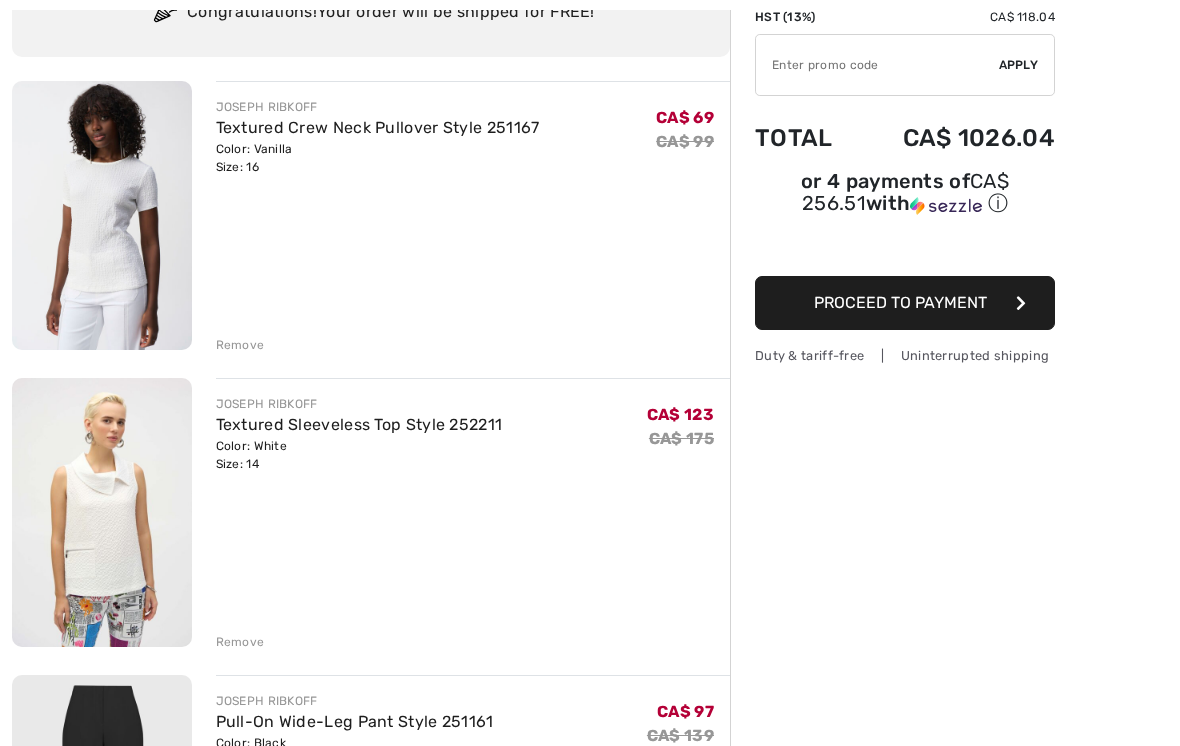 click on "Remove" at bounding box center (240, 642) 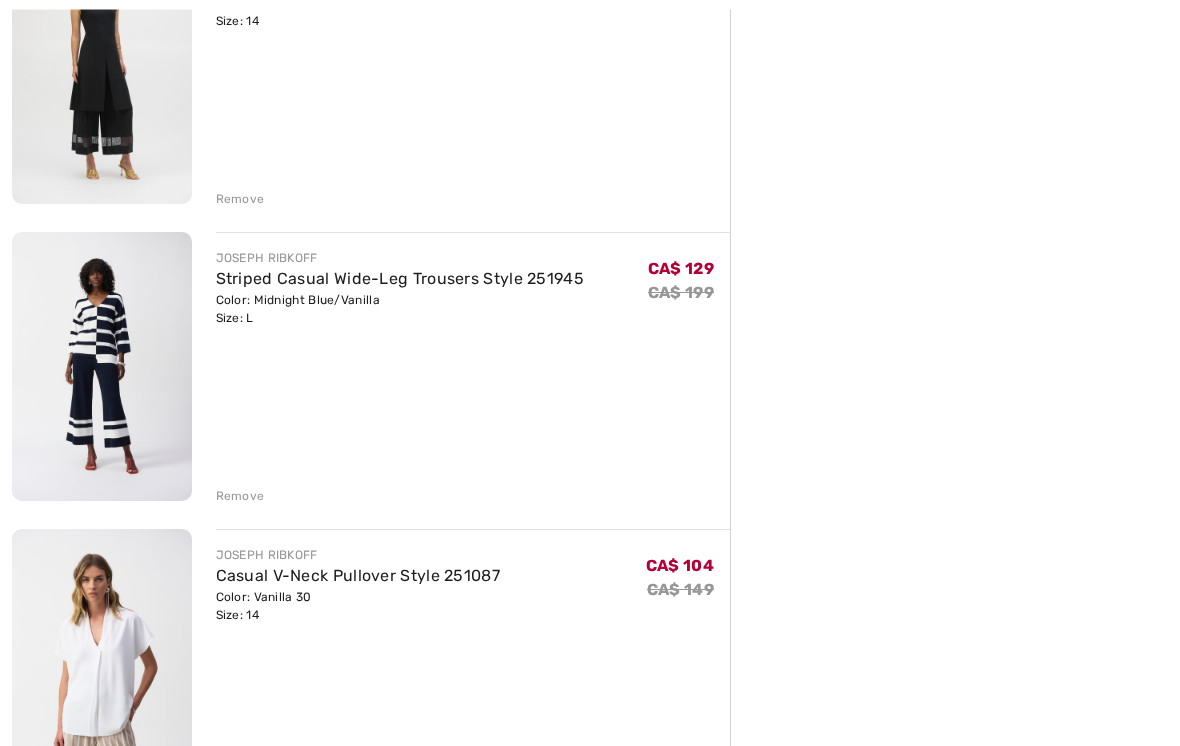 scroll, scrollTop: 921, scrollLeft: 0, axis: vertical 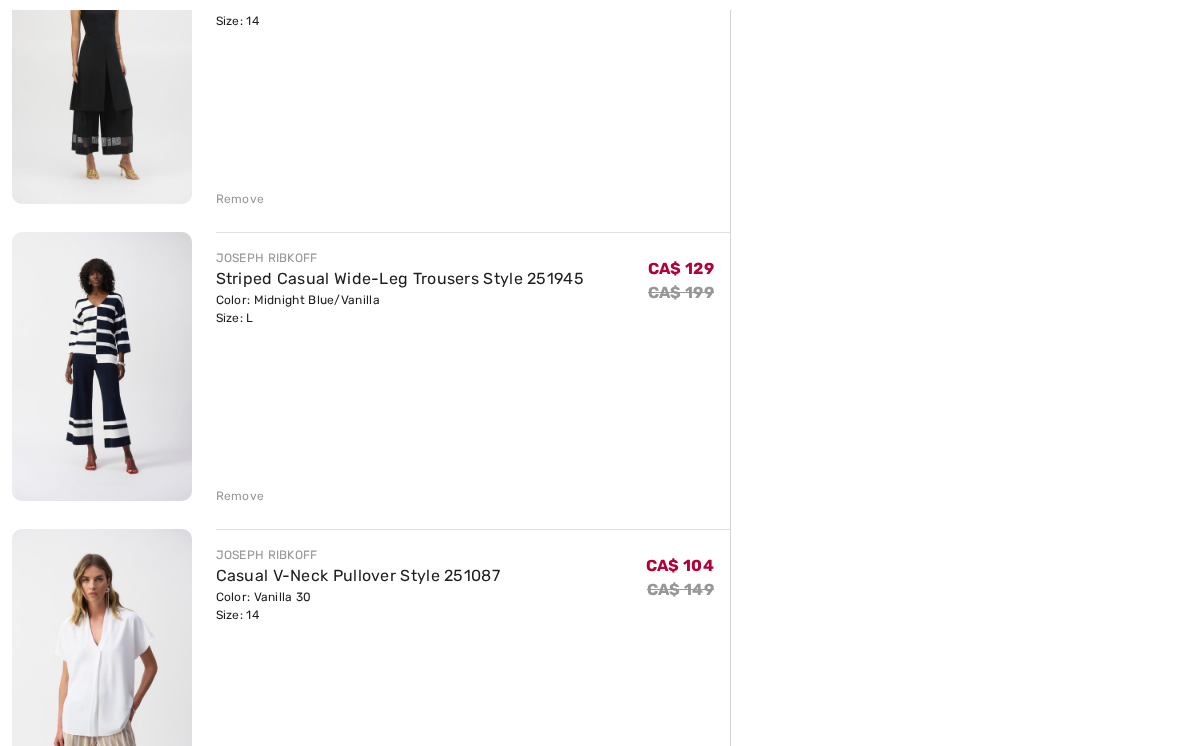 click on "[BRAND]
Textured Crew Neck Pullover Style 251167
Color: Vanilla
Size: 16
Final Sale
CA$ 69
CA$ 99
CA$ 69
CA$ 99
Remove
[BRAND]
Pull-On Wide-Leg Pant Style 251161" at bounding box center (371, 624) 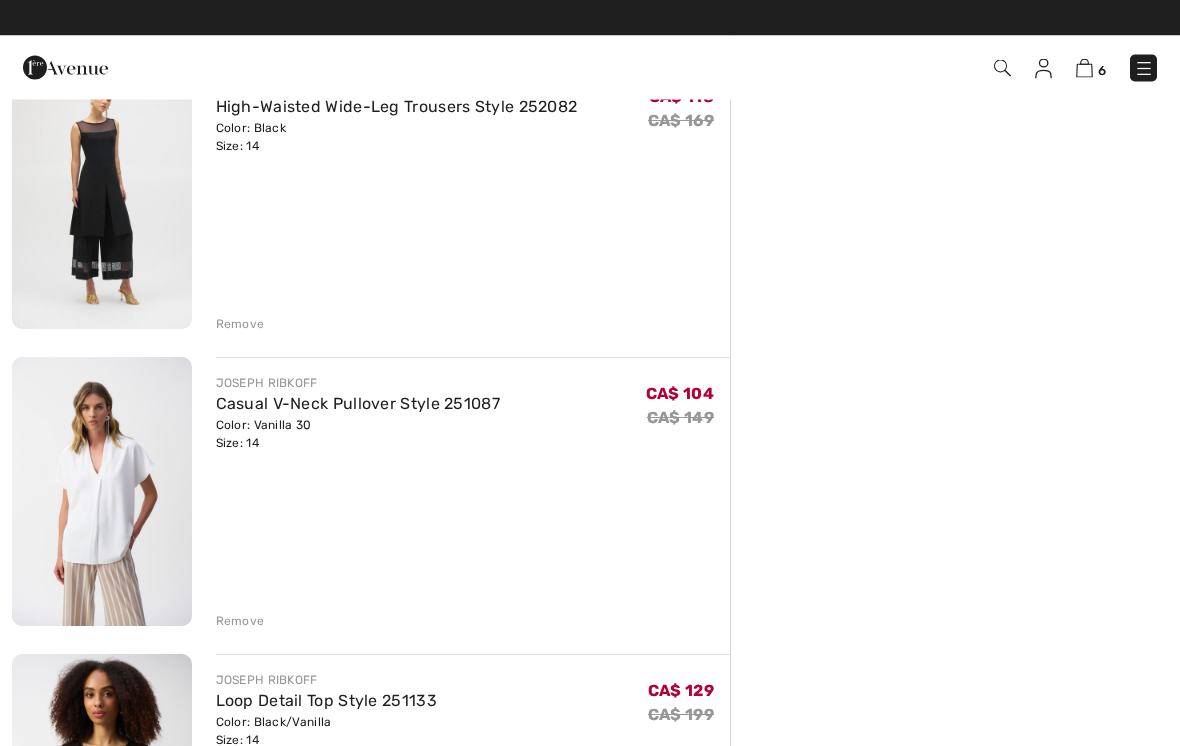 scroll, scrollTop: 796, scrollLeft: 0, axis: vertical 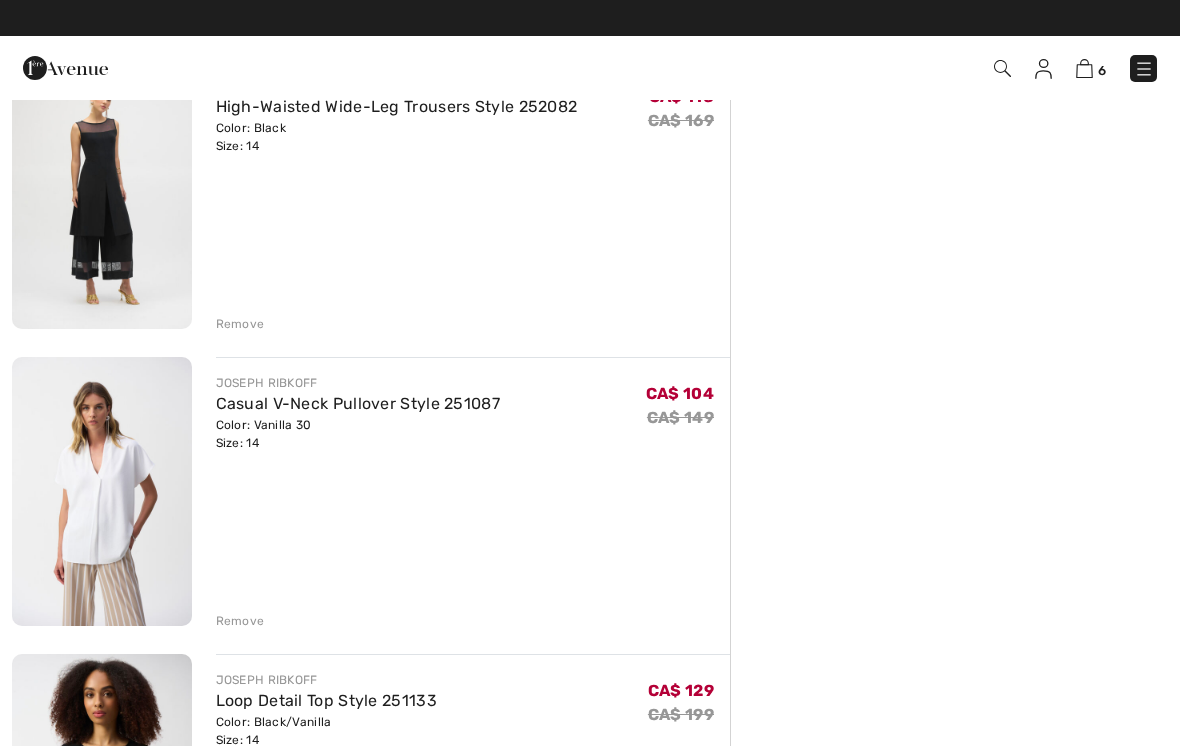 click on "Remove" at bounding box center [240, 621] 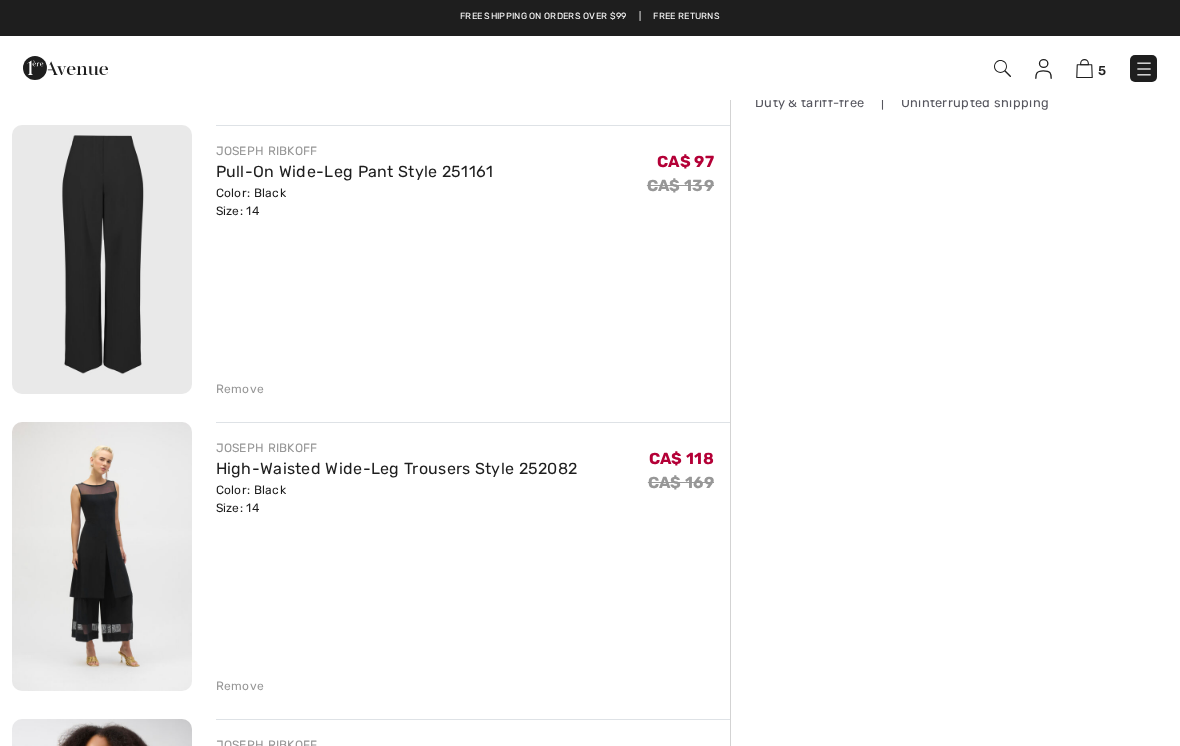 scroll, scrollTop: 430, scrollLeft: 0, axis: vertical 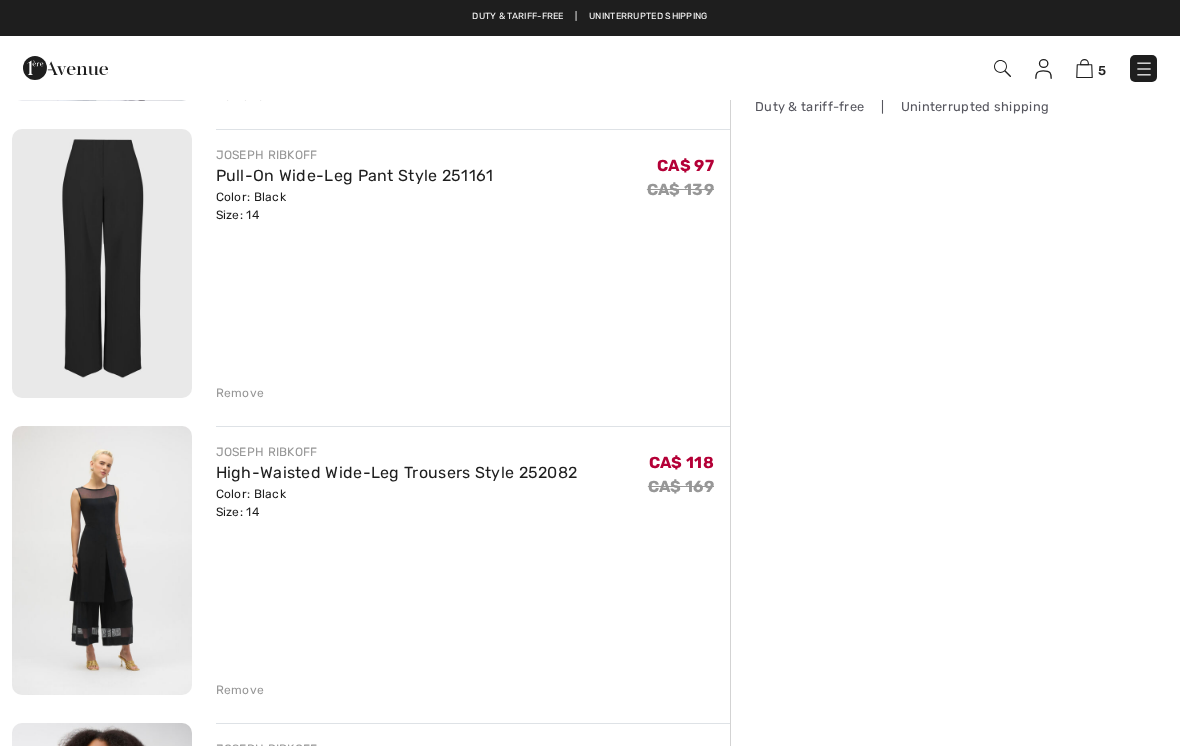 click on "Pull-On Wide-Leg Pant Style 251161" at bounding box center (355, 175) 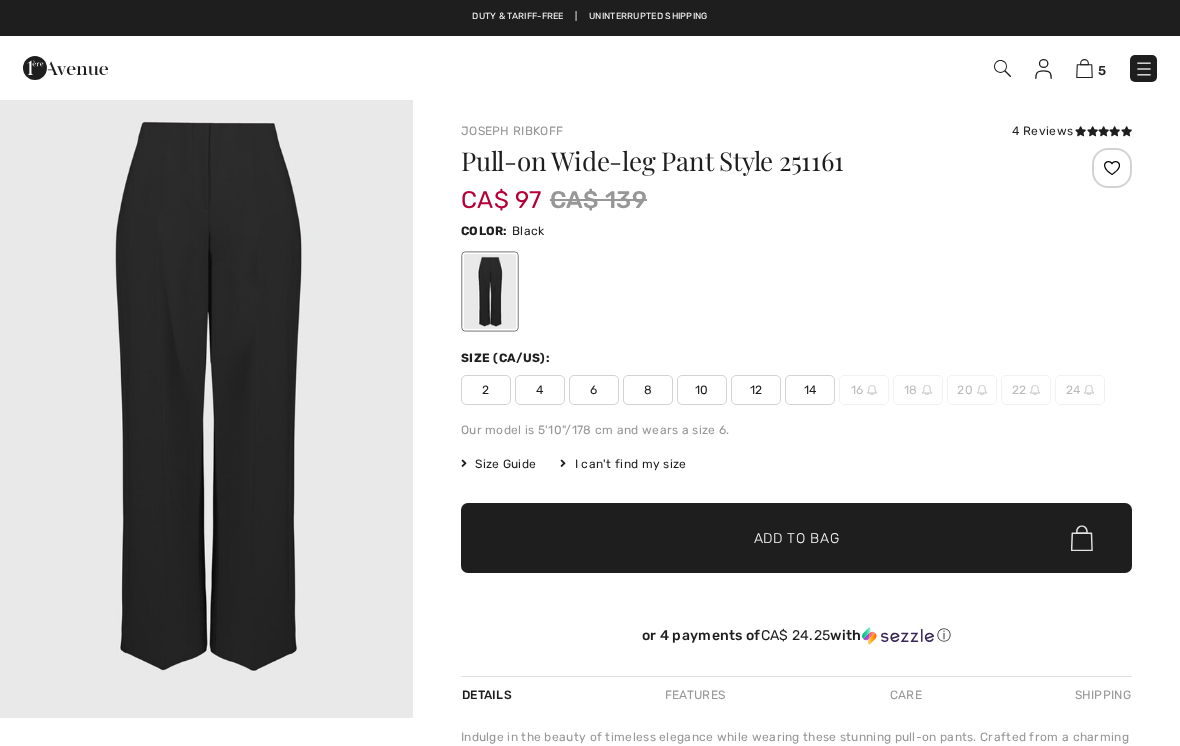 scroll, scrollTop: 0, scrollLeft: 0, axis: both 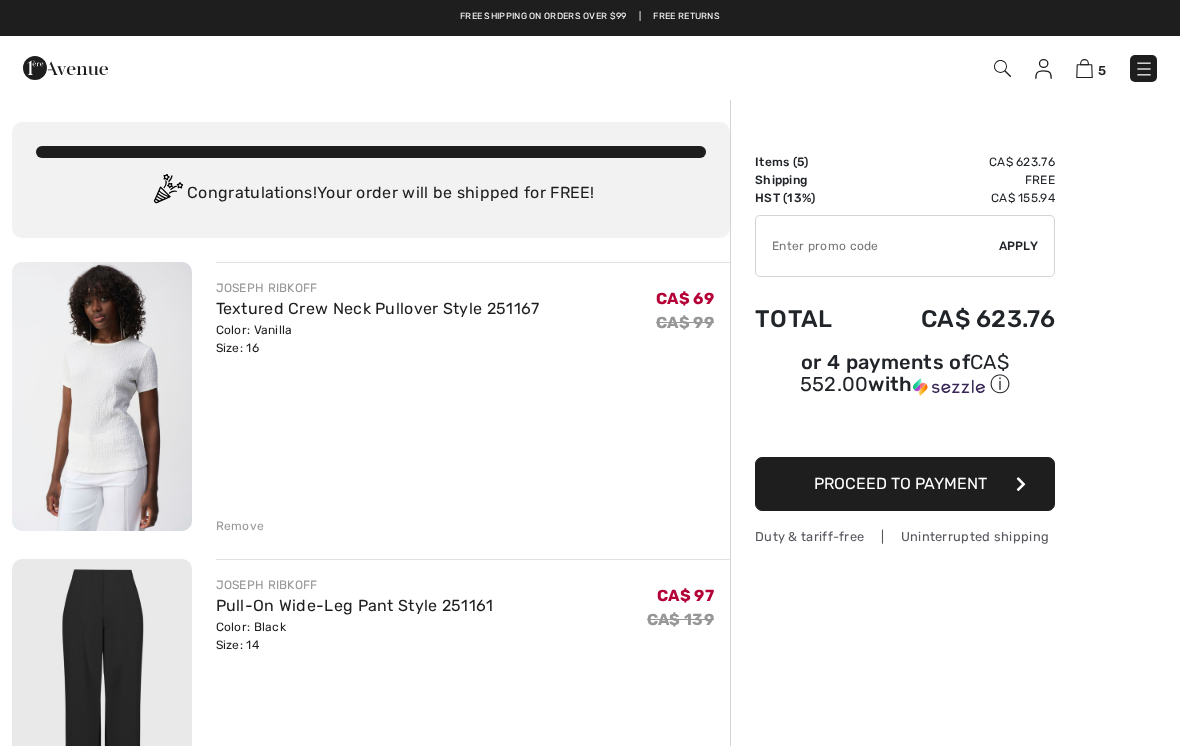 click at bounding box center (1002, 68) 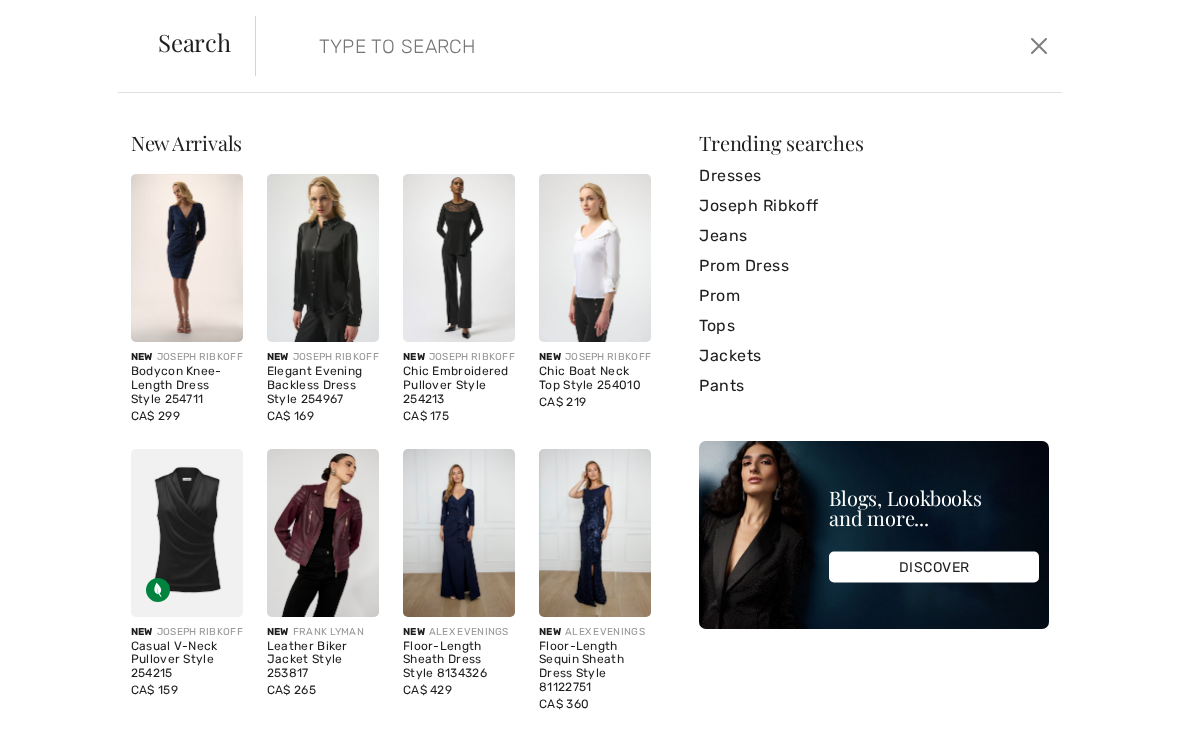 click at bounding box center [574, 46] 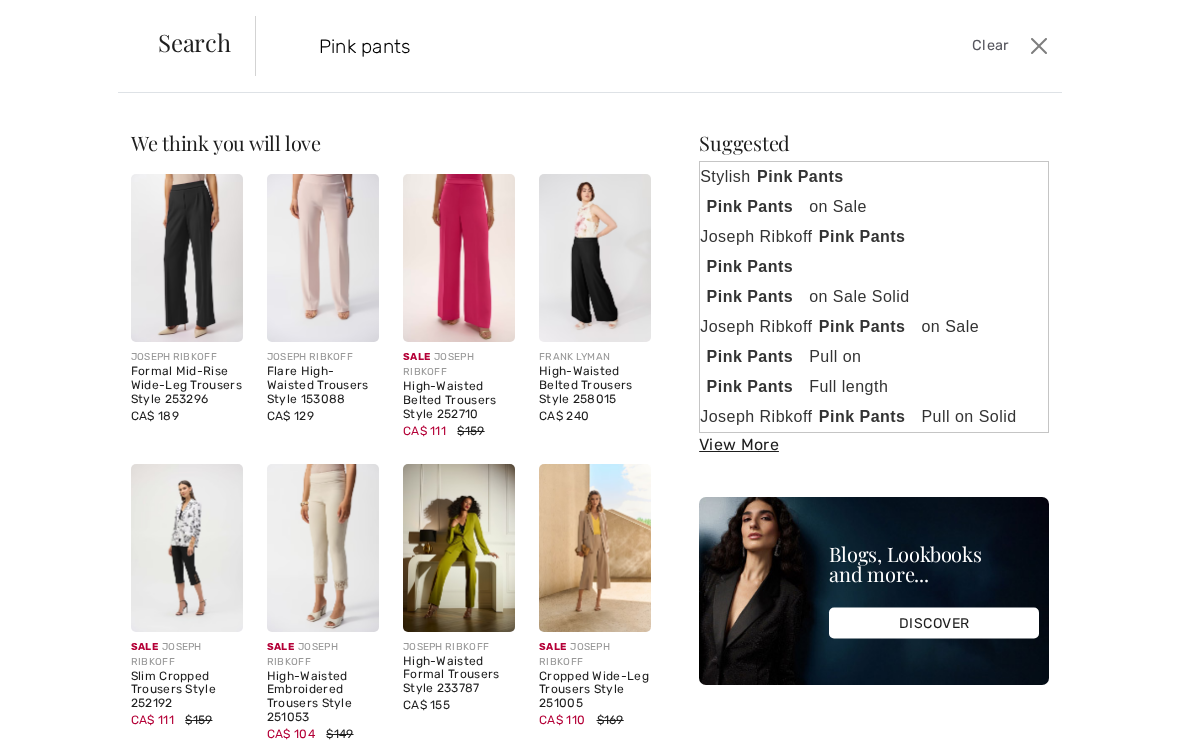 type on "Pink pants" 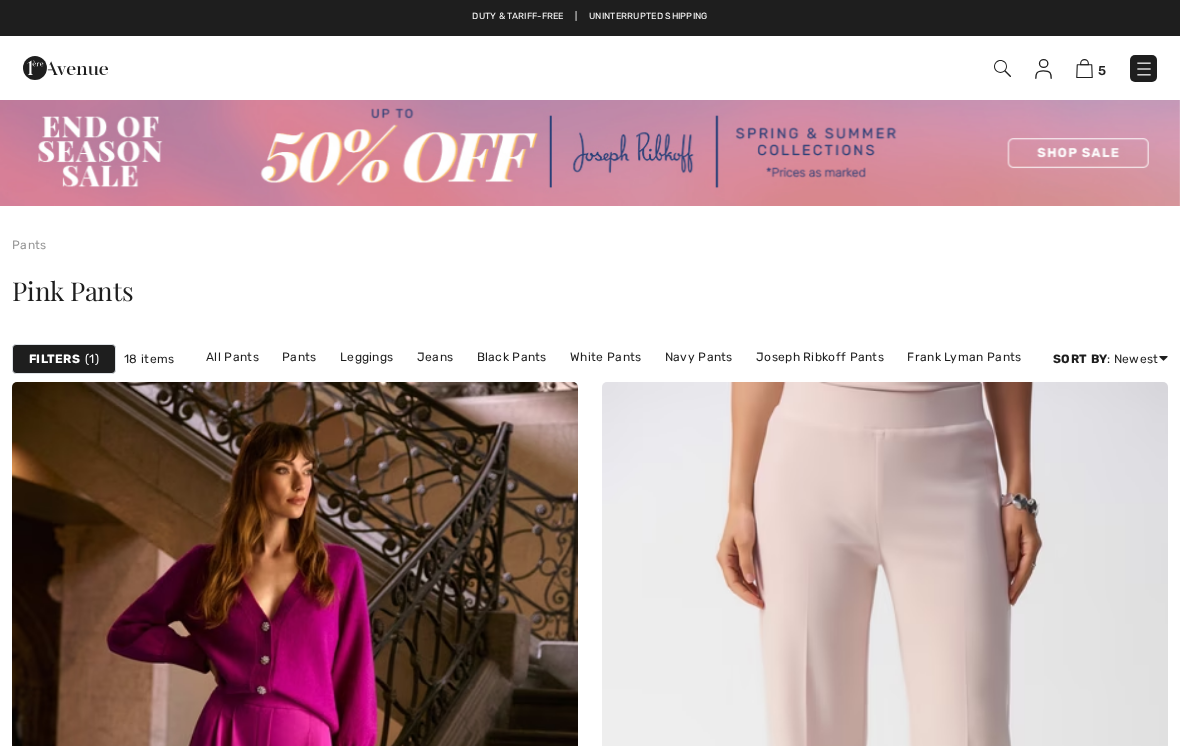 scroll, scrollTop: 0, scrollLeft: 0, axis: both 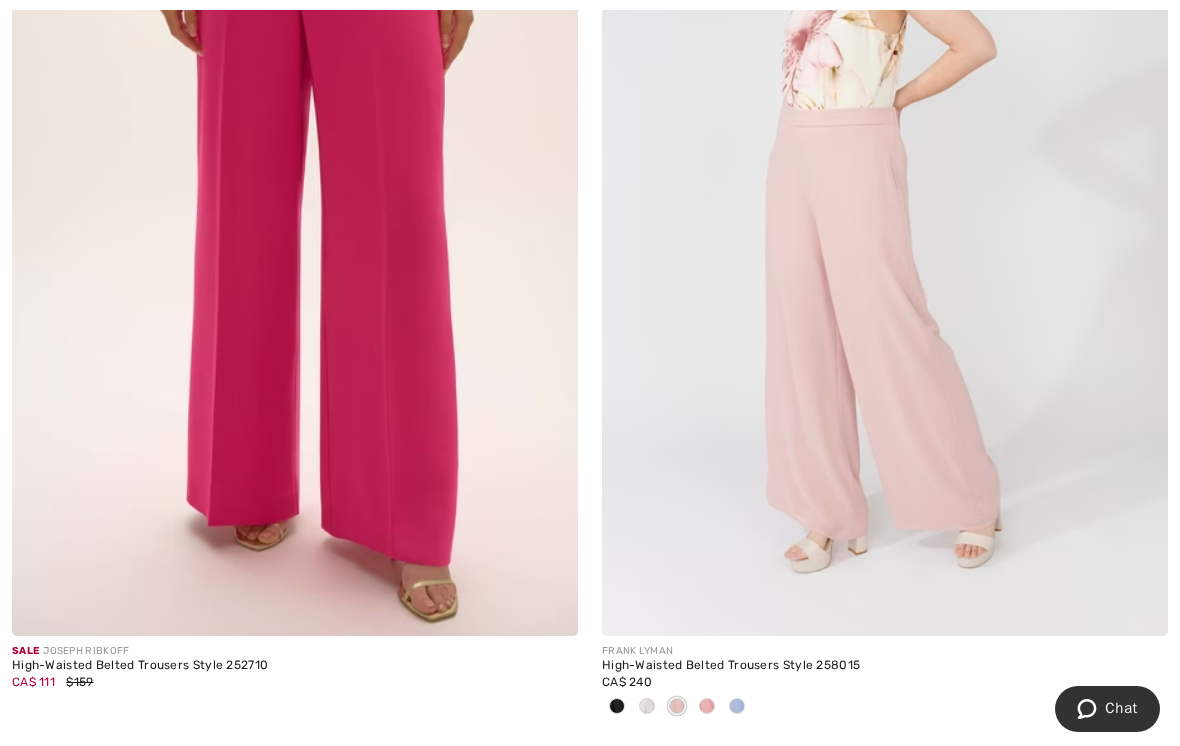 click at bounding box center [295, 211] 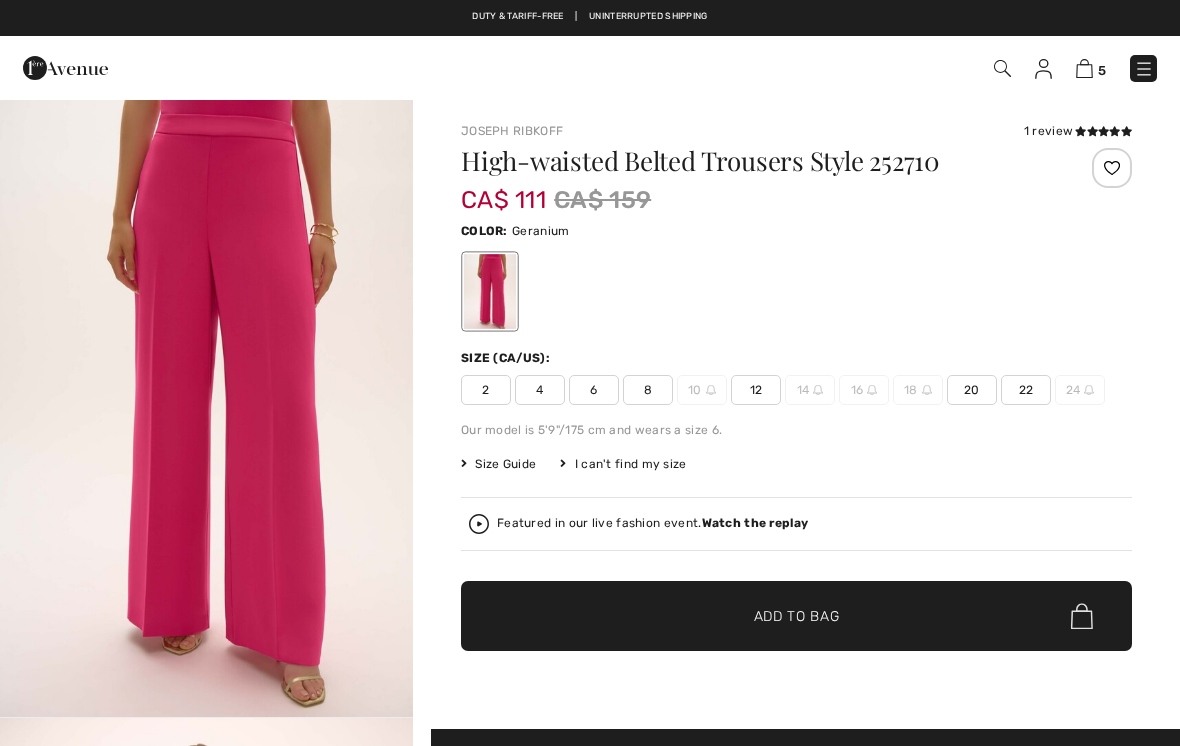 scroll, scrollTop: 0, scrollLeft: 0, axis: both 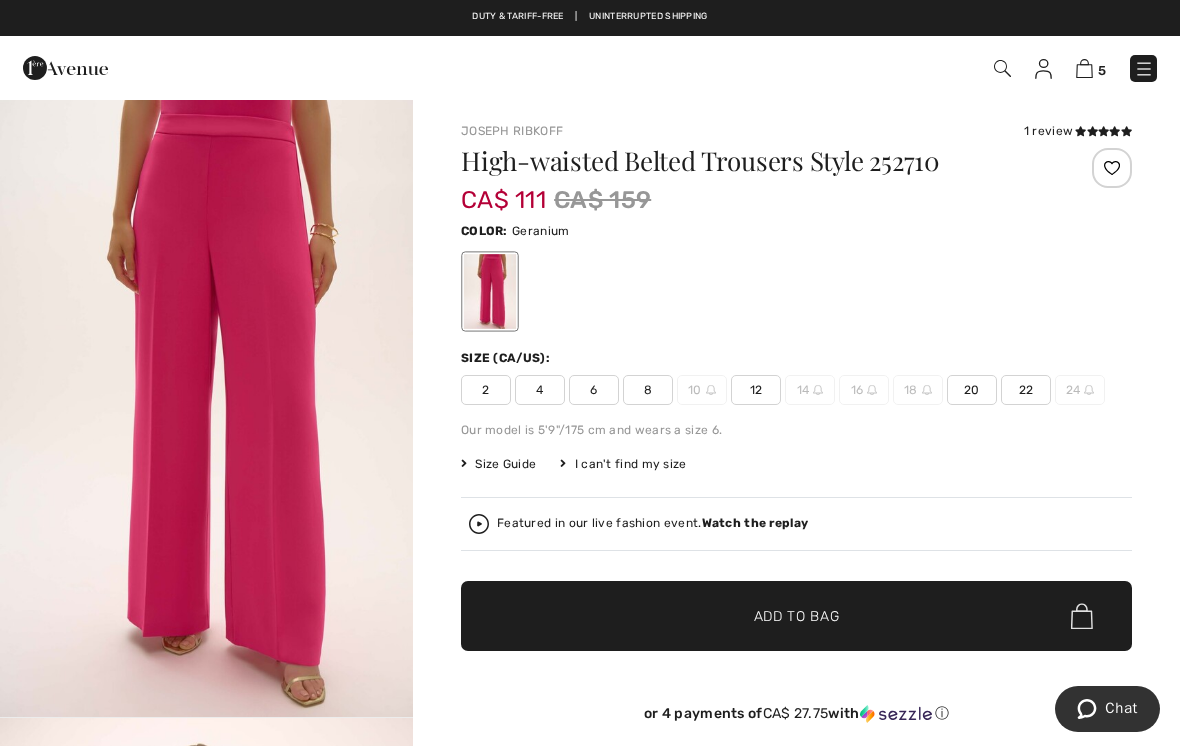 click at bounding box center [1002, 68] 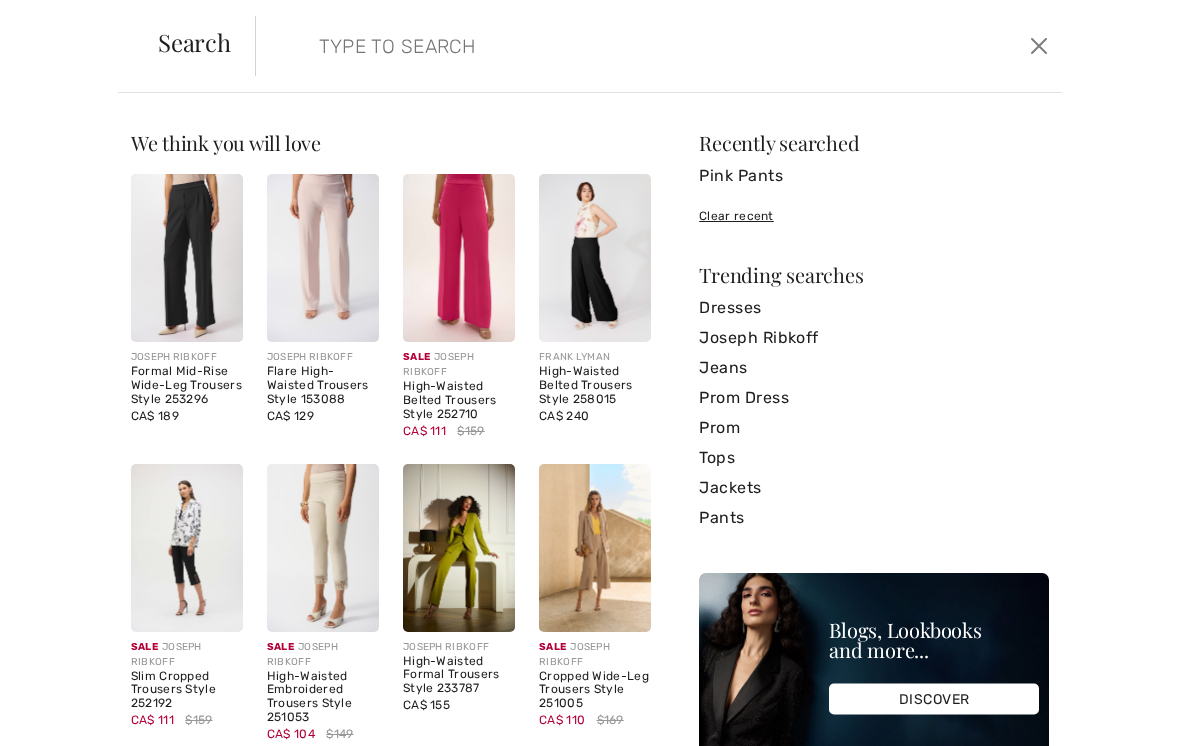 click at bounding box center (574, 46) 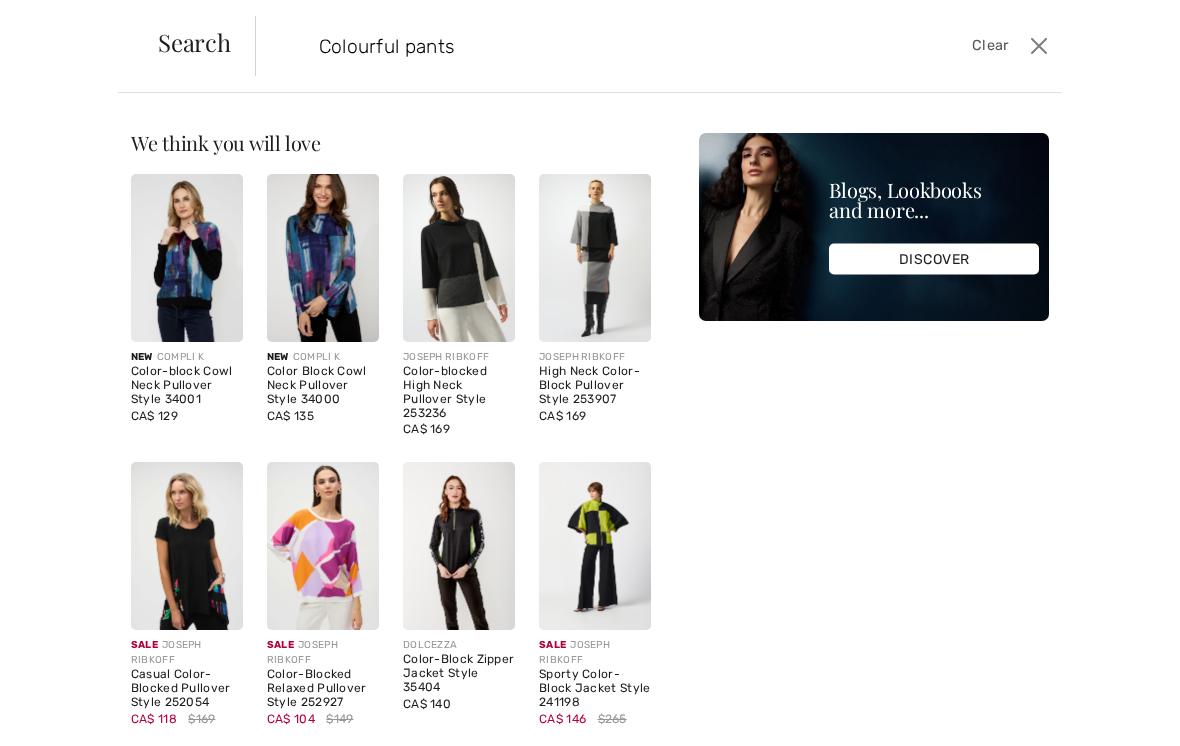 type on "Colourful pants" 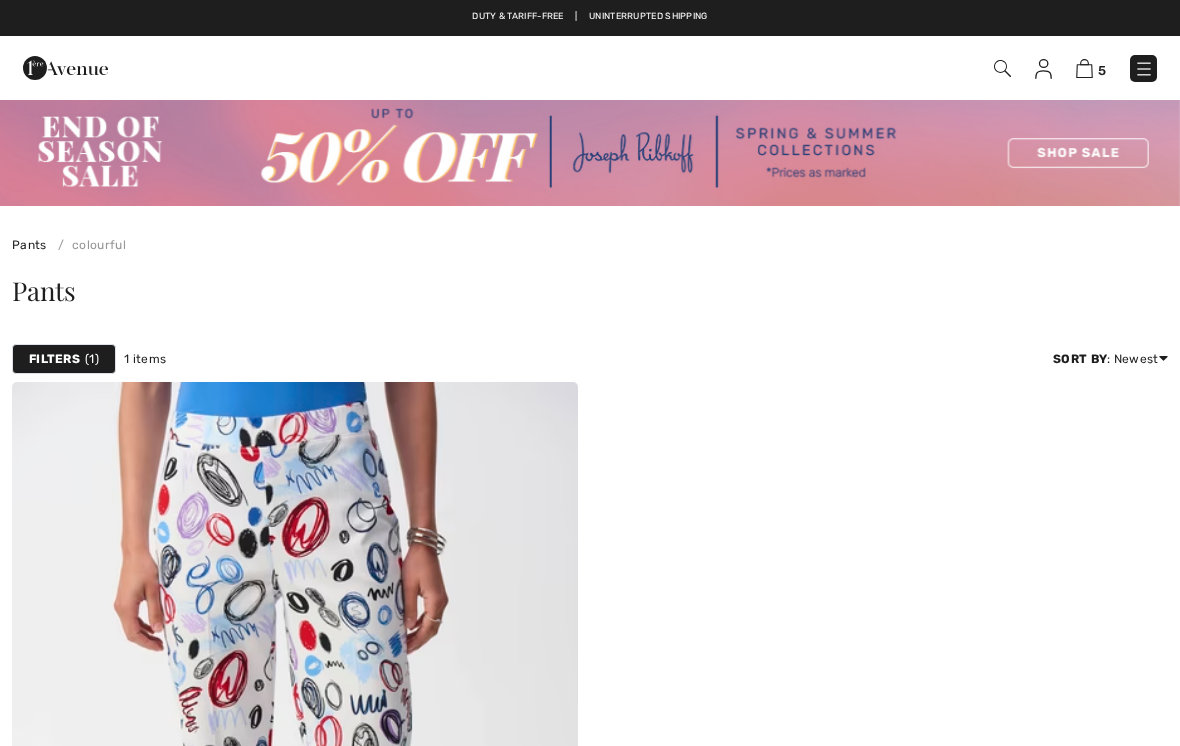 scroll, scrollTop: 0, scrollLeft: 0, axis: both 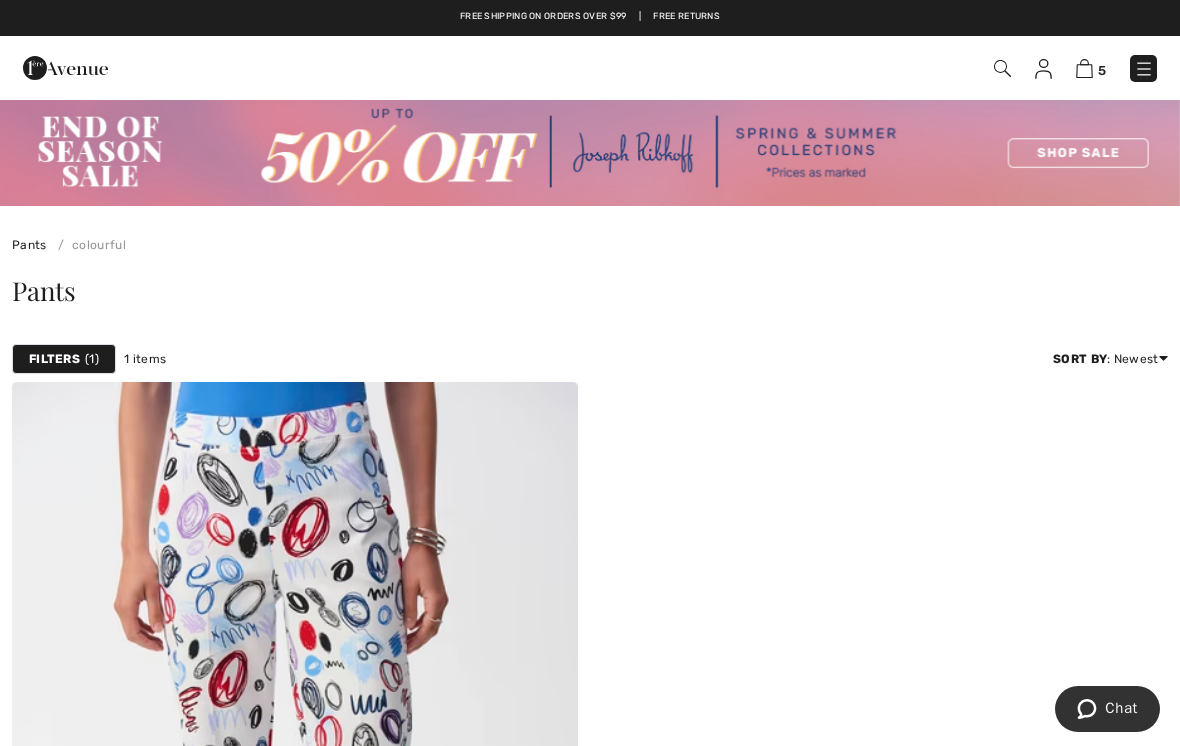 click at bounding box center [590, 152] 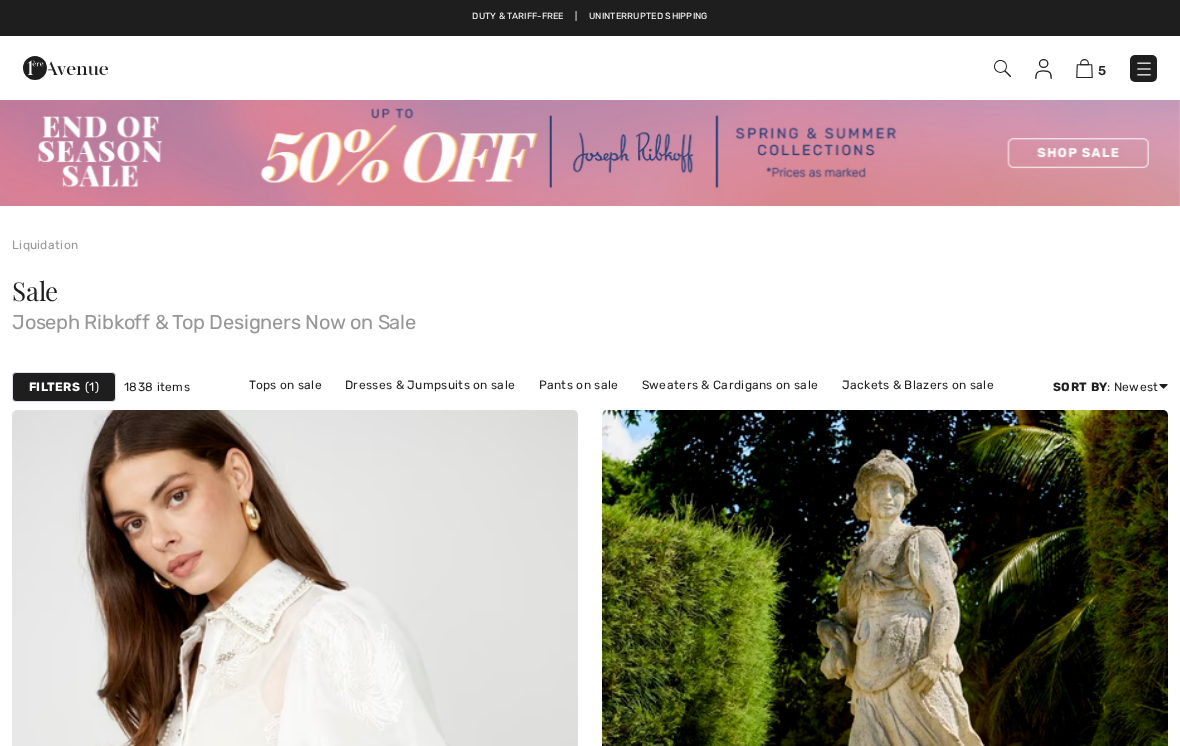 scroll, scrollTop: 0, scrollLeft: 0, axis: both 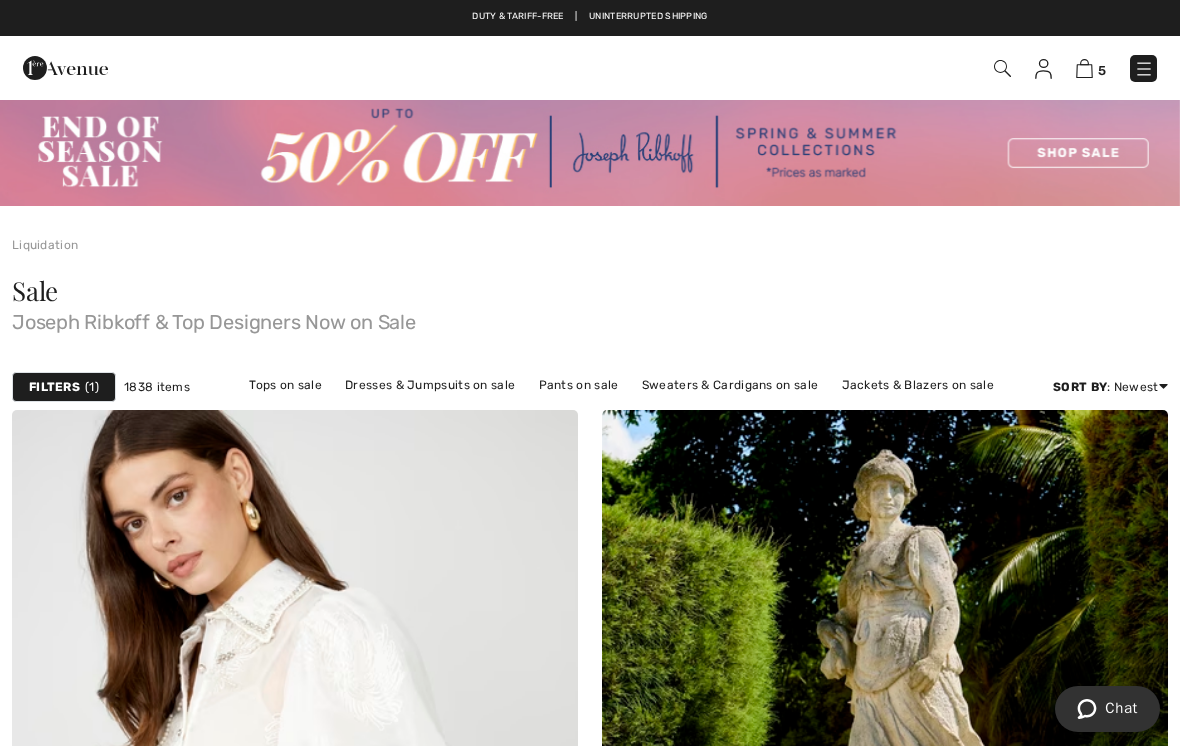 click on "Pants on sale" at bounding box center [579, 385] 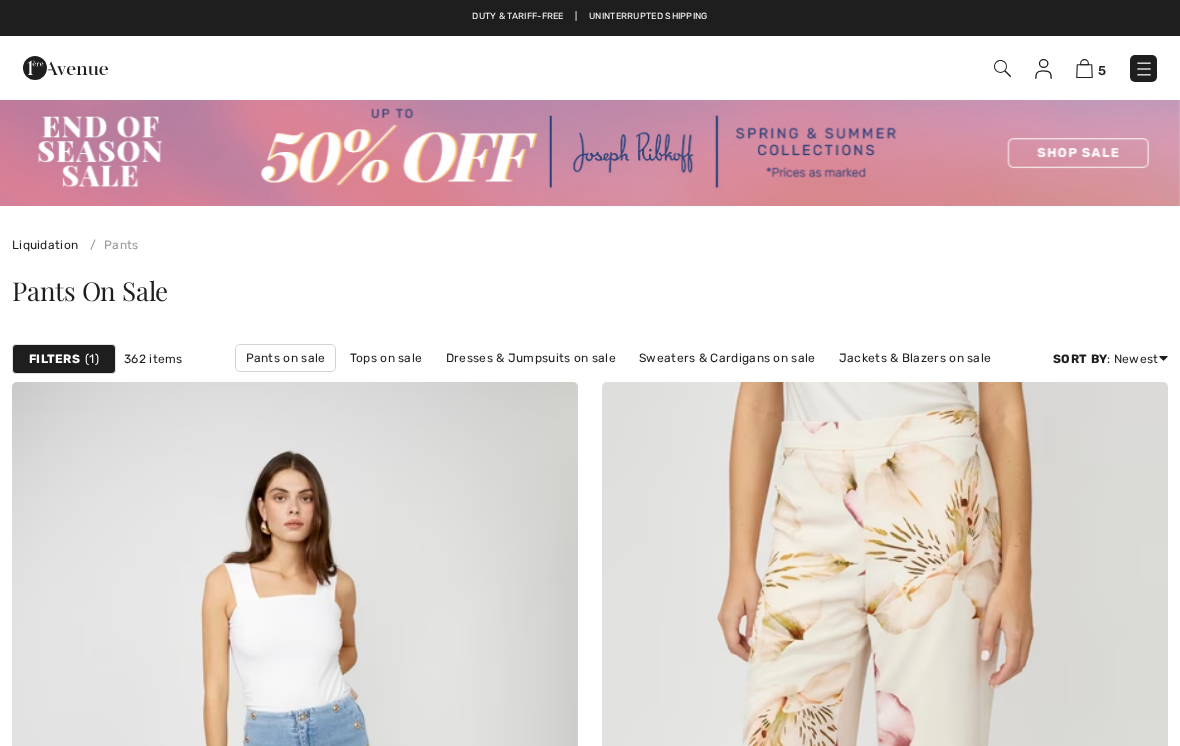 scroll, scrollTop: 0, scrollLeft: 0, axis: both 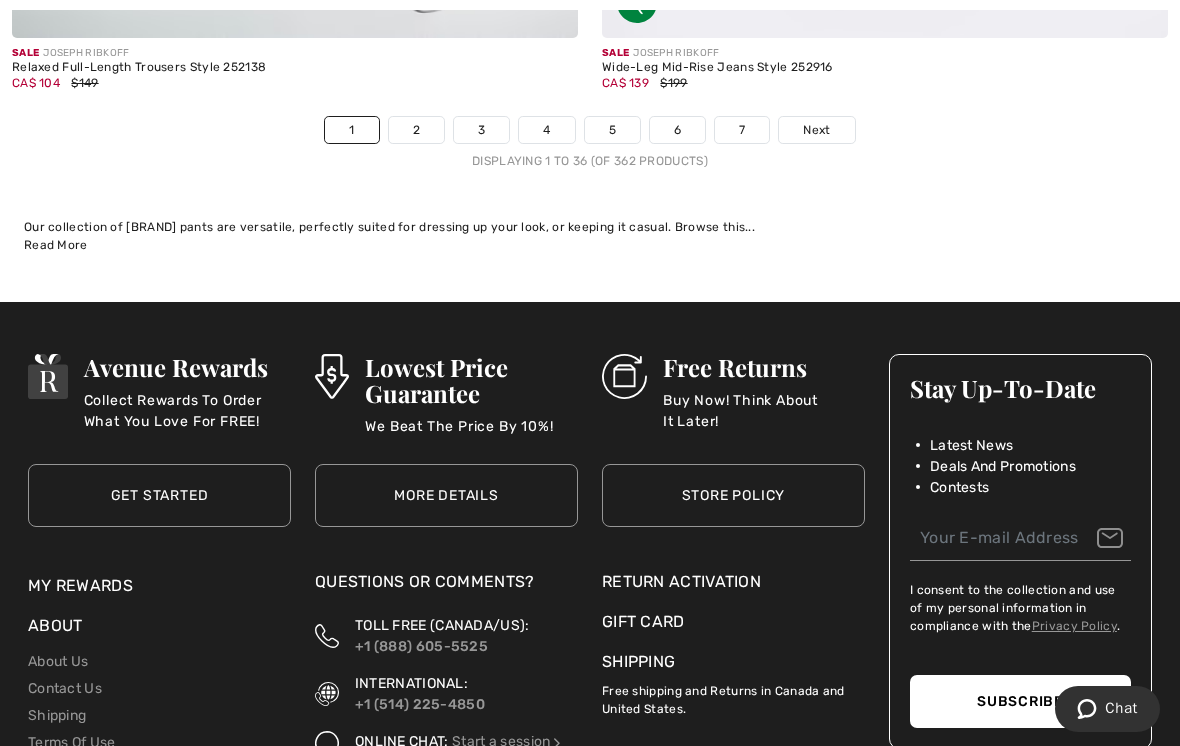 click on "Next" at bounding box center [816, 130] 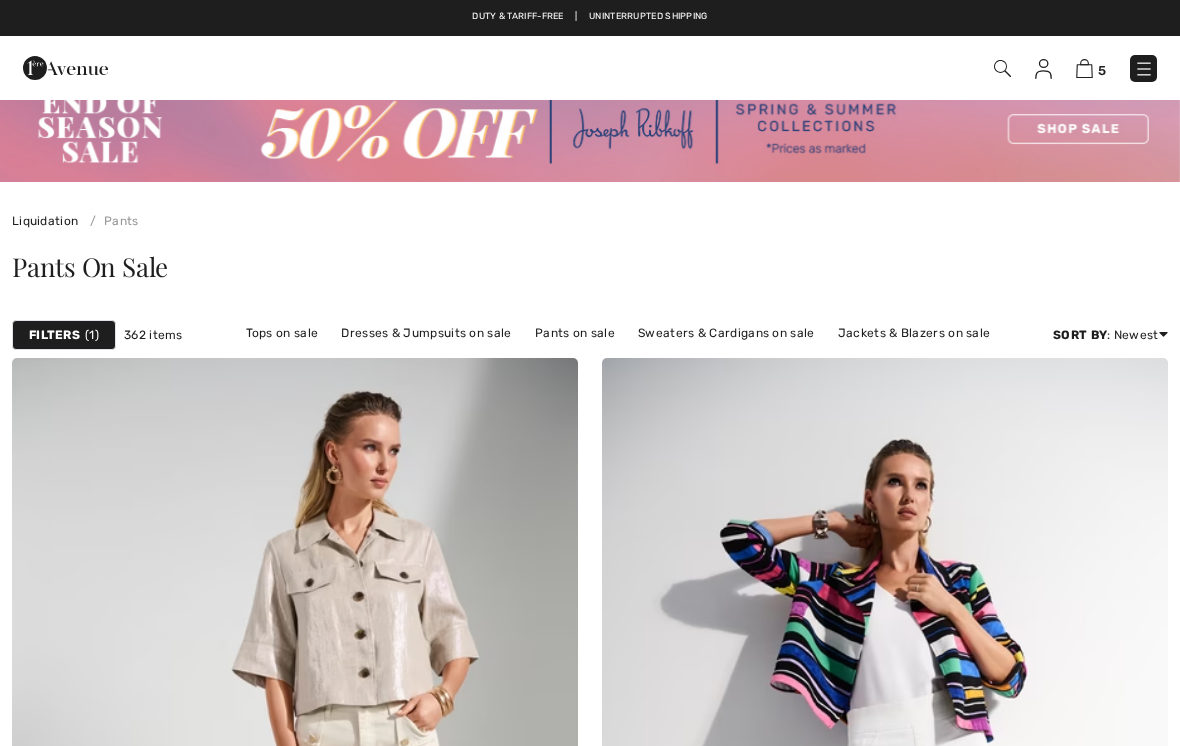 scroll, scrollTop: 318, scrollLeft: 0, axis: vertical 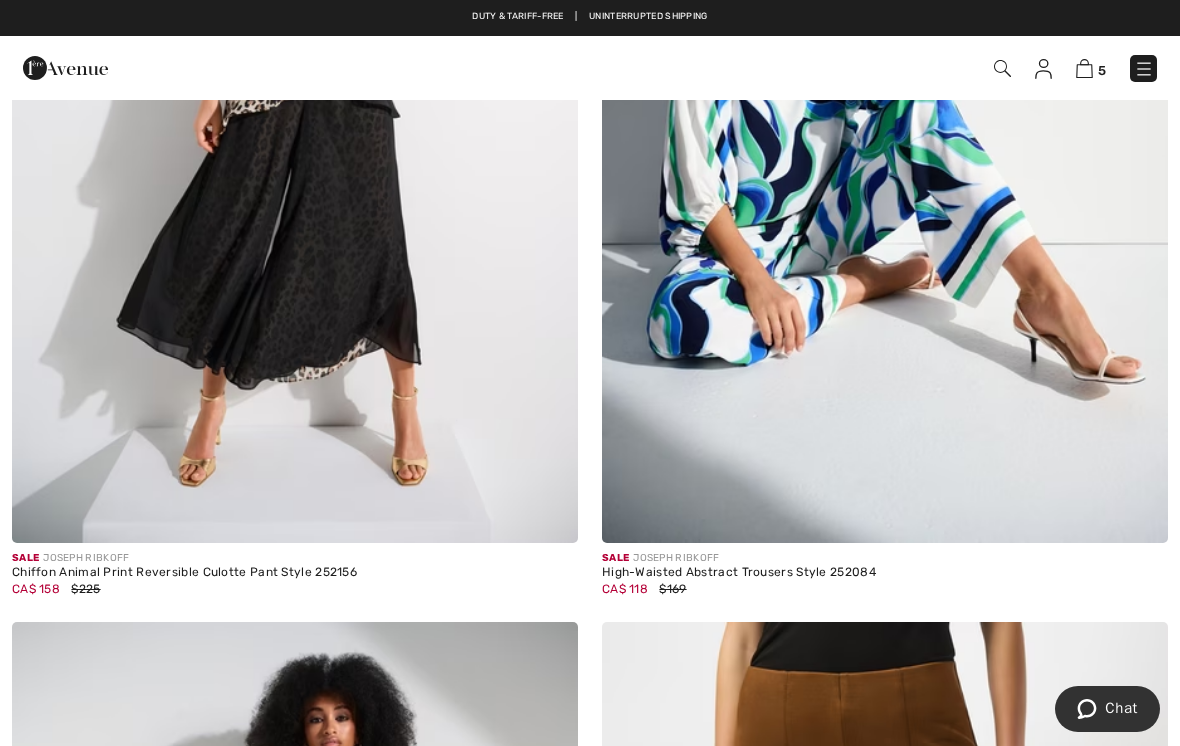 click at bounding box center (885, 118) 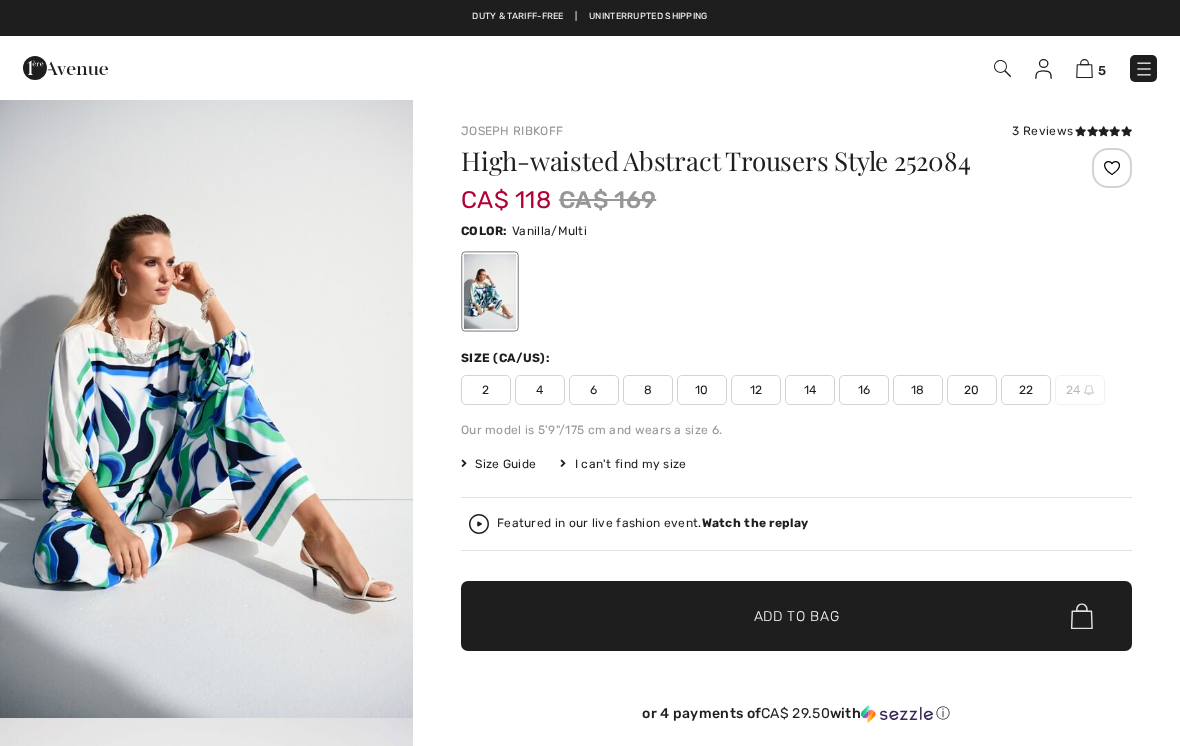 checkbox on "true" 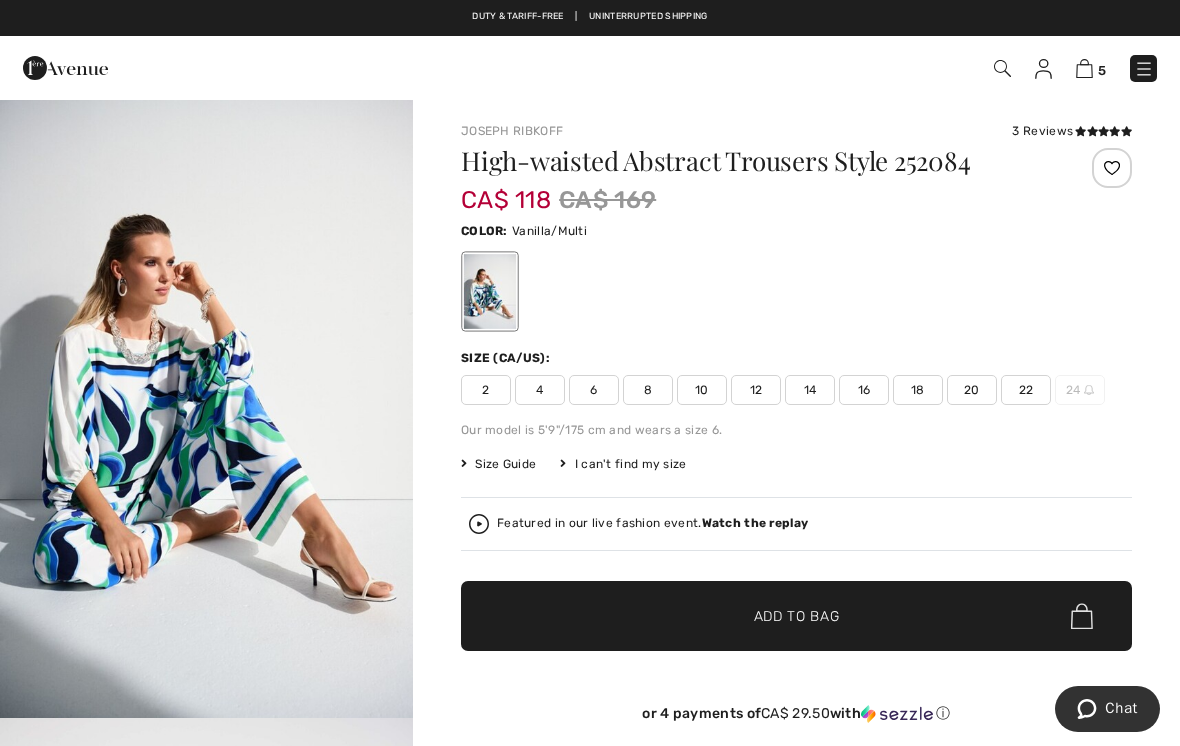 click on "14" at bounding box center (810, 390) 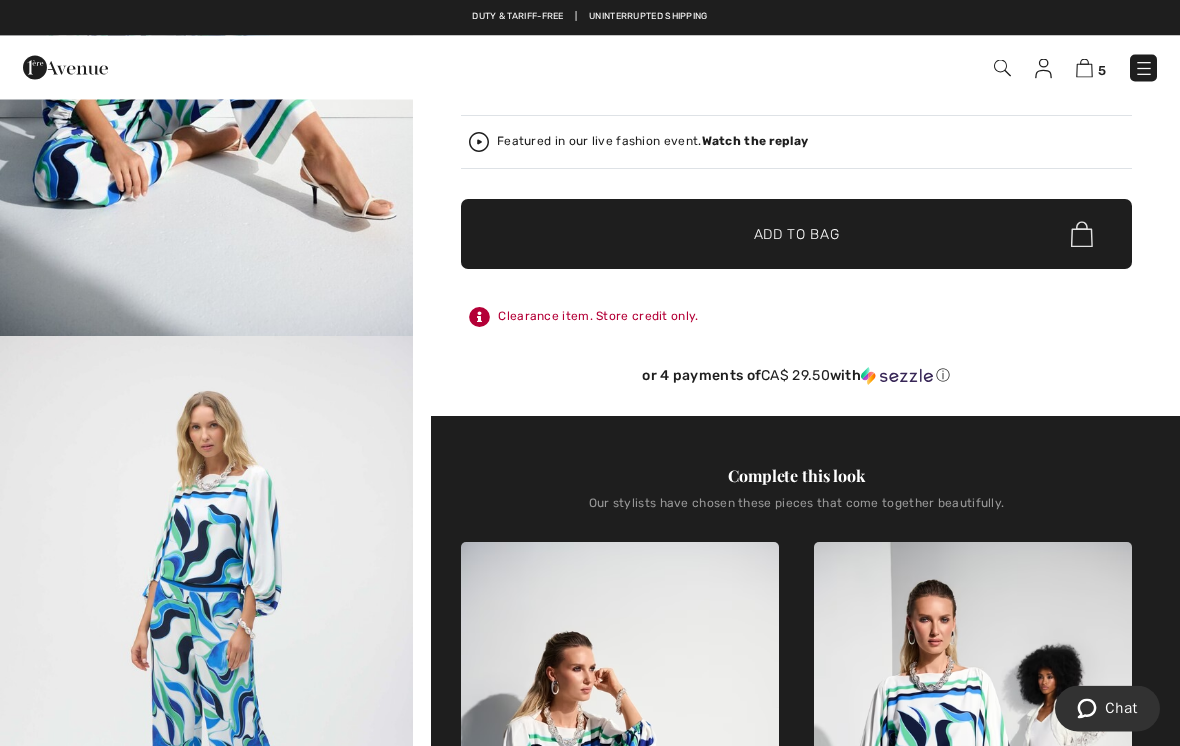 scroll, scrollTop: 382, scrollLeft: 0, axis: vertical 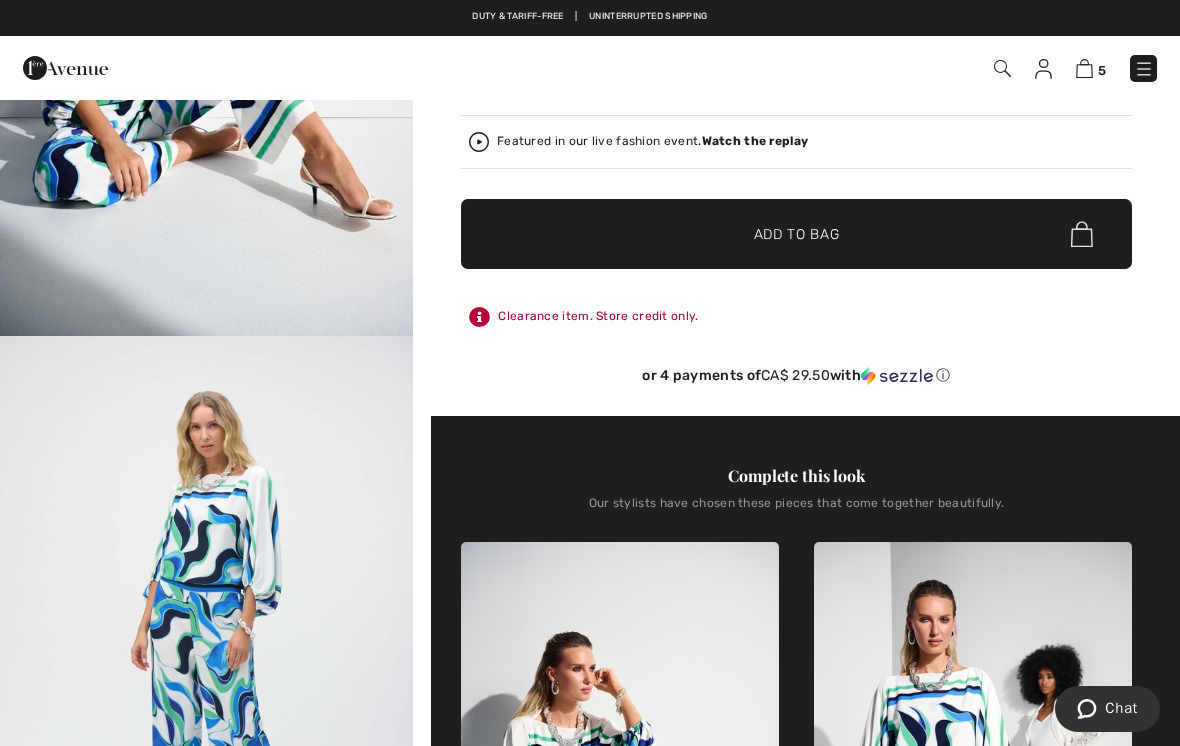 click on "Add to Bag" at bounding box center (797, 234) 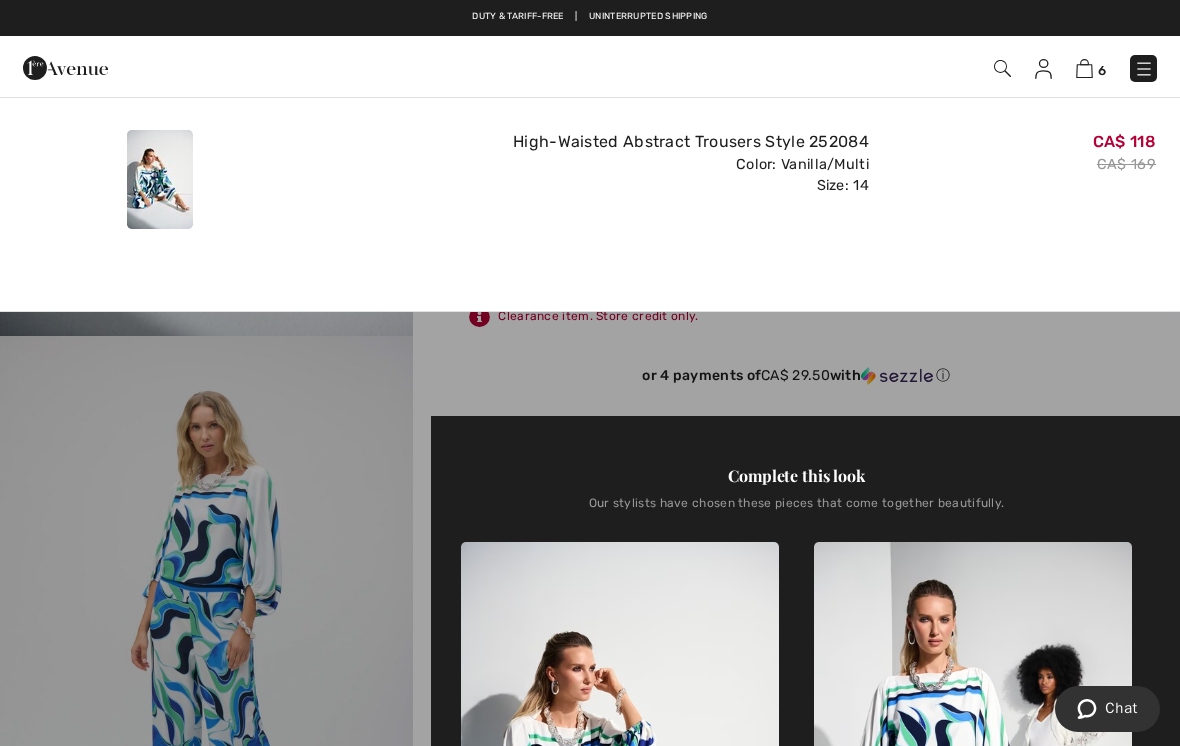 scroll, scrollTop: 0, scrollLeft: 0, axis: both 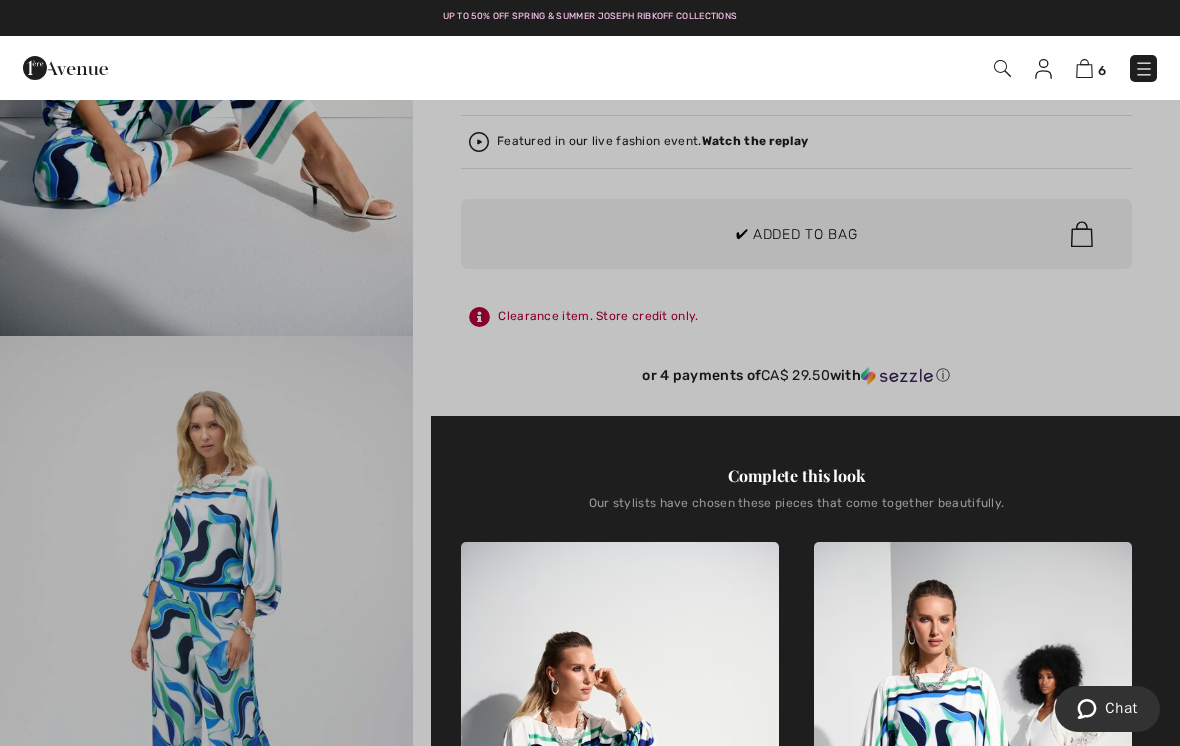 click at bounding box center (590, 373) 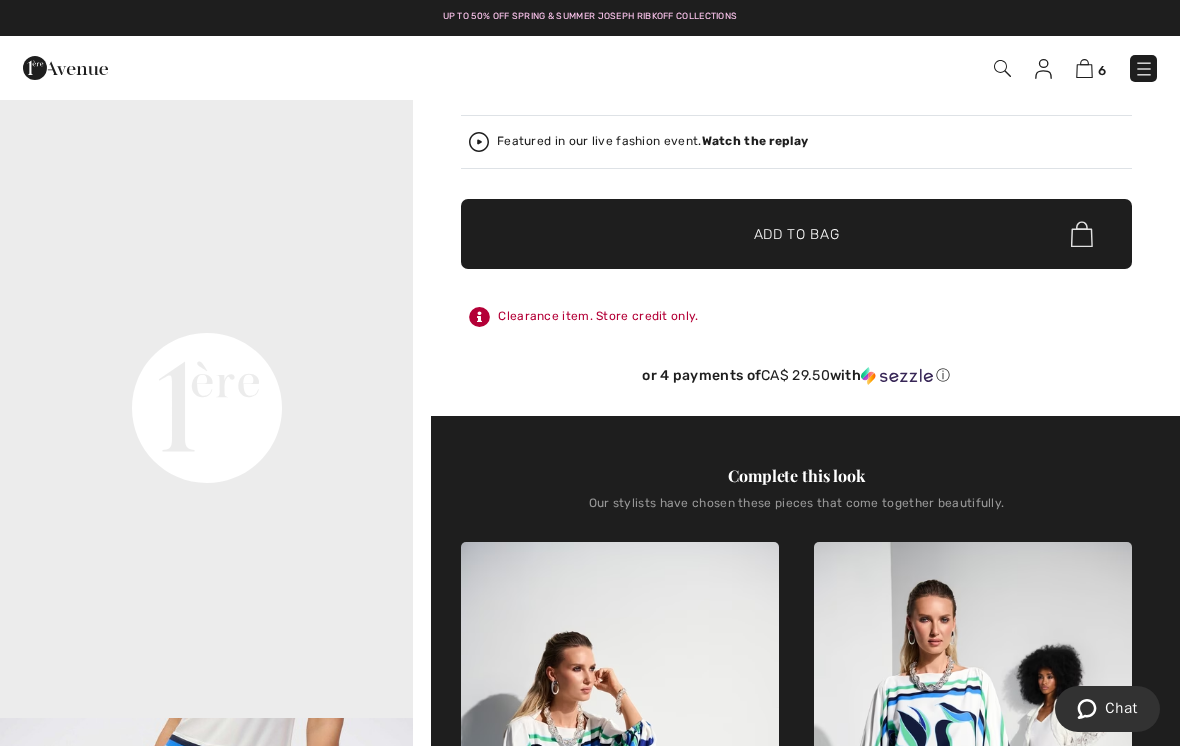 scroll, scrollTop: 922, scrollLeft: 0, axis: vertical 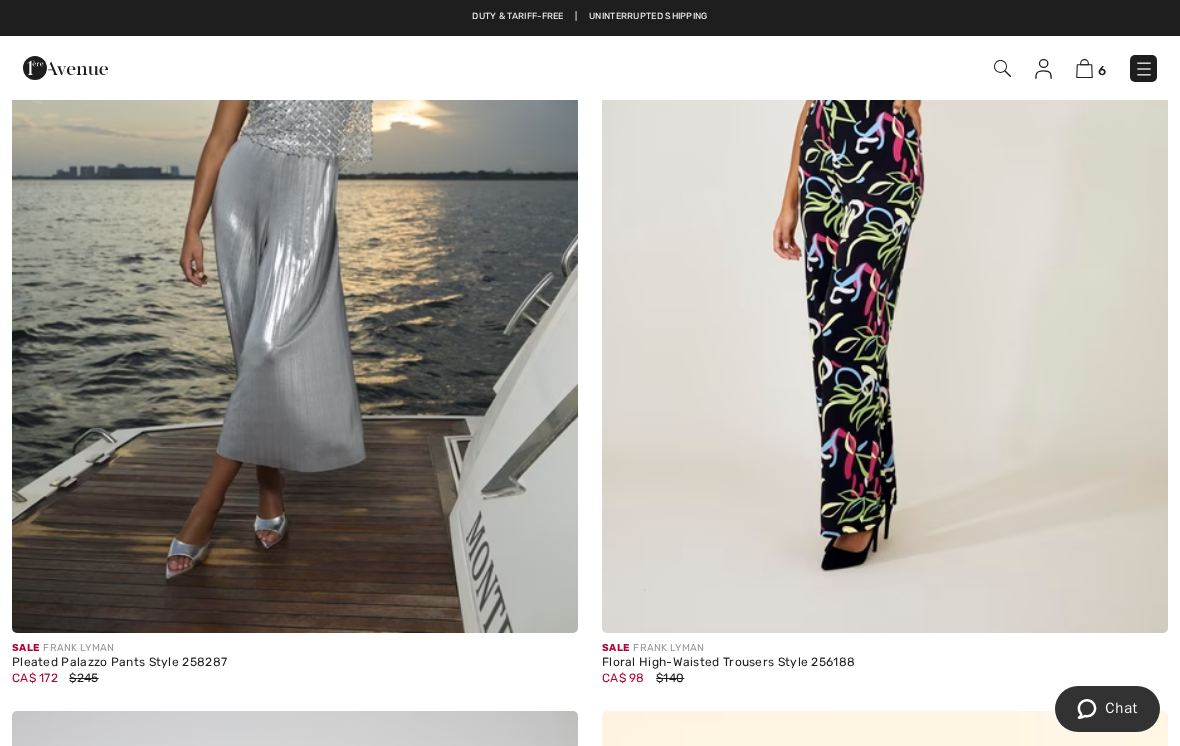 click on "Floral High-Waisted Trousers Style 256188" at bounding box center [885, 663] 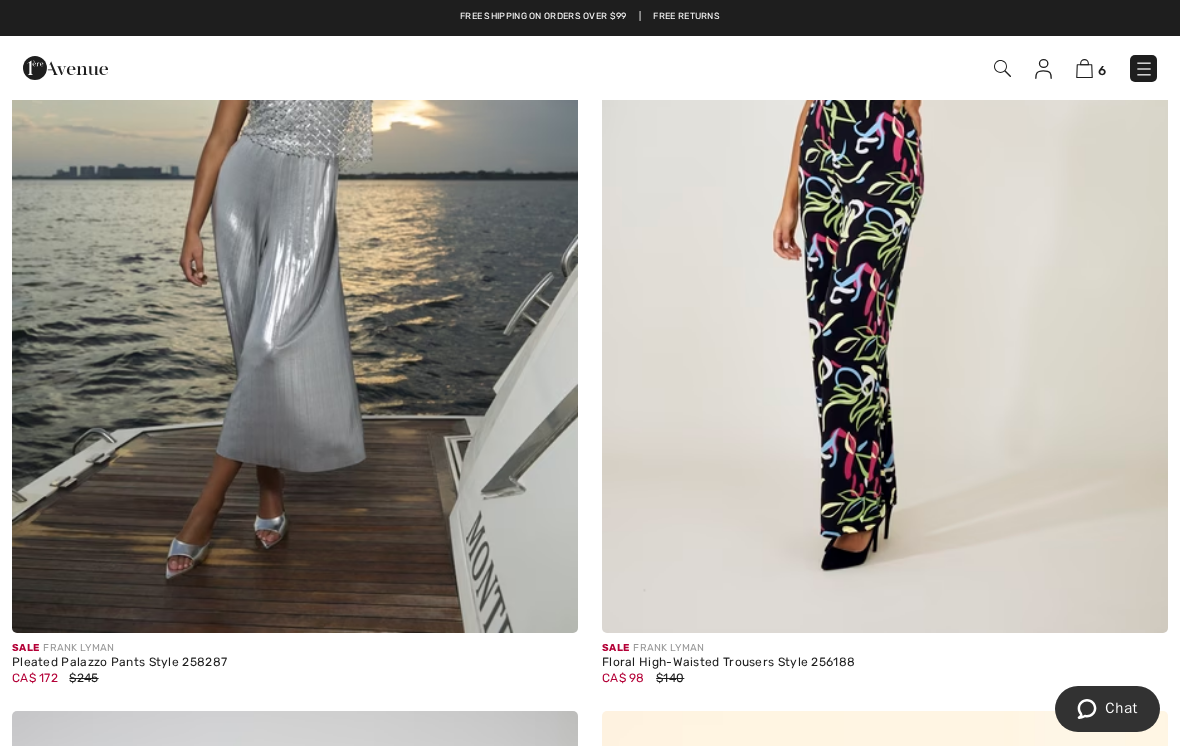 click on "Floral High-Waisted Trousers Style 256188" at bounding box center [885, 663] 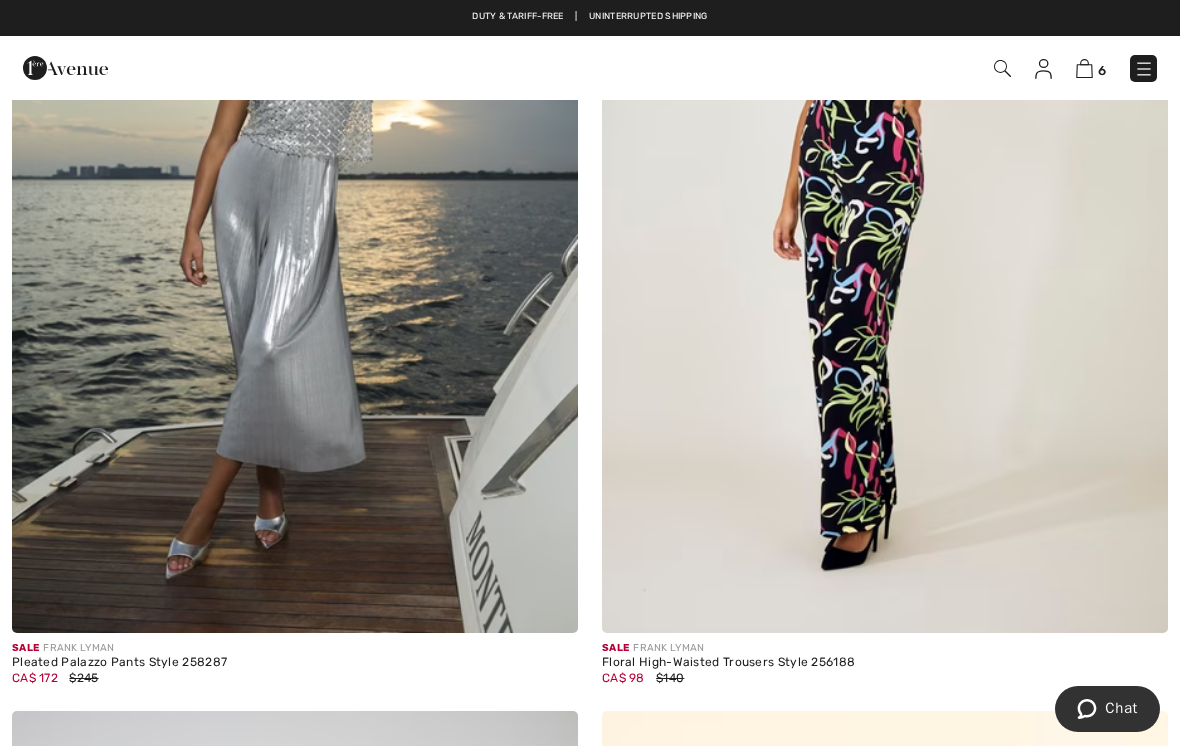 click at bounding box center [885, 208] 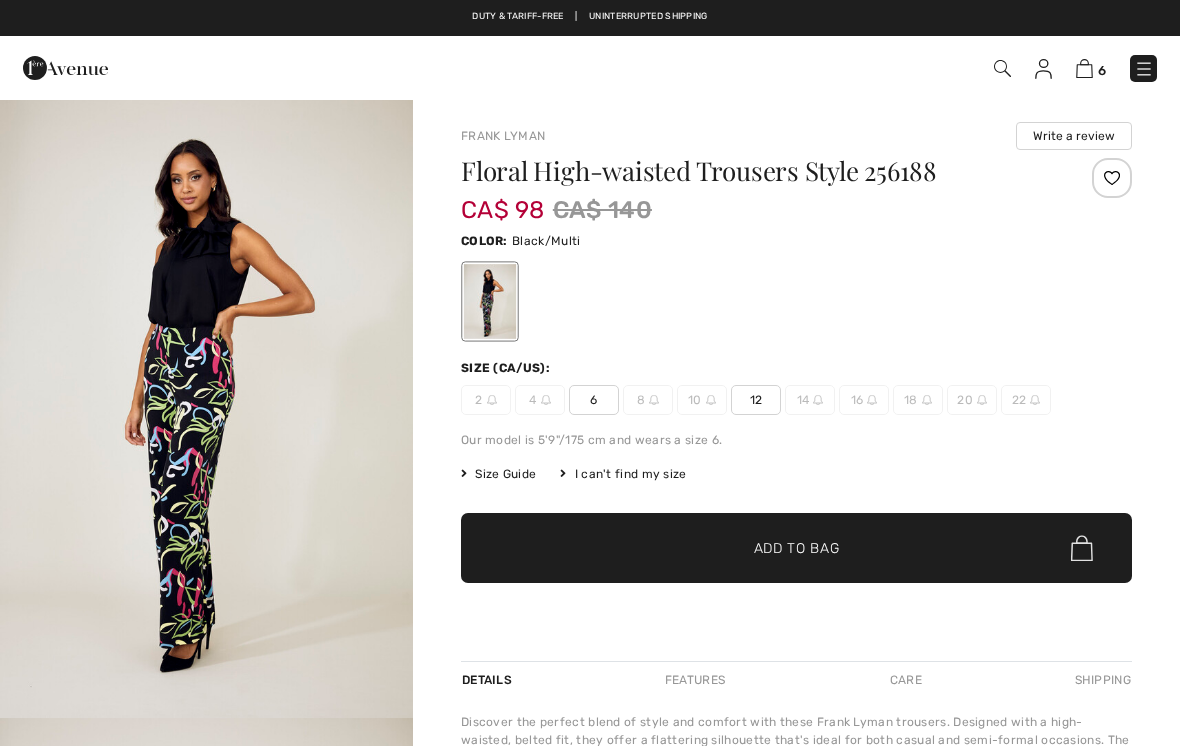 scroll, scrollTop: 0, scrollLeft: 0, axis: both 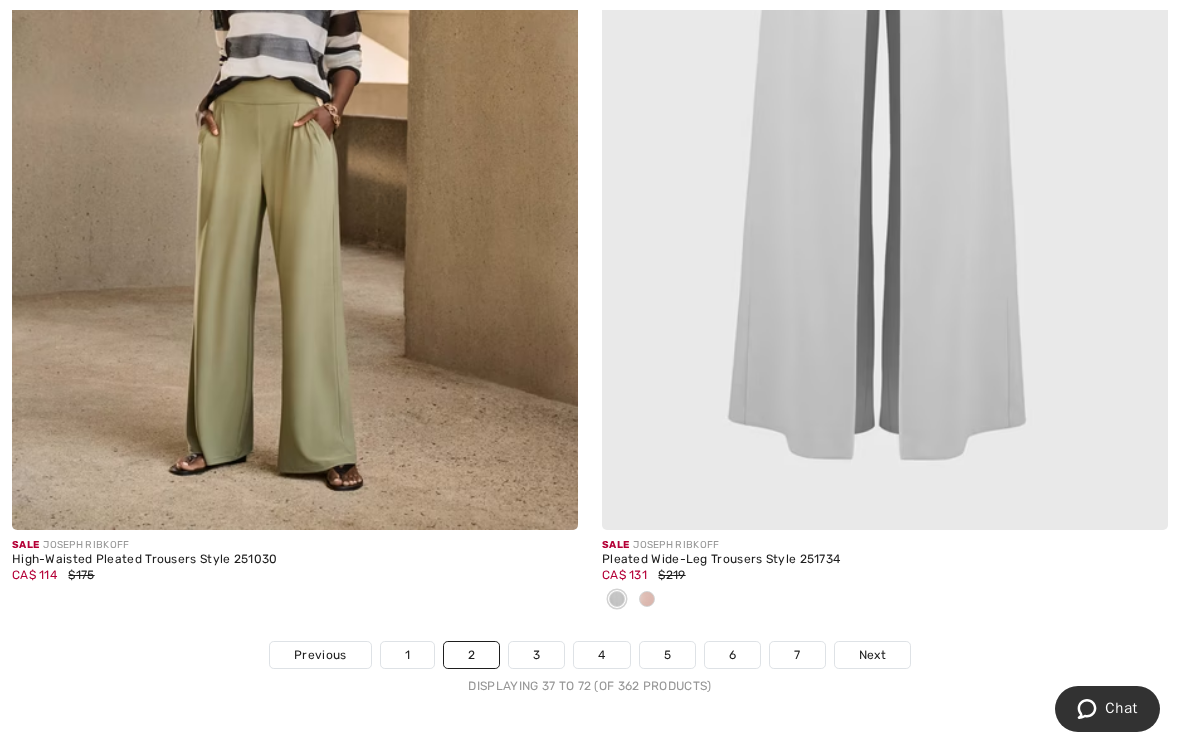 click on "3" at bounding box center [536, 655] 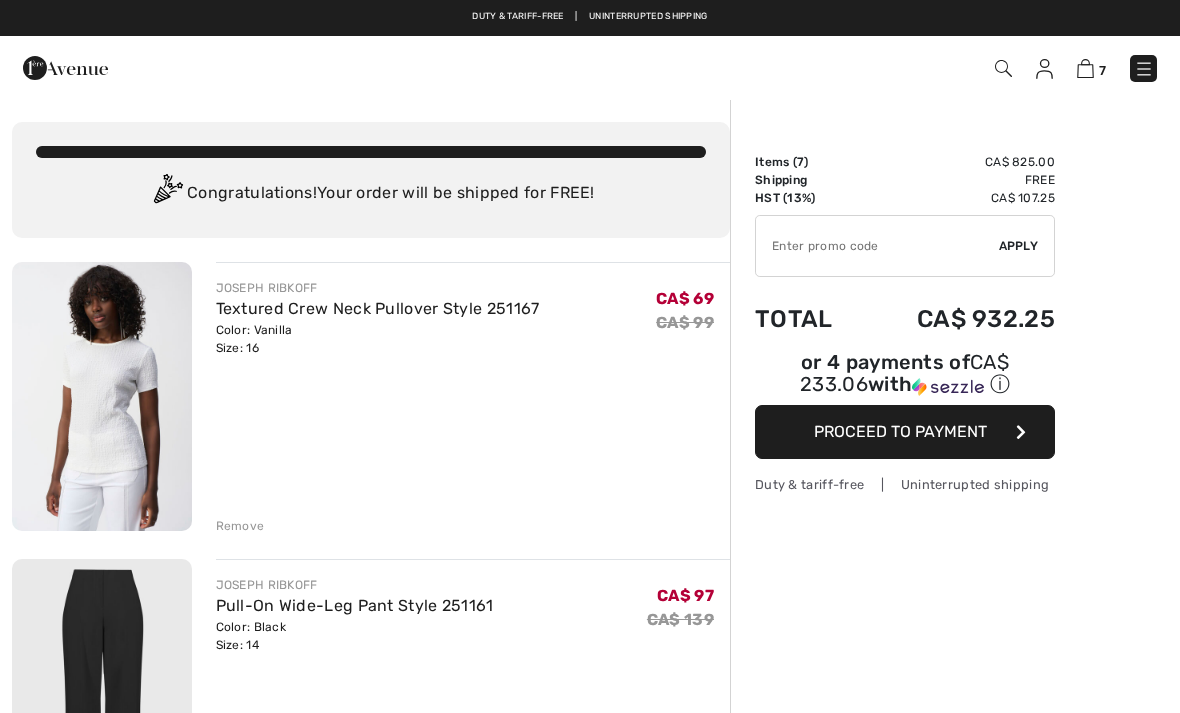 scroll, scrollTop: 0, scrollLeft: 0, axis: both 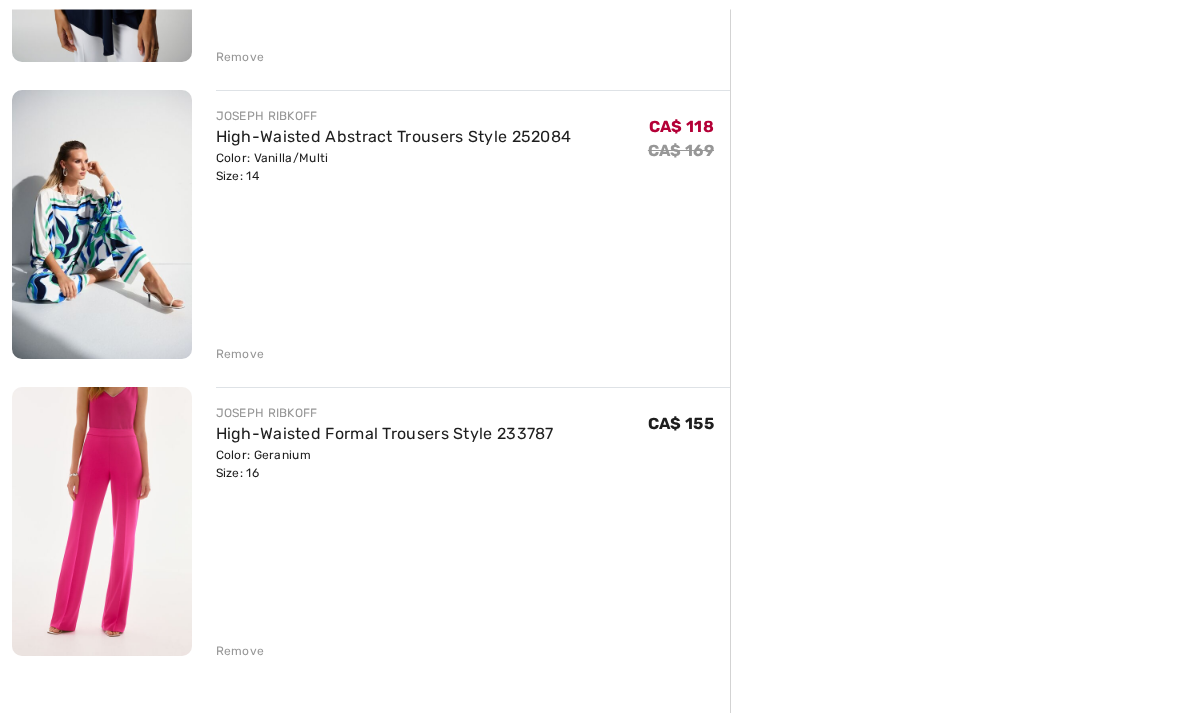 click on "Remove" at bounding box center (240, 652) 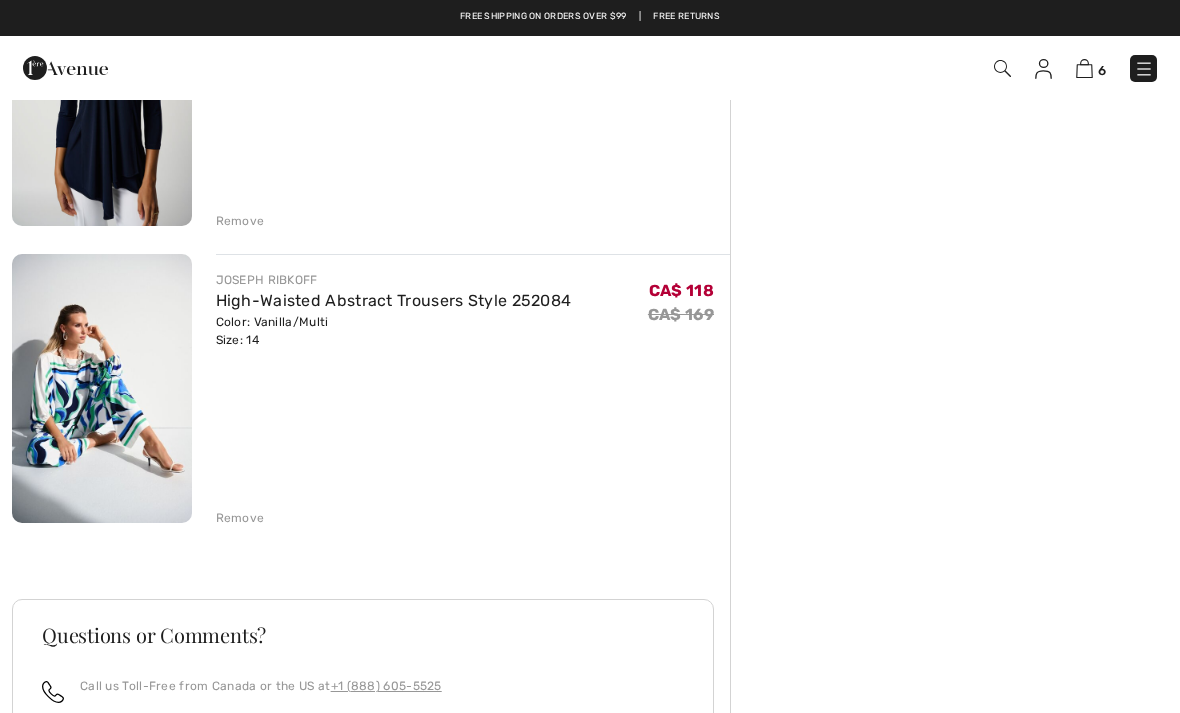 scroll, scrollTop: 1492, scrollLeft: 0, axis: vertical 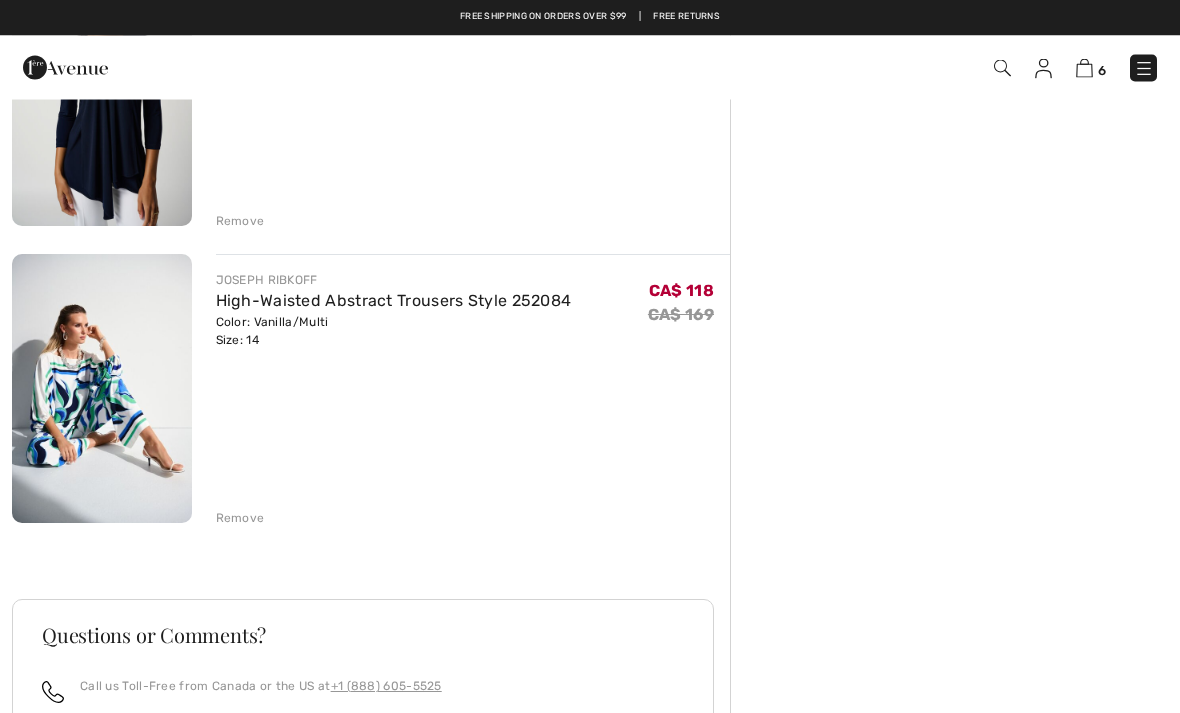 click on "High-Waisted Abstract Trousers Style 252084" at bounding box center (394, 301) 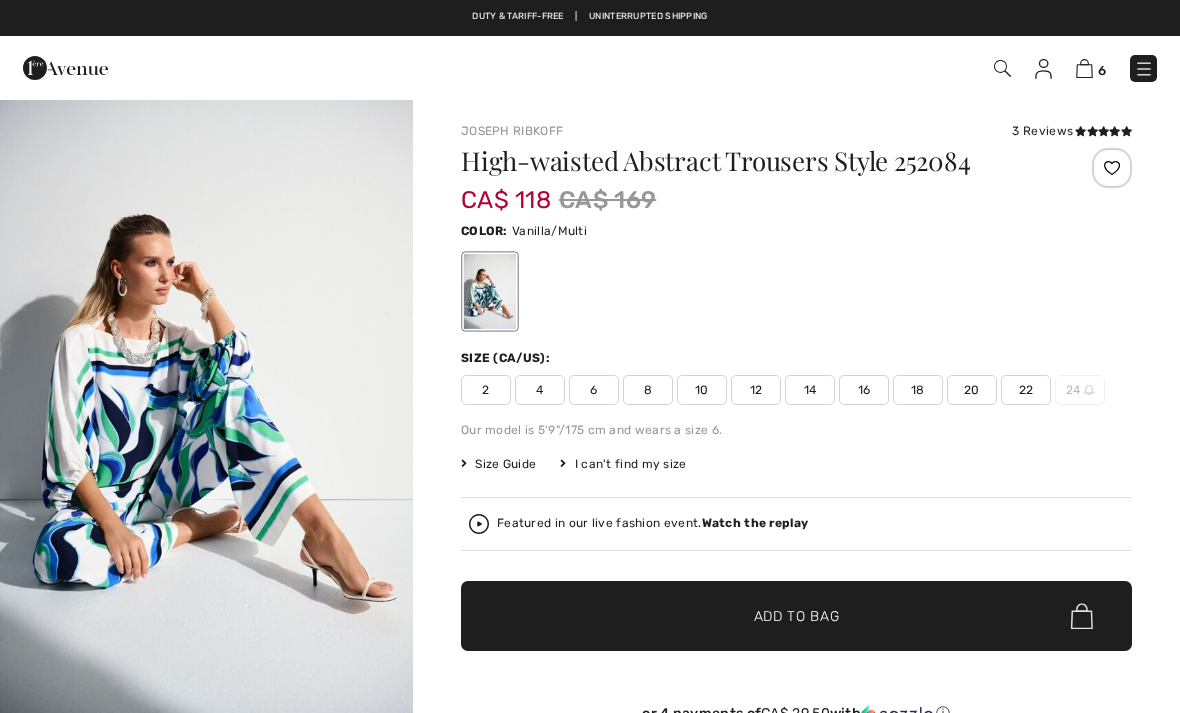 scroll, scrollTop: 0, scrollLeft: 0, axis: both 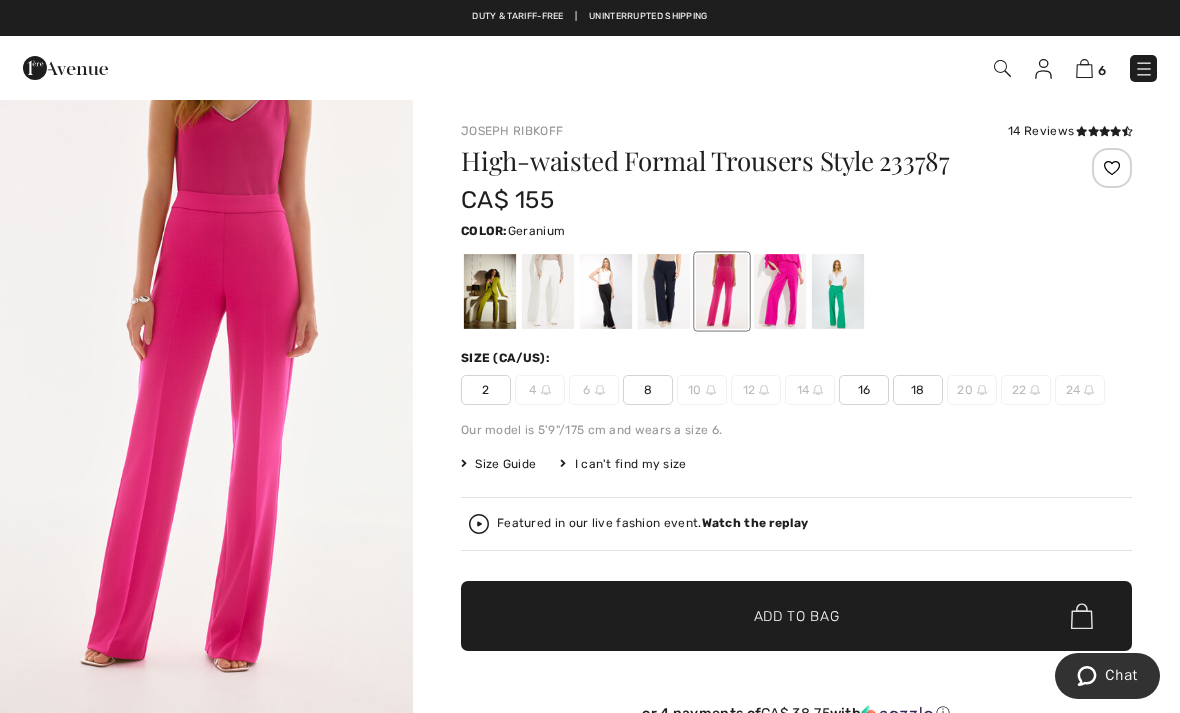 click at bounding box center [1002, 68] 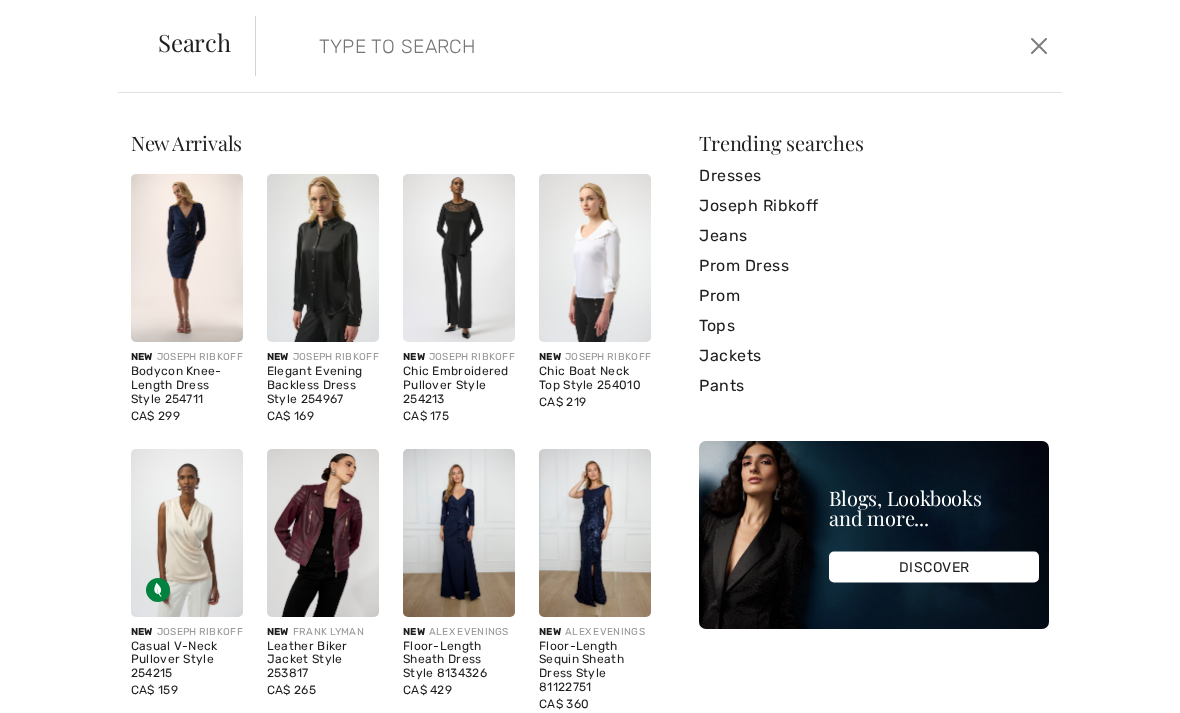 click at bounding box center (574, 46) 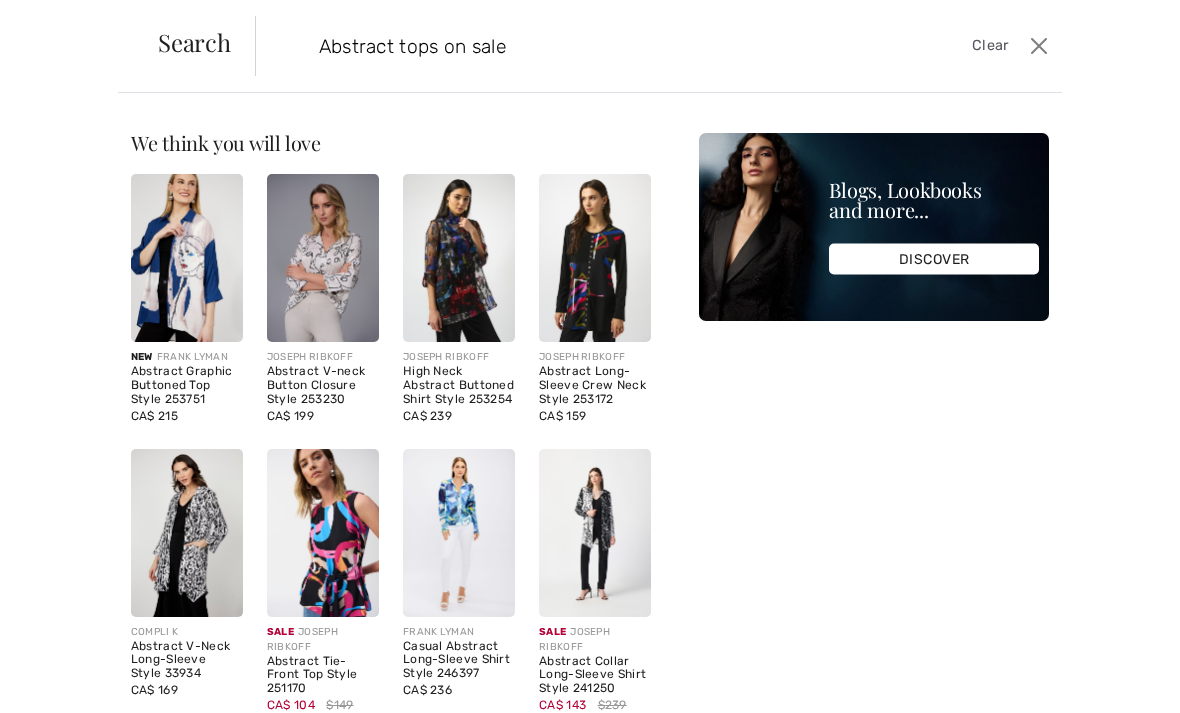 type on "Abstract tops on sale" 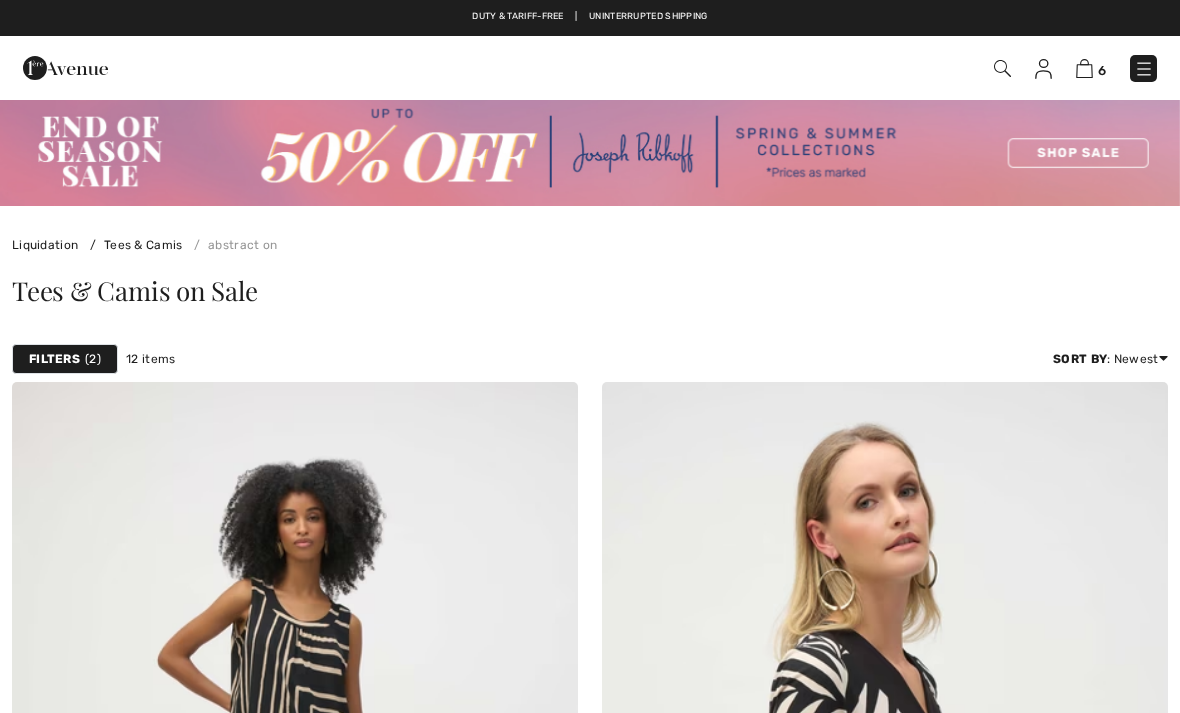 scroll, scrollTop: 0, scrollLeft: 0, axis: both 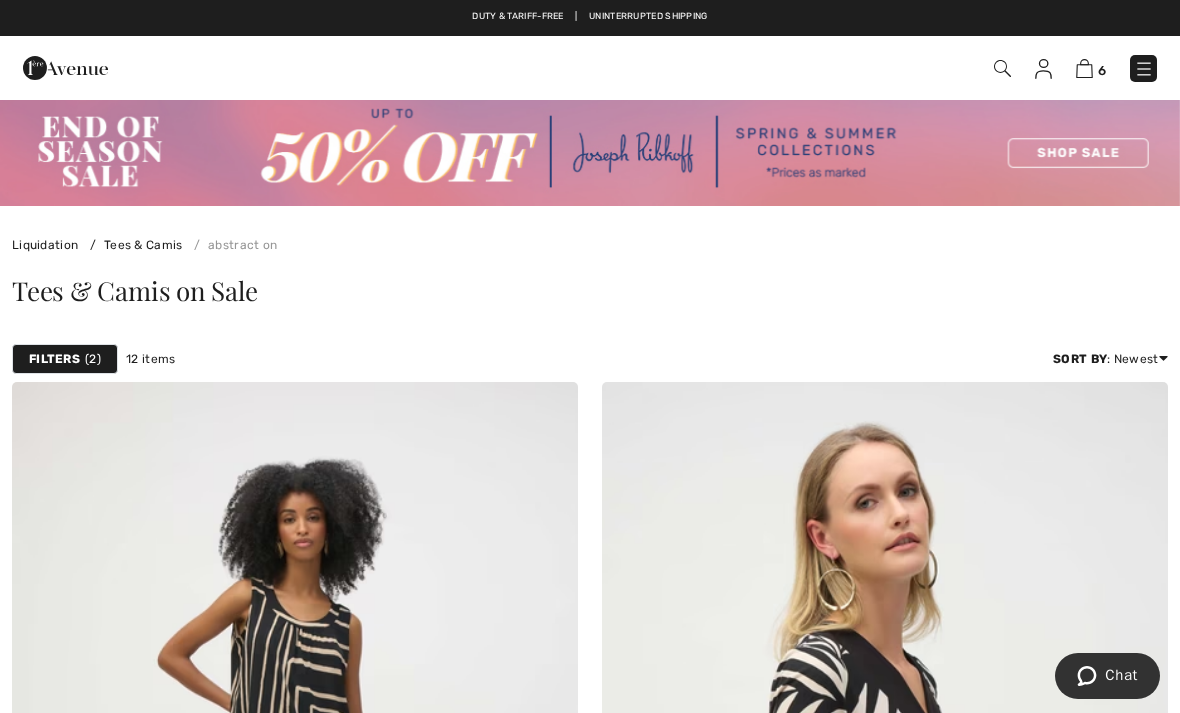 click at bounding box center (590, 152) 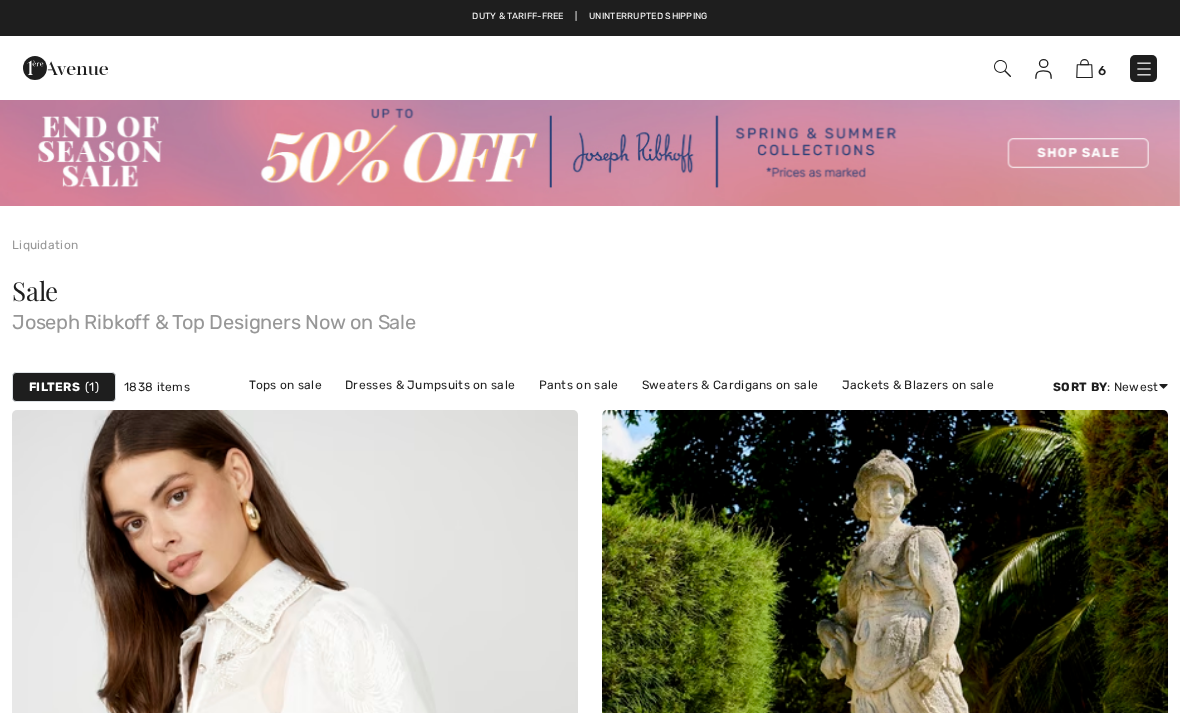 scroll, scrollTop: 0, scrollLeft: 0, axis: both 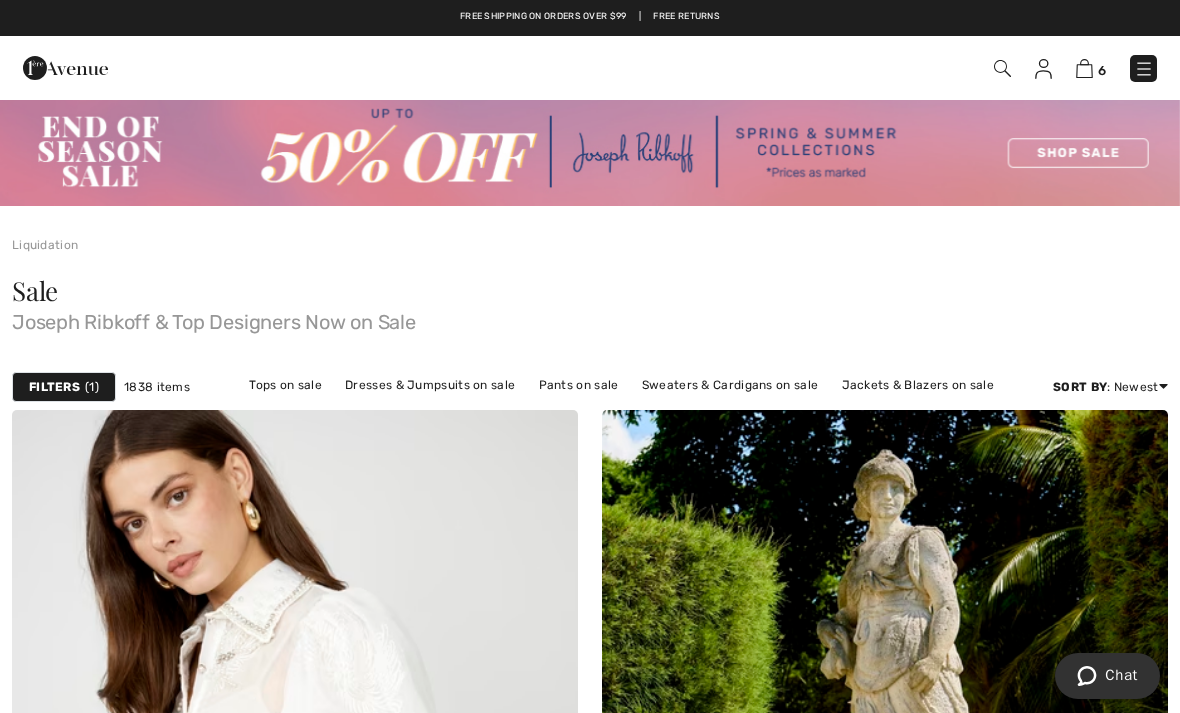 click on "Tops on sale" at bounding box center (285, 385) 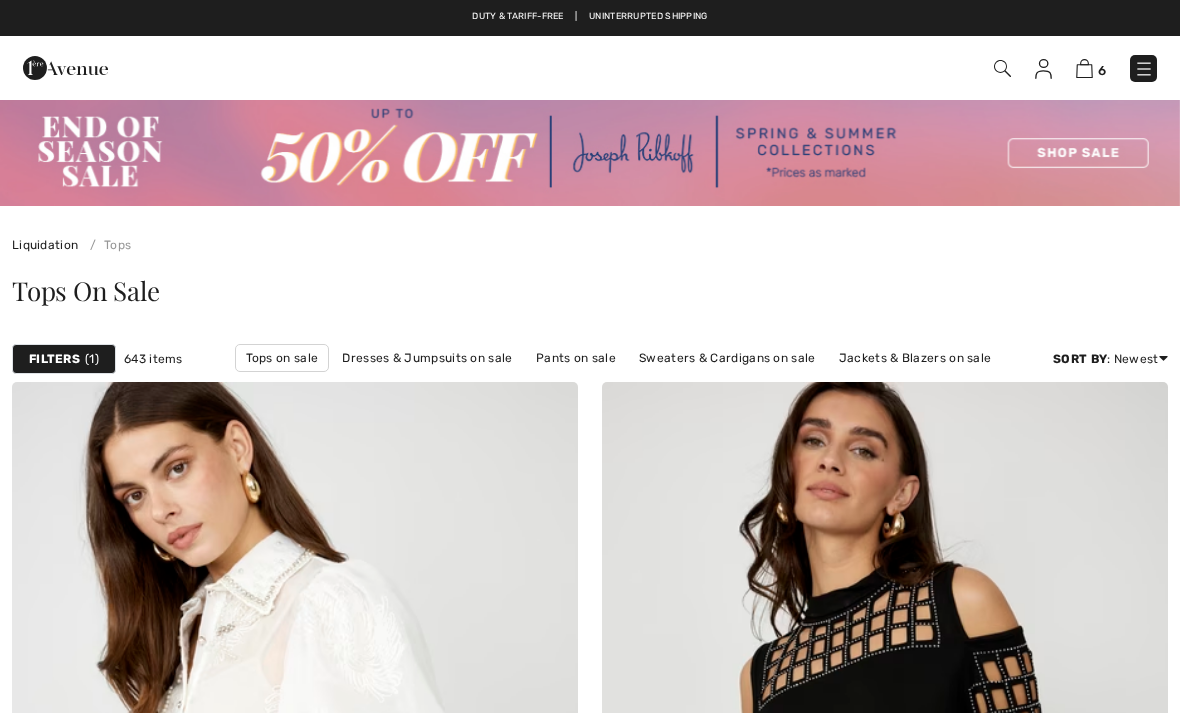 scroll, scrollTop: 0, scrollLeft: 0, axis: both 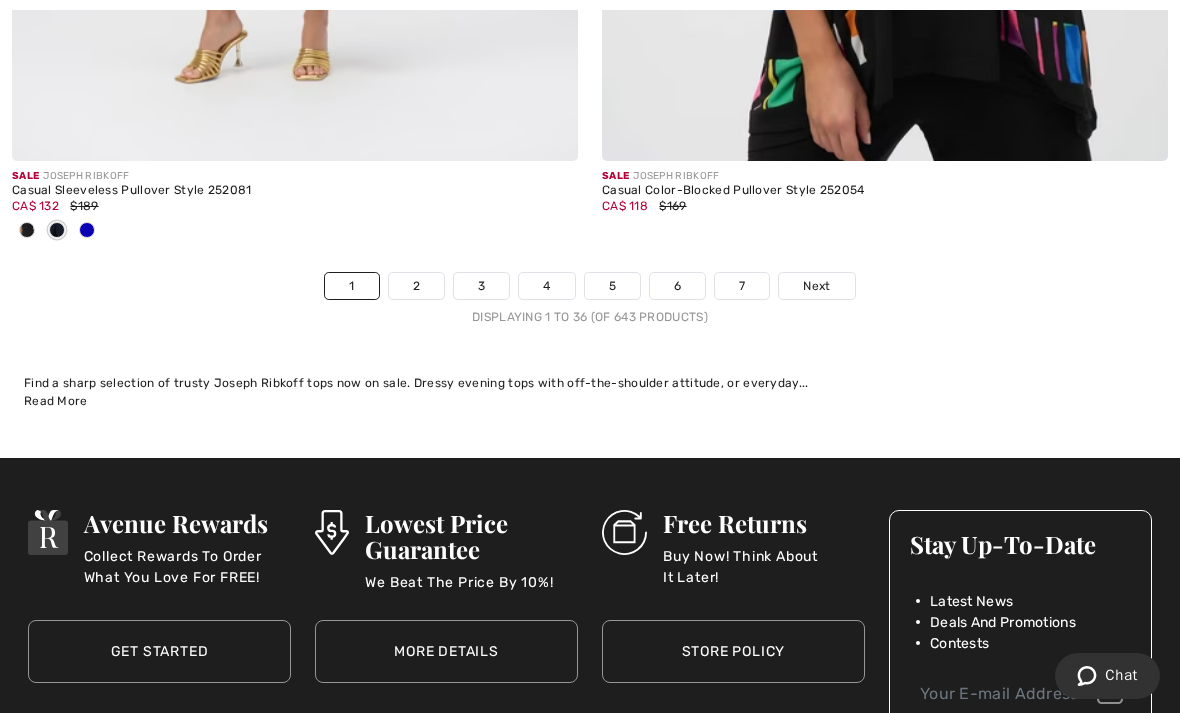 click on "Next" at bounding box center [816, 286] 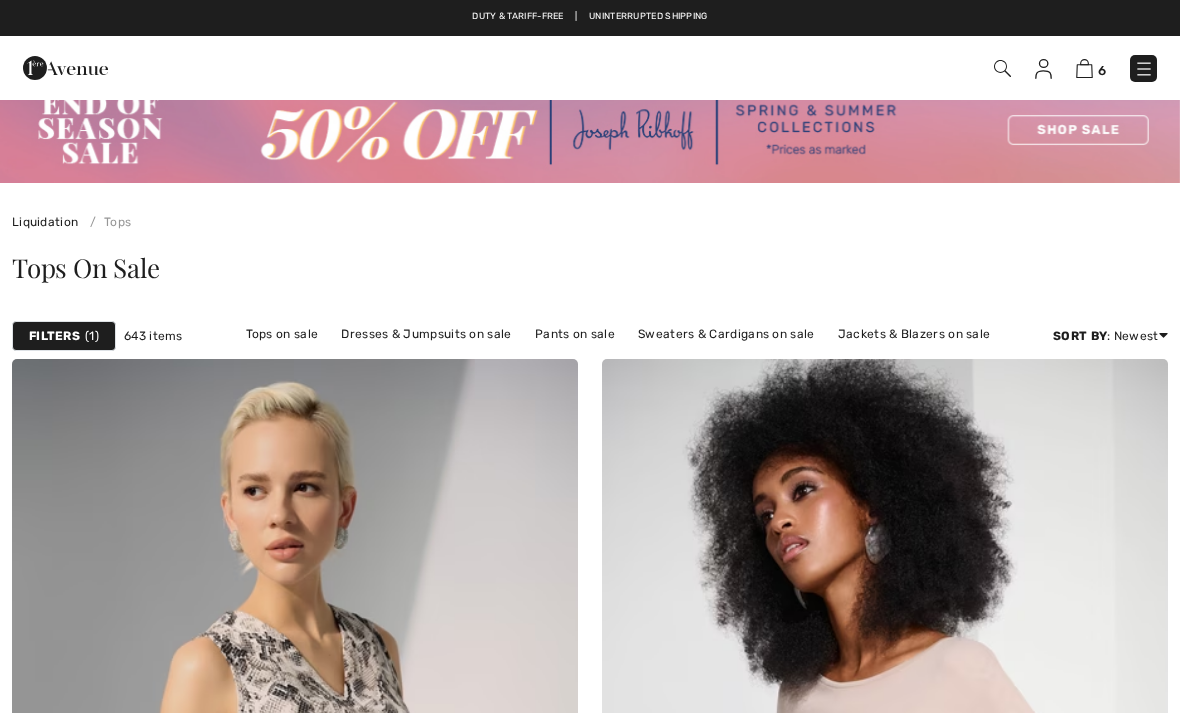 scroll, scrollTop: 0, scrollLeft: 0, axis: both 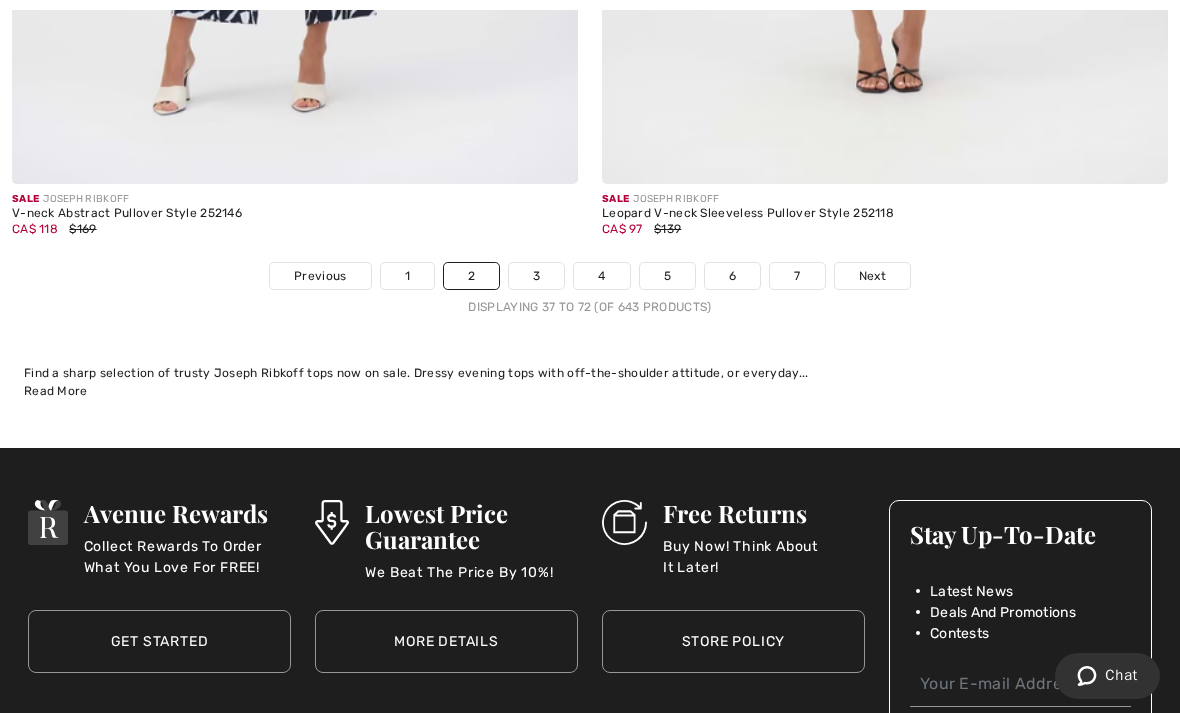 click on "Next" at bounding box center [872, 276] 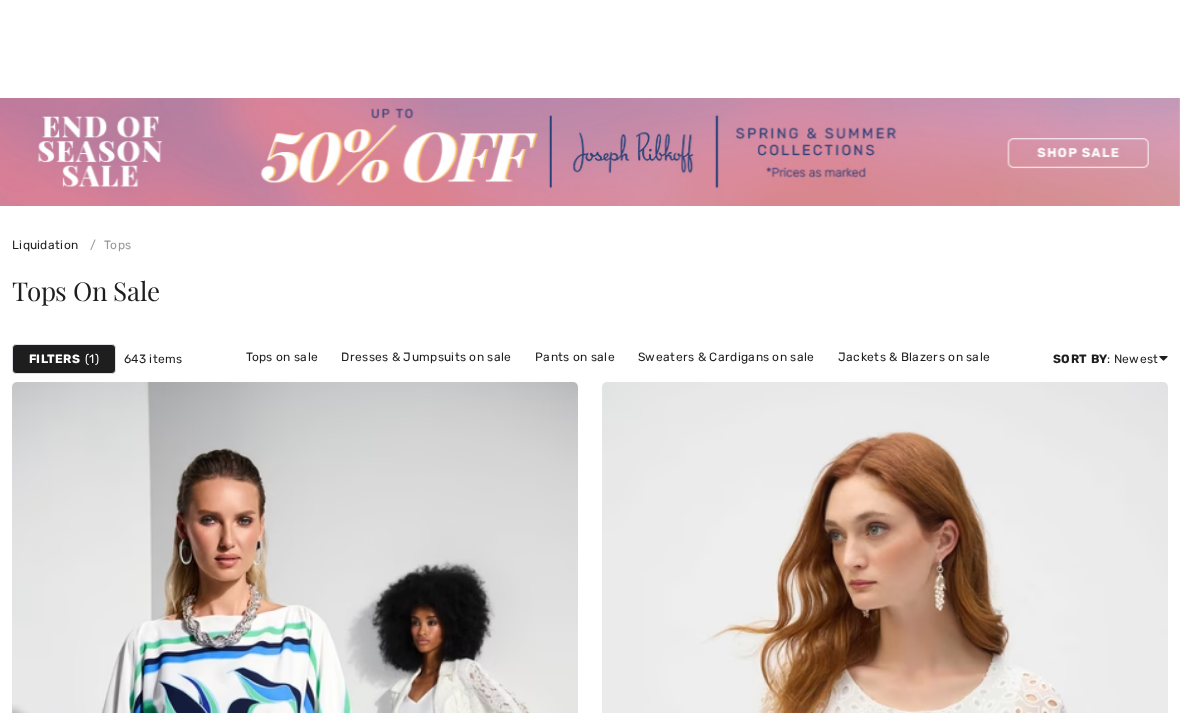 scroll, scrollTop: 382, scrollLeft: 0, axis: vertical 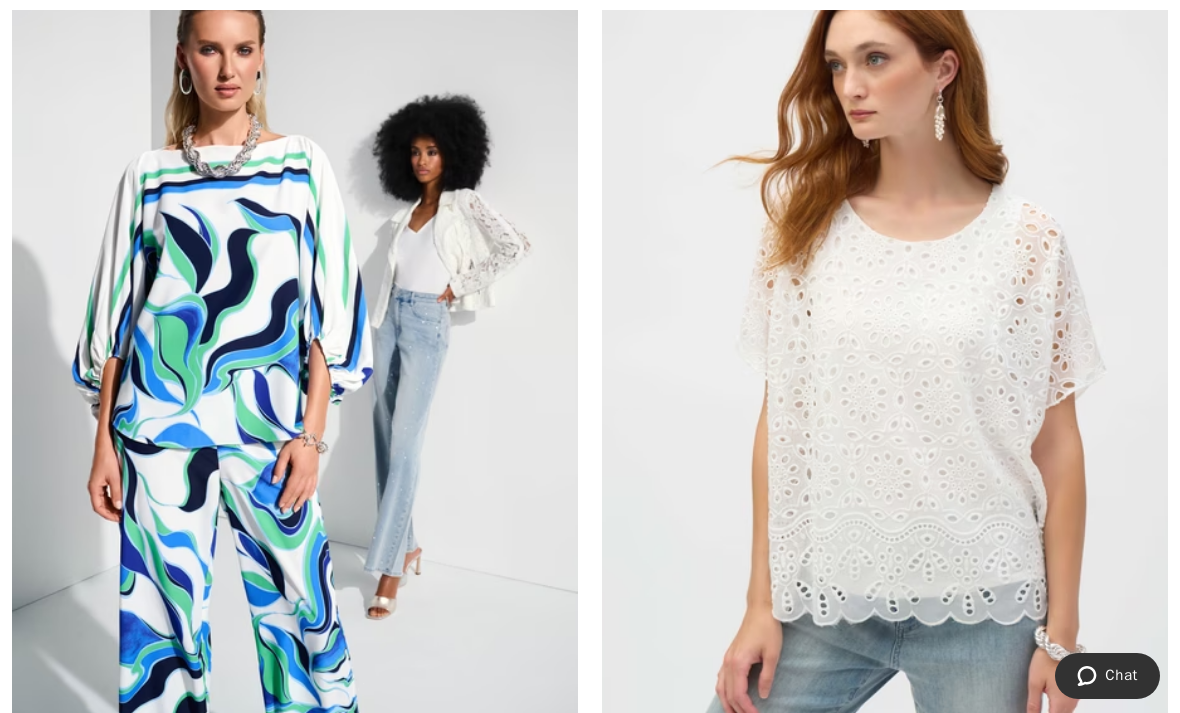 click at bounding box center [295, 336] 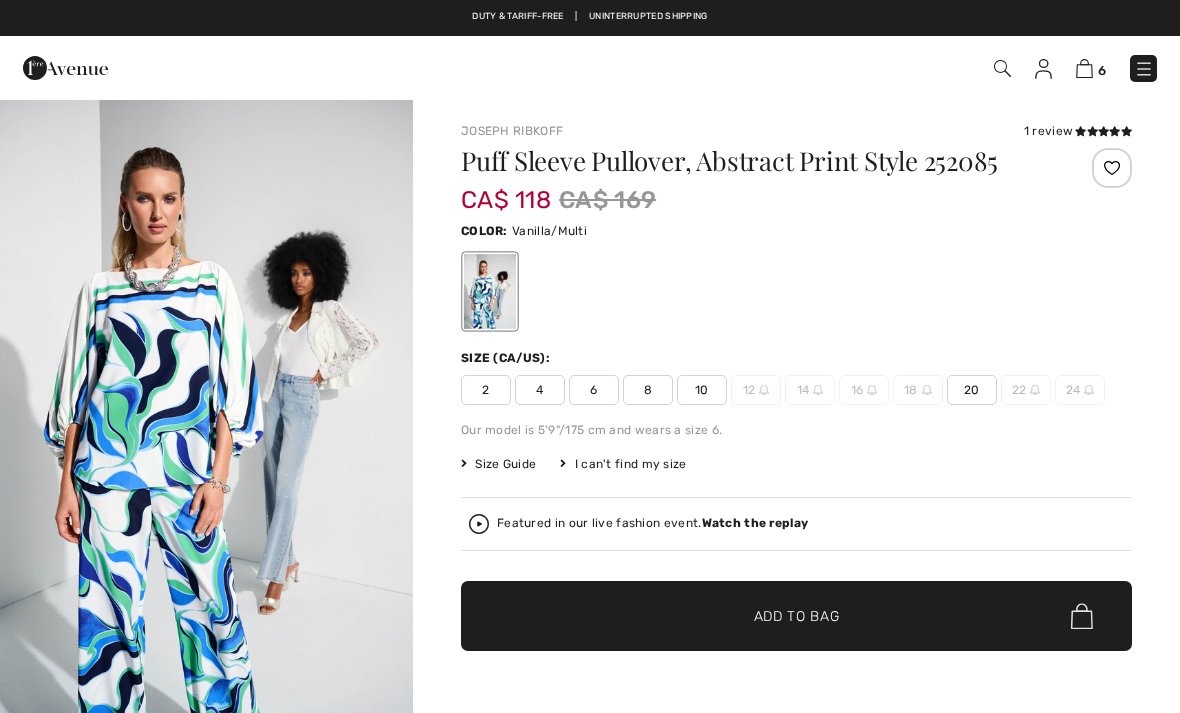 scroll, scrollTop: 0, scrollLeft: 0, axis: both 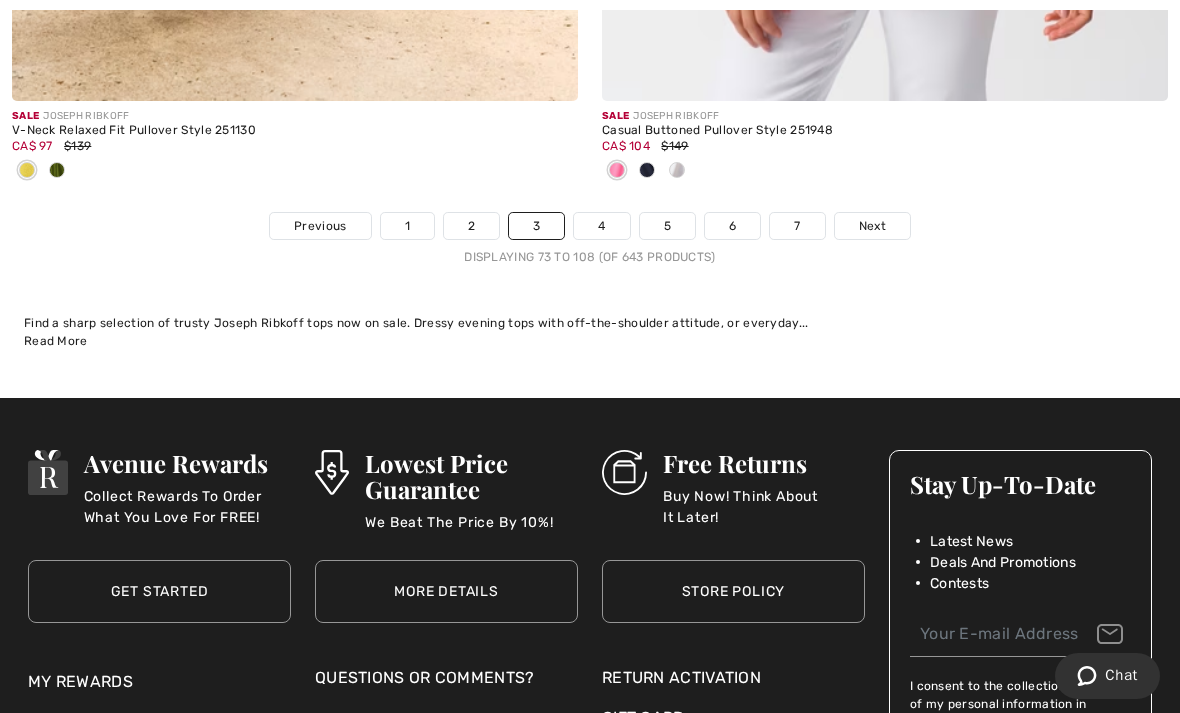 click on "Next" at bounding box center (872, 226) 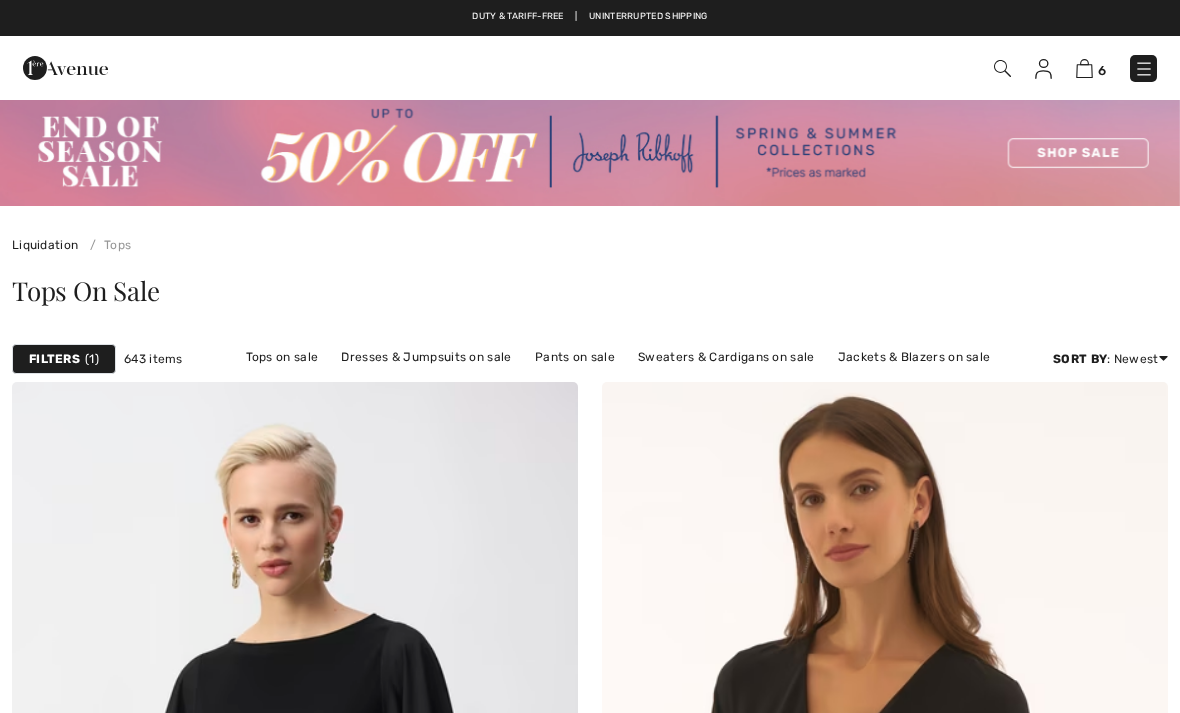 scroll, scrollTop: 5, scrollLeft: 0, axis: vertical 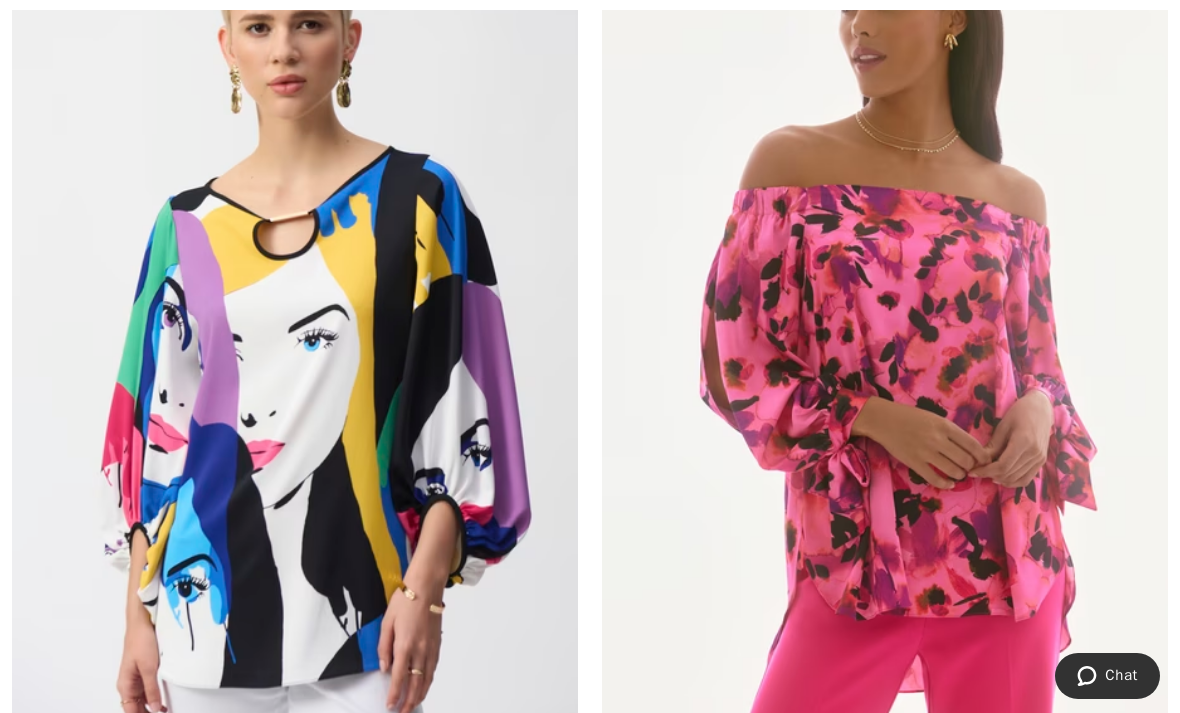 click at bounding box center (885, 317) 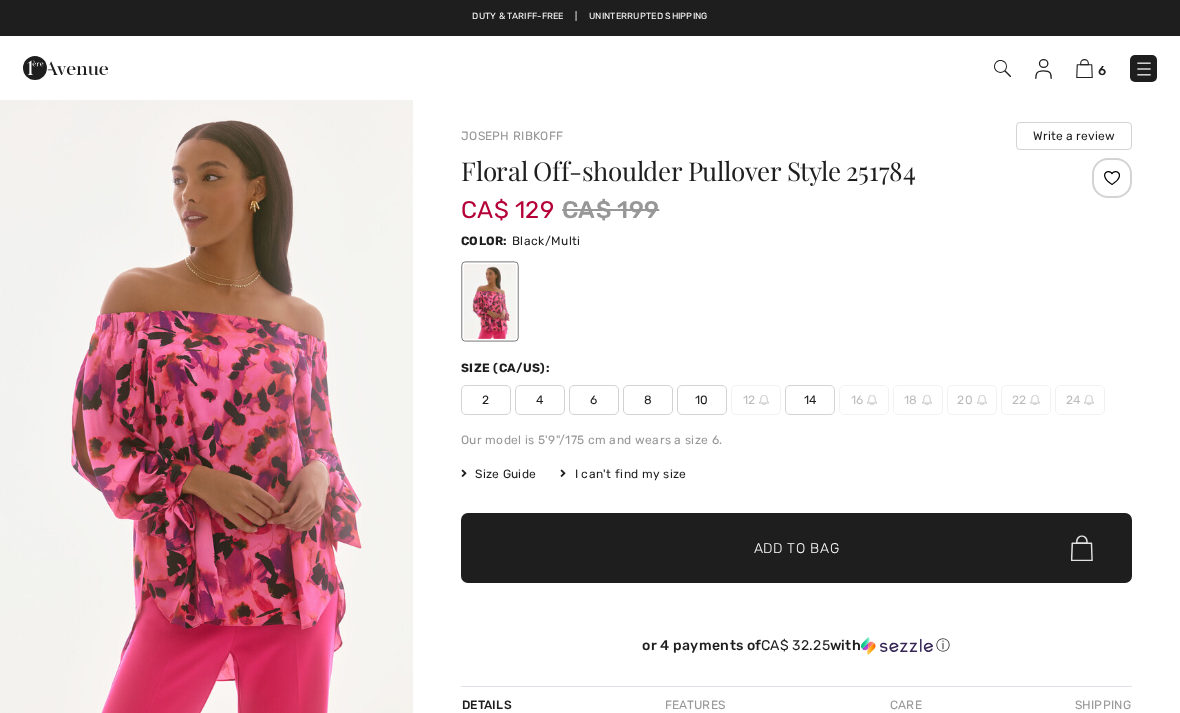 scroll, scrollTop: 0, scrollLeft: 0, axis: both 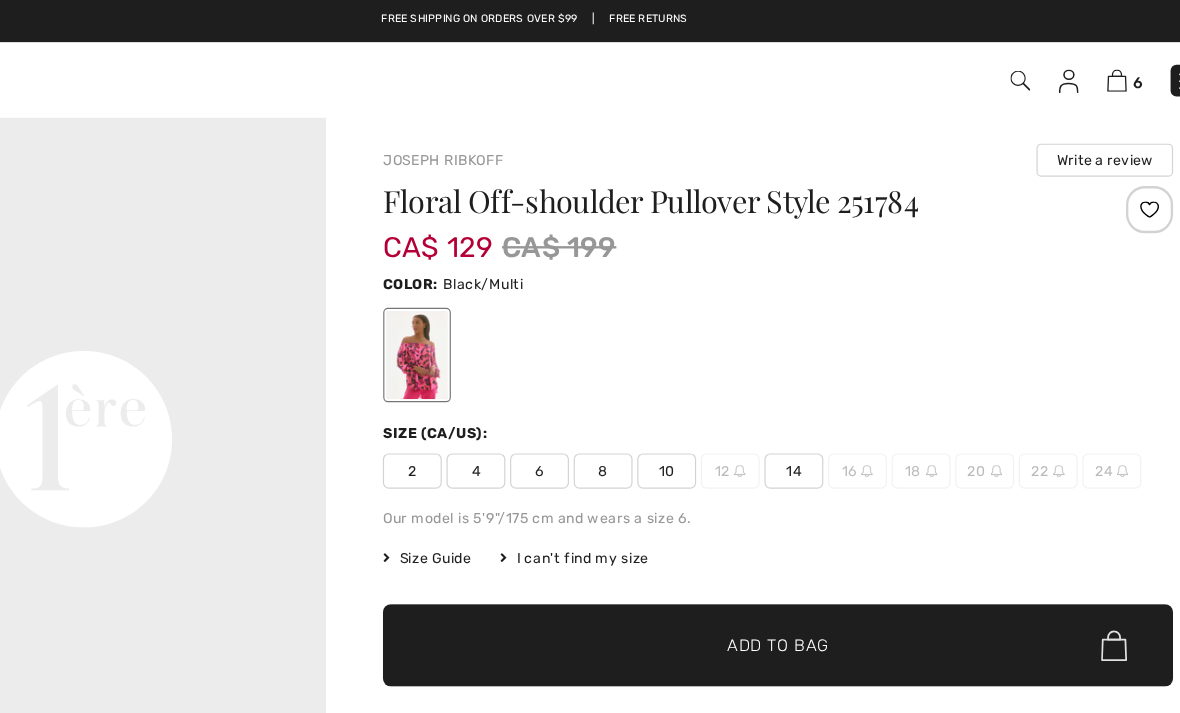 click at bounding box center (1002, 68) 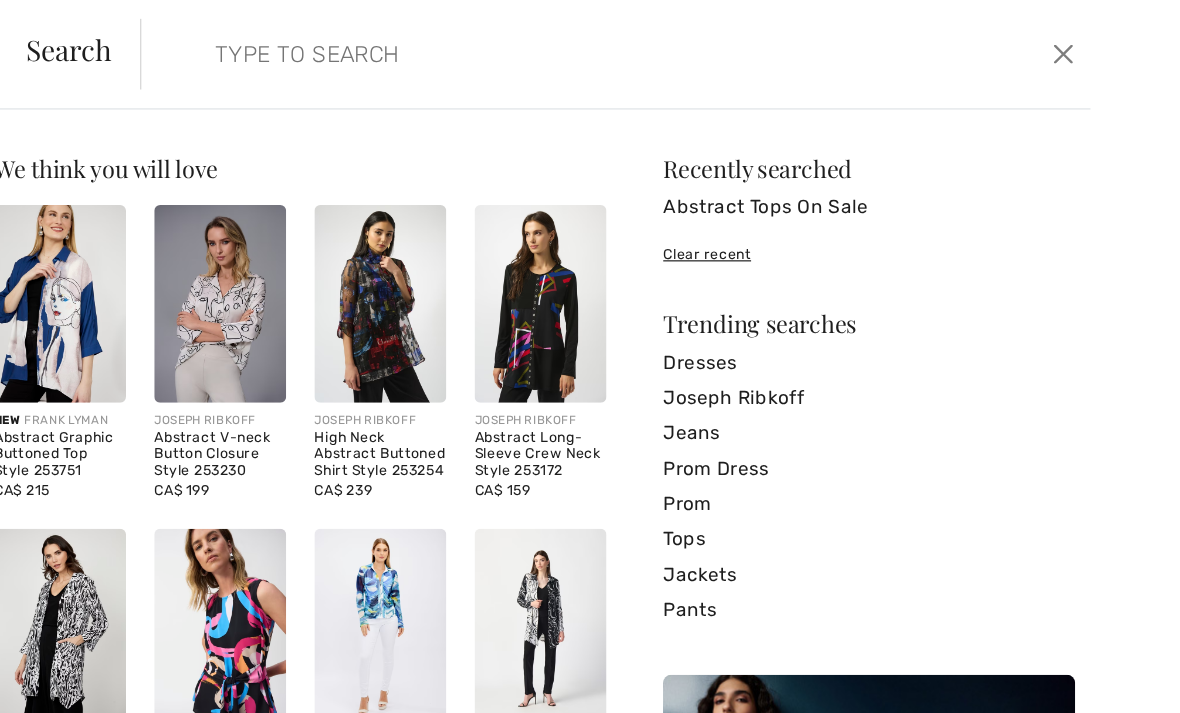 click at bounding box center [574, 46] 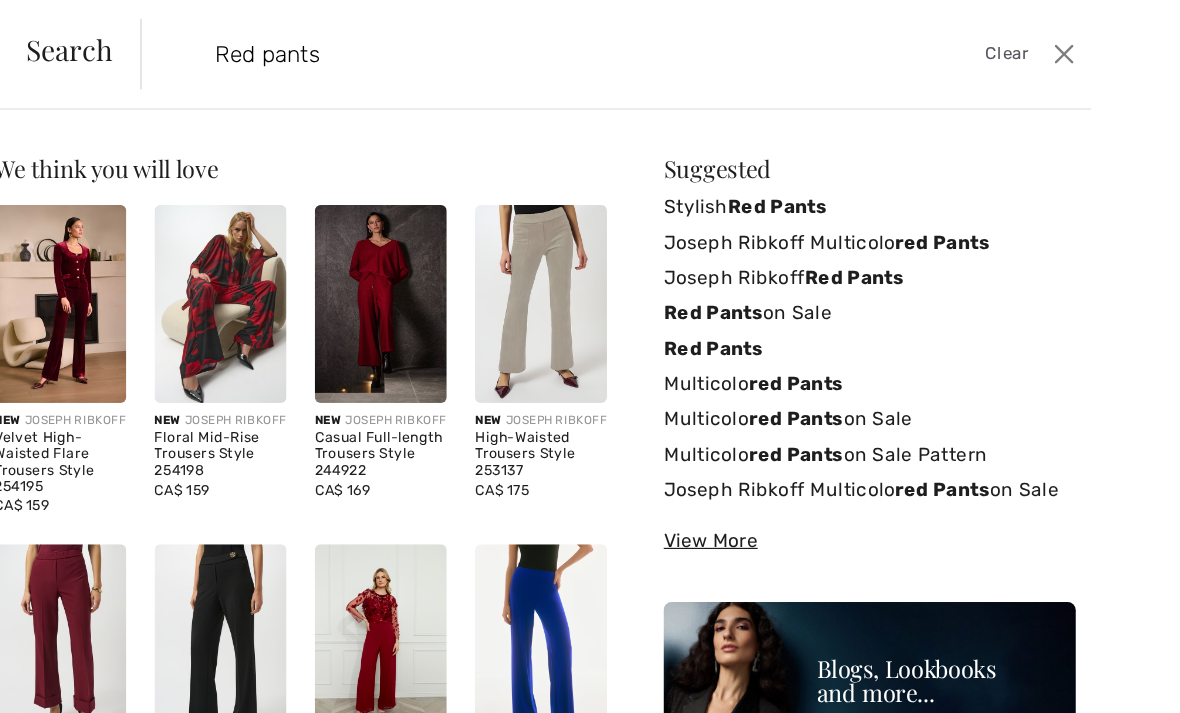 type on "Red pants" 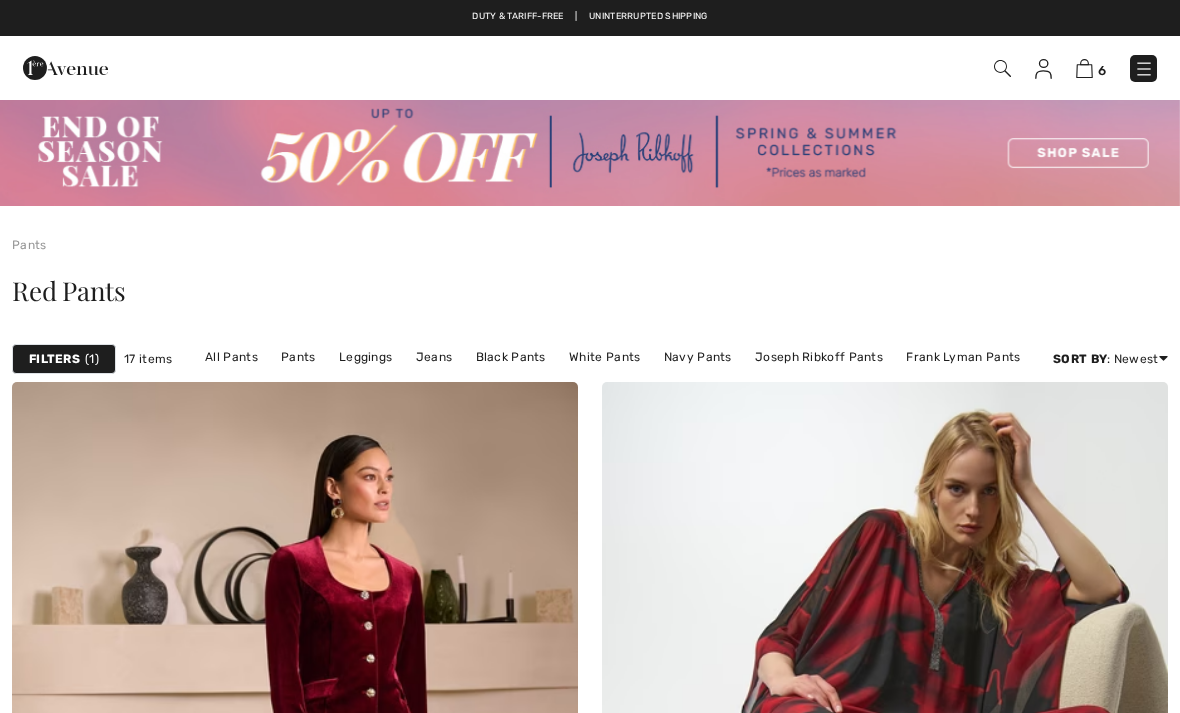 scroll, scrollTop: 0, scrollLeft: 0, axis: both 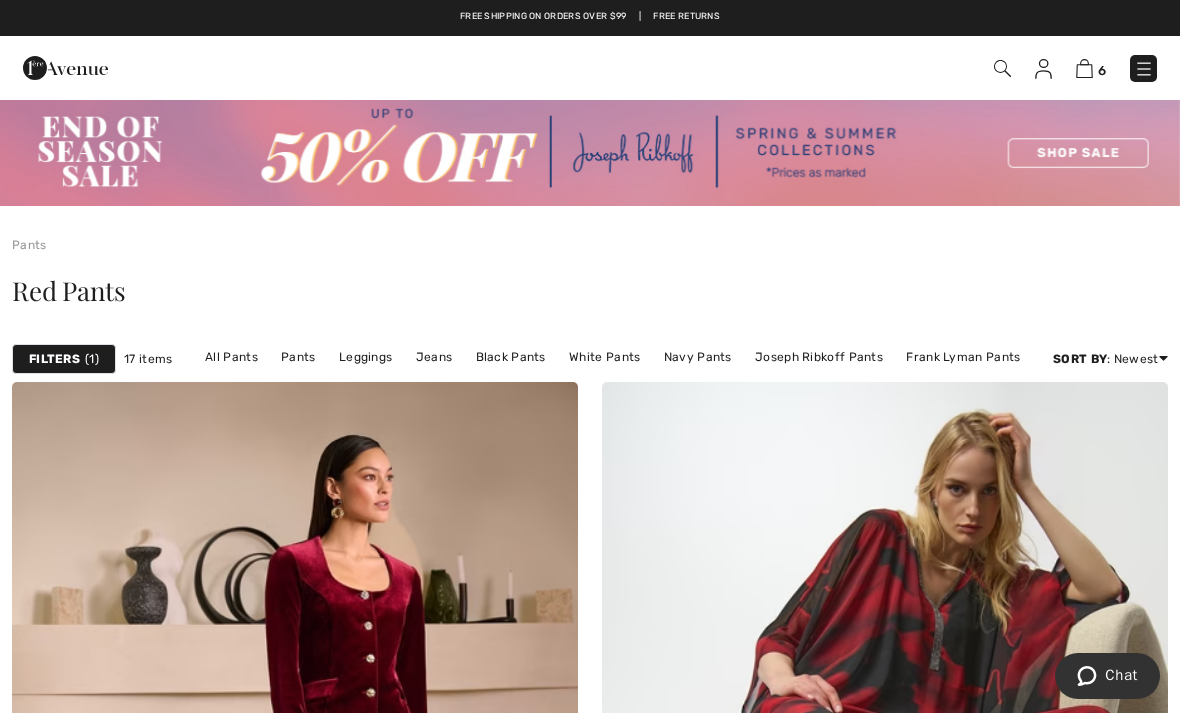 click at bounding box center [1084, 68] 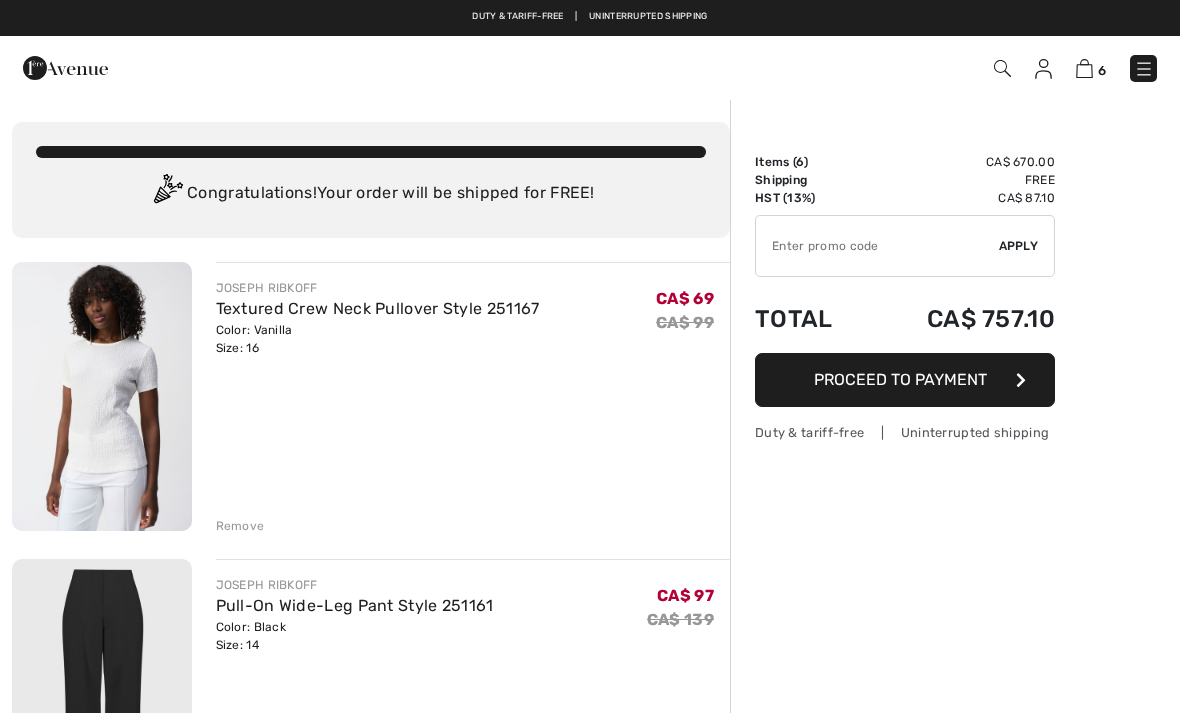 scroll, scrollTop: 0, scrollLeft: 0, axis: both 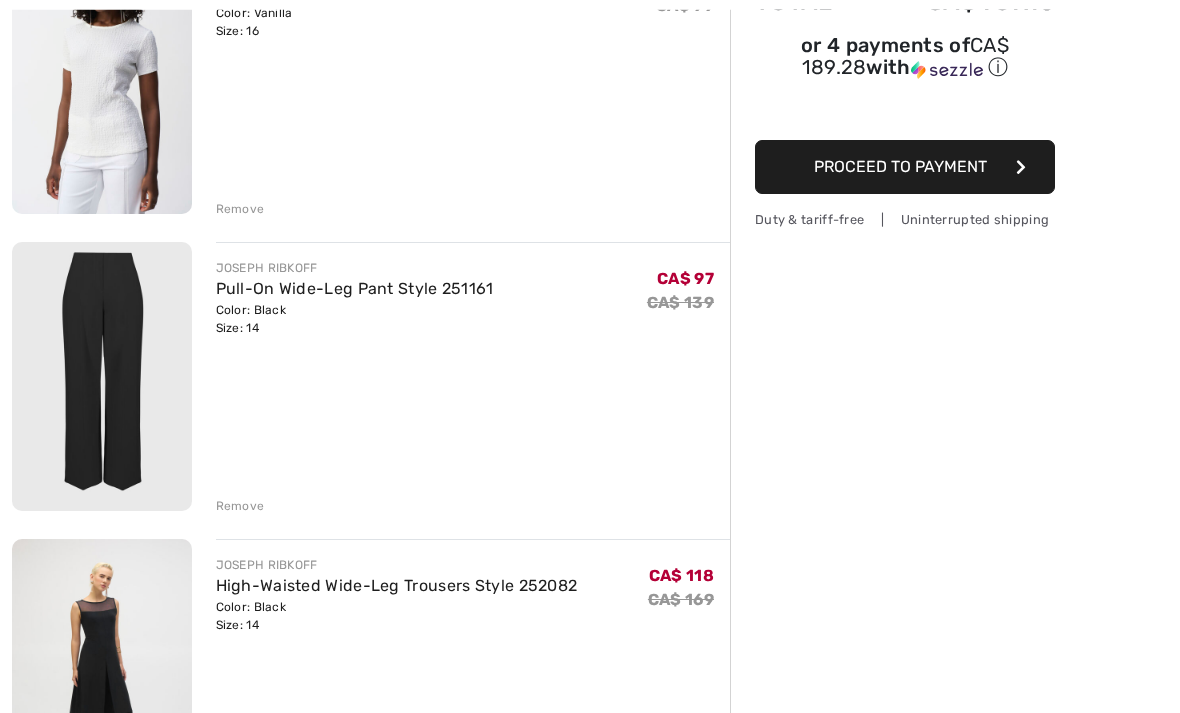 click on "Remove" at bounding box center [240, 506] 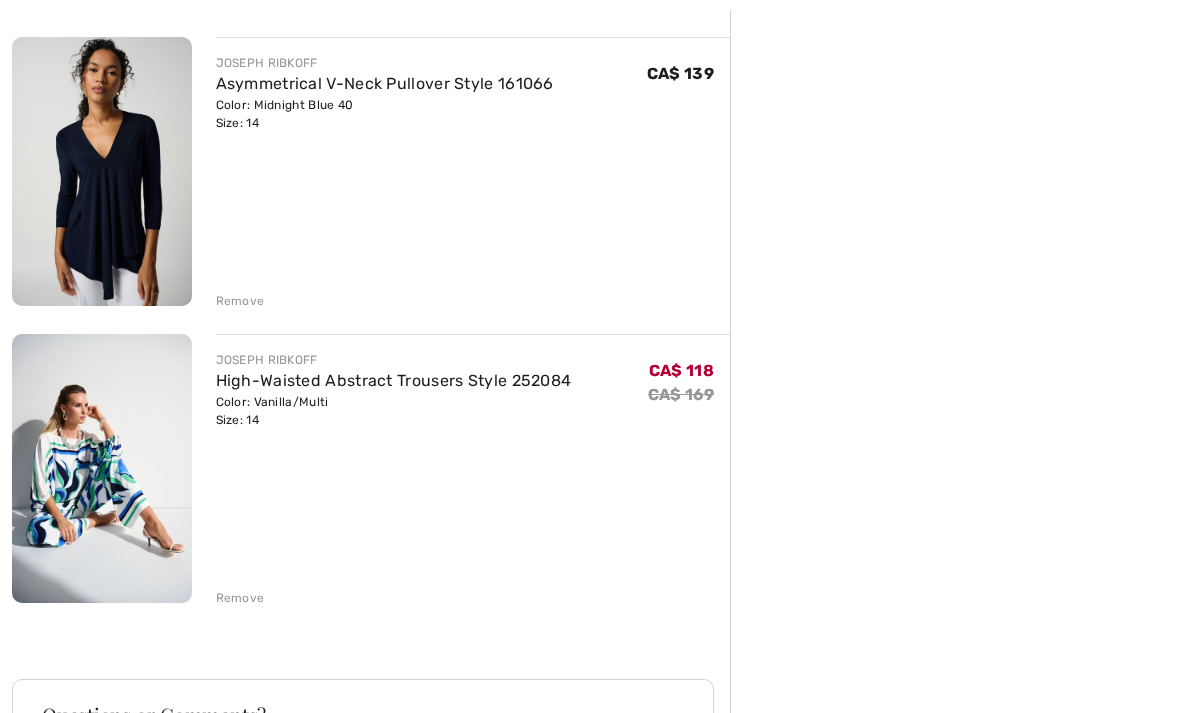 scroll, scrollTop: 1130, scrollLeft: 0, axis: vertical 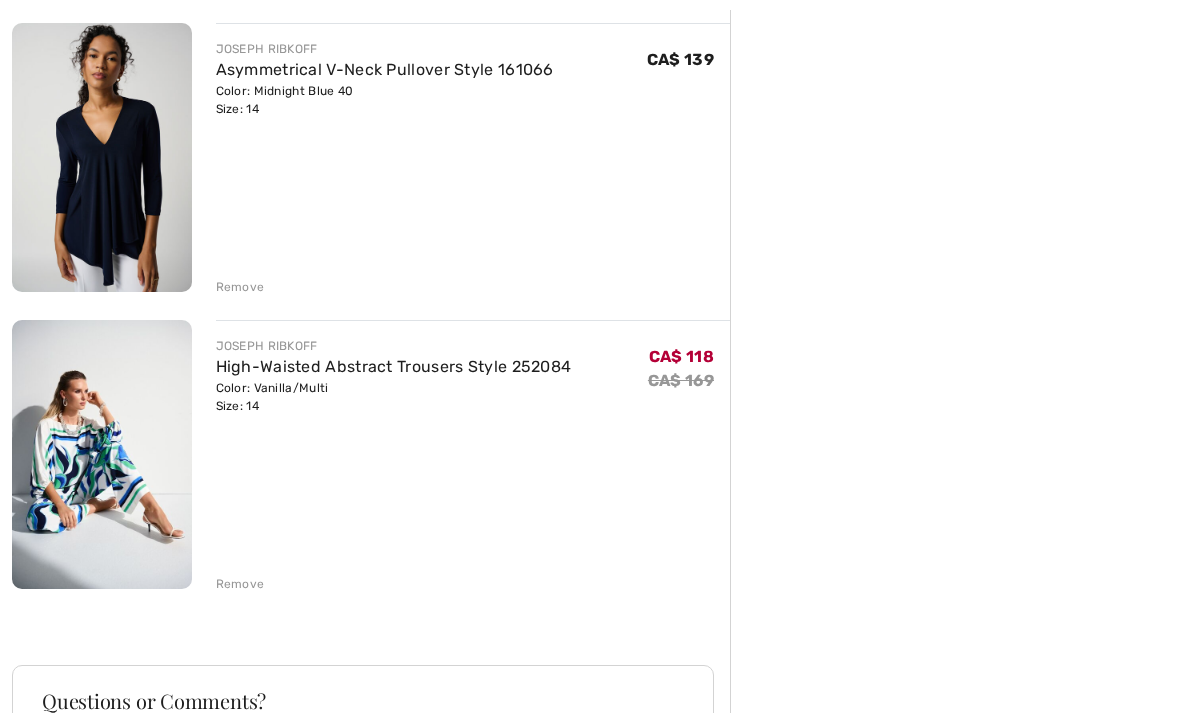 click on "Remove" at bounding box center (240, 584) 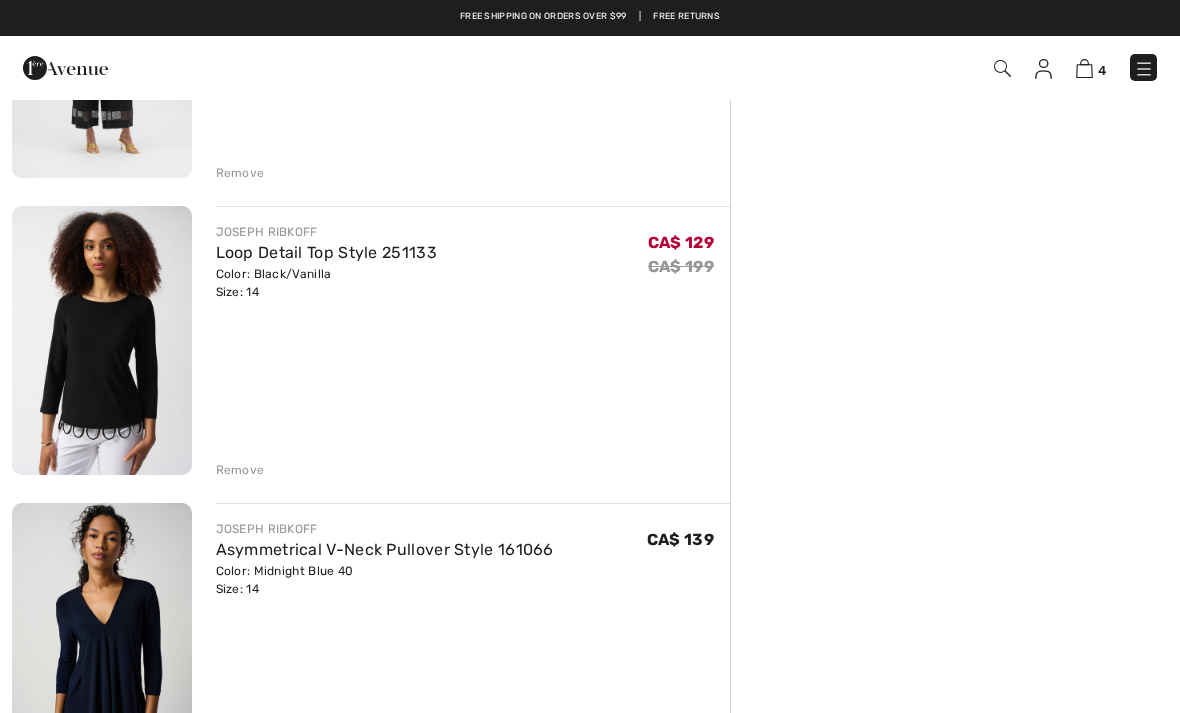 scroll, scrollTop: 649, scrollLeft: 0, axis: vertical 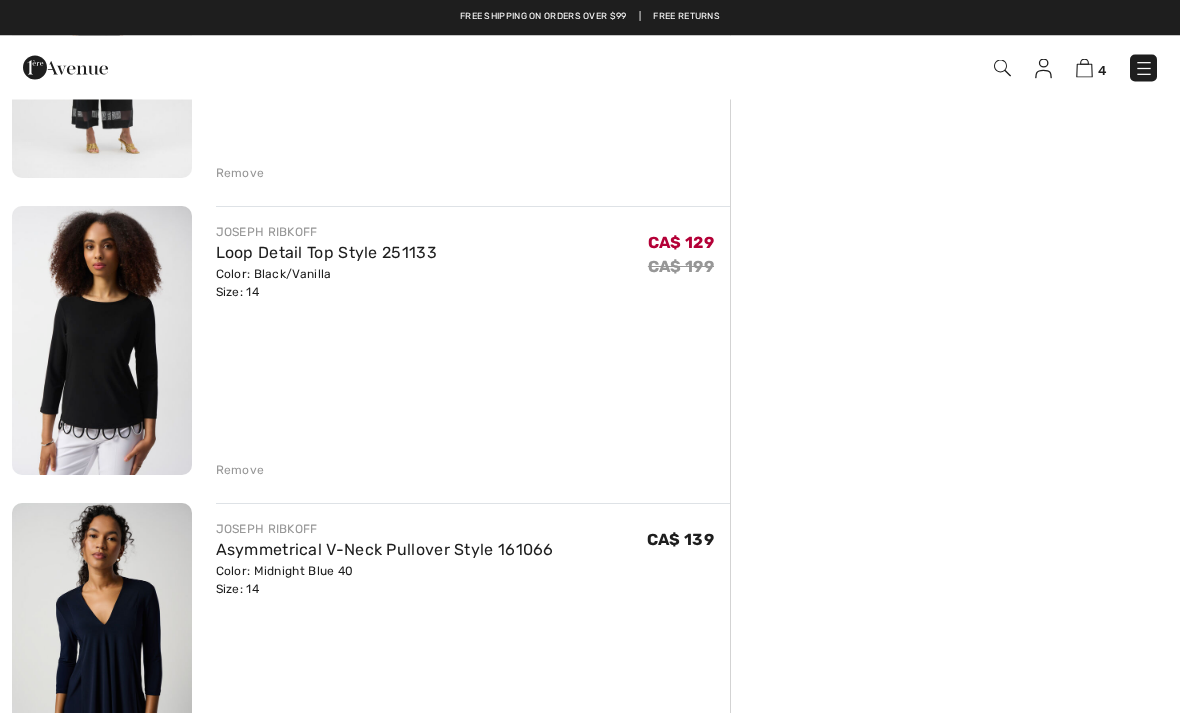 click on "Loop Detail Top Style 251133" at bounding box center (326, 253) 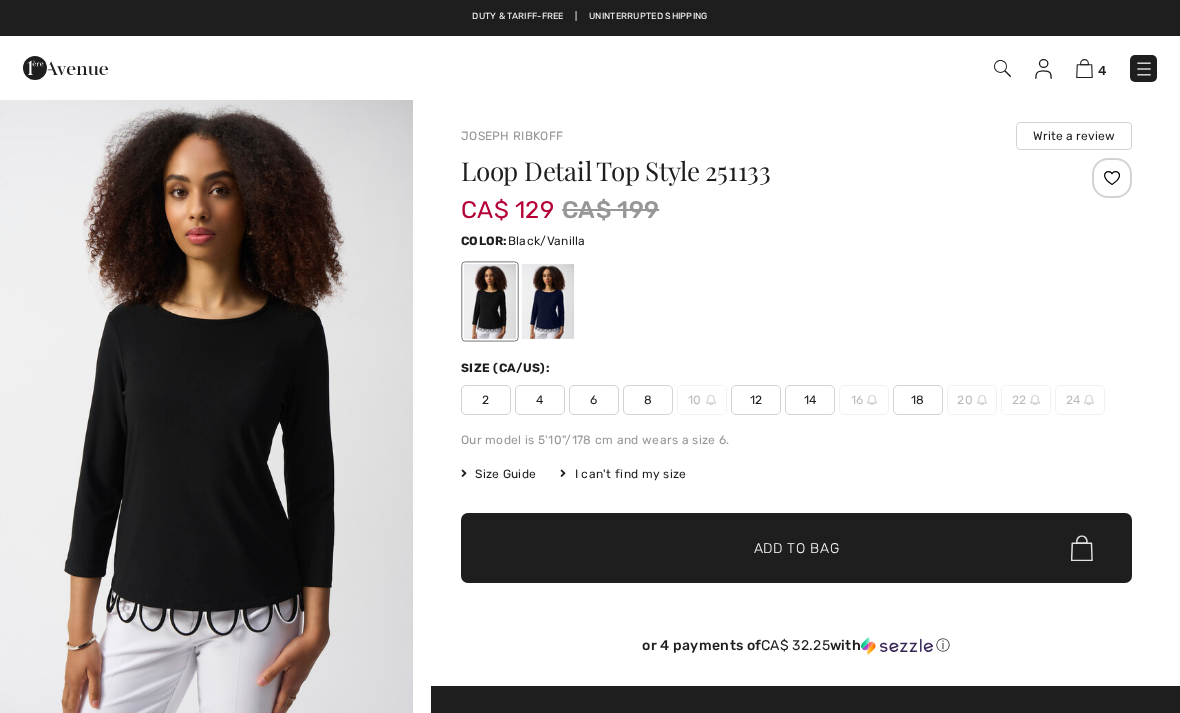 scroll, scrollTop: 0, scrollLeft: 0, axis: both 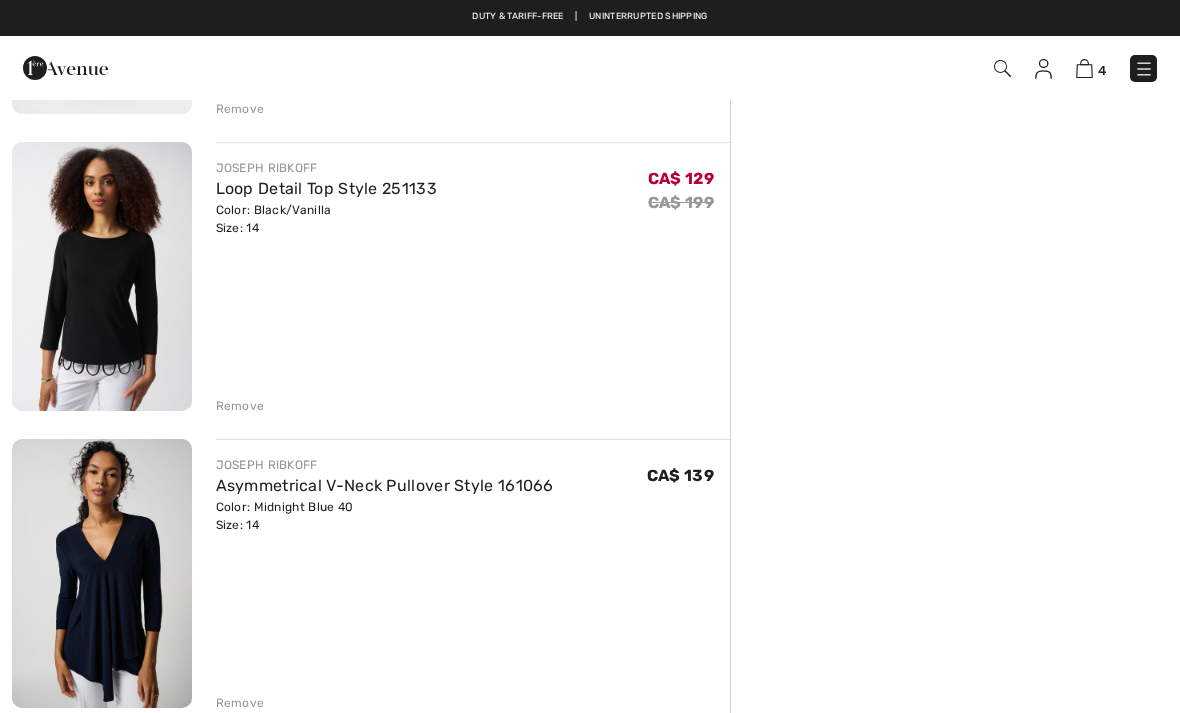 click on "Asymmetrical V-Neck Pullover Style 161066" at bounding box center (385, 485) 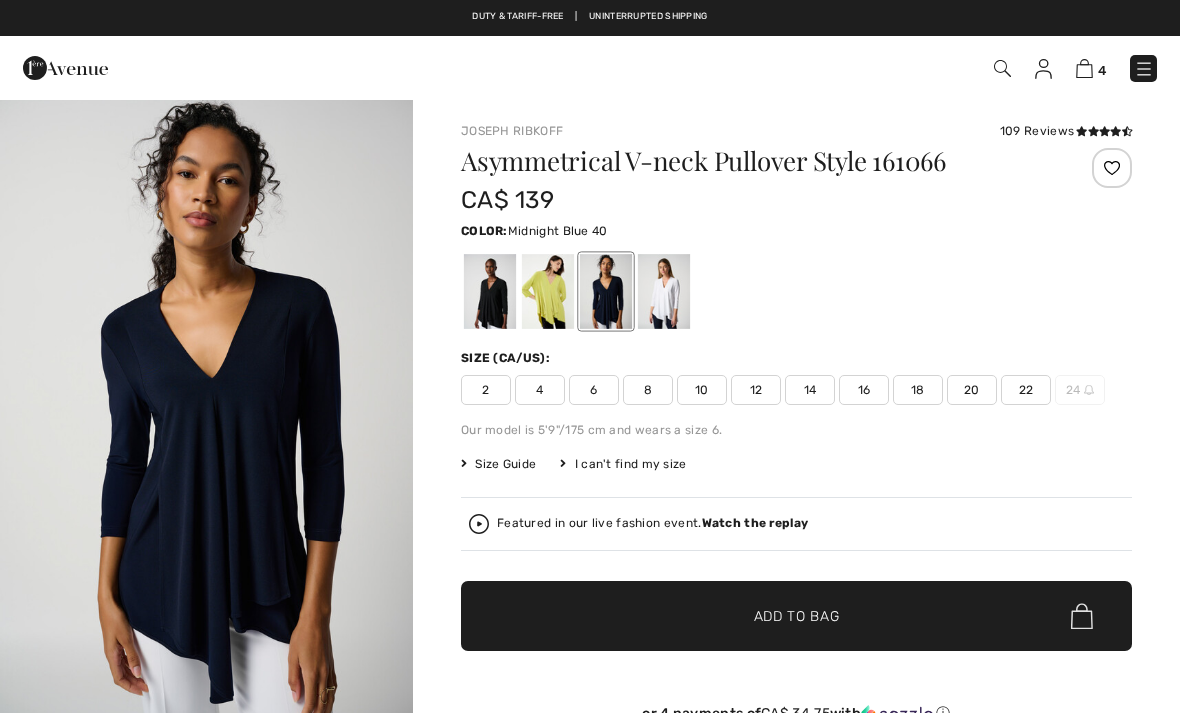 scroll, scrollTop: 0, scrollLeft: 0, axis: both 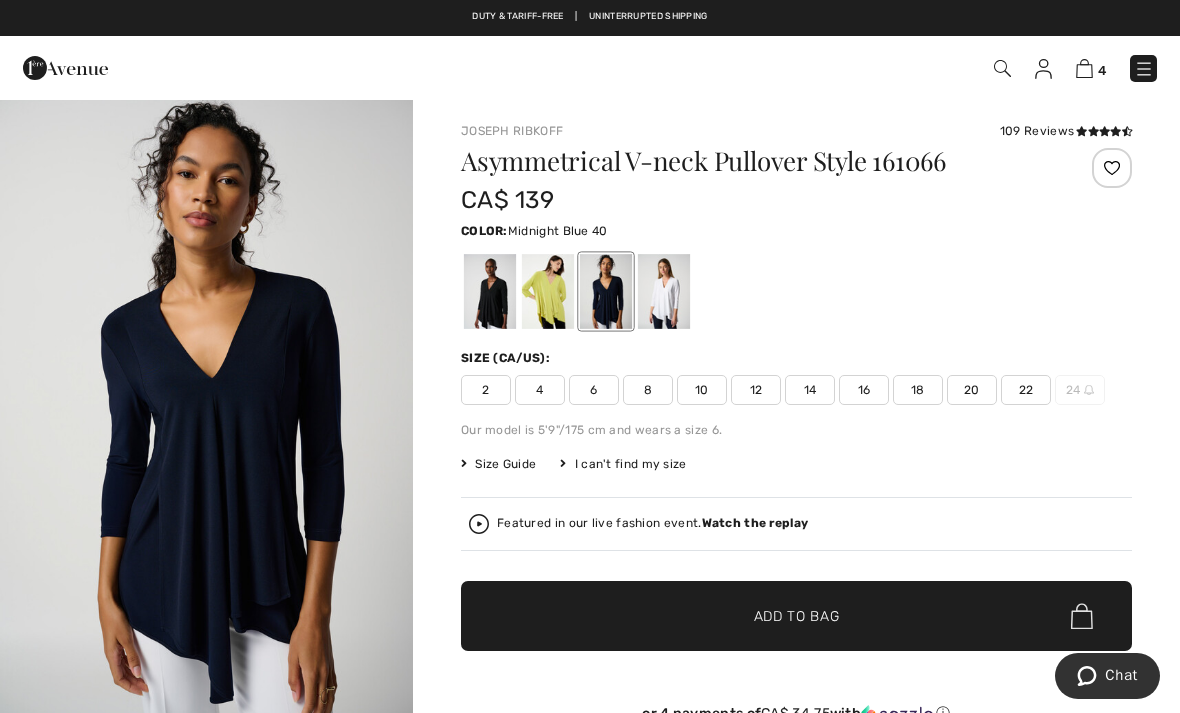 click at bounding box center [490, 291] 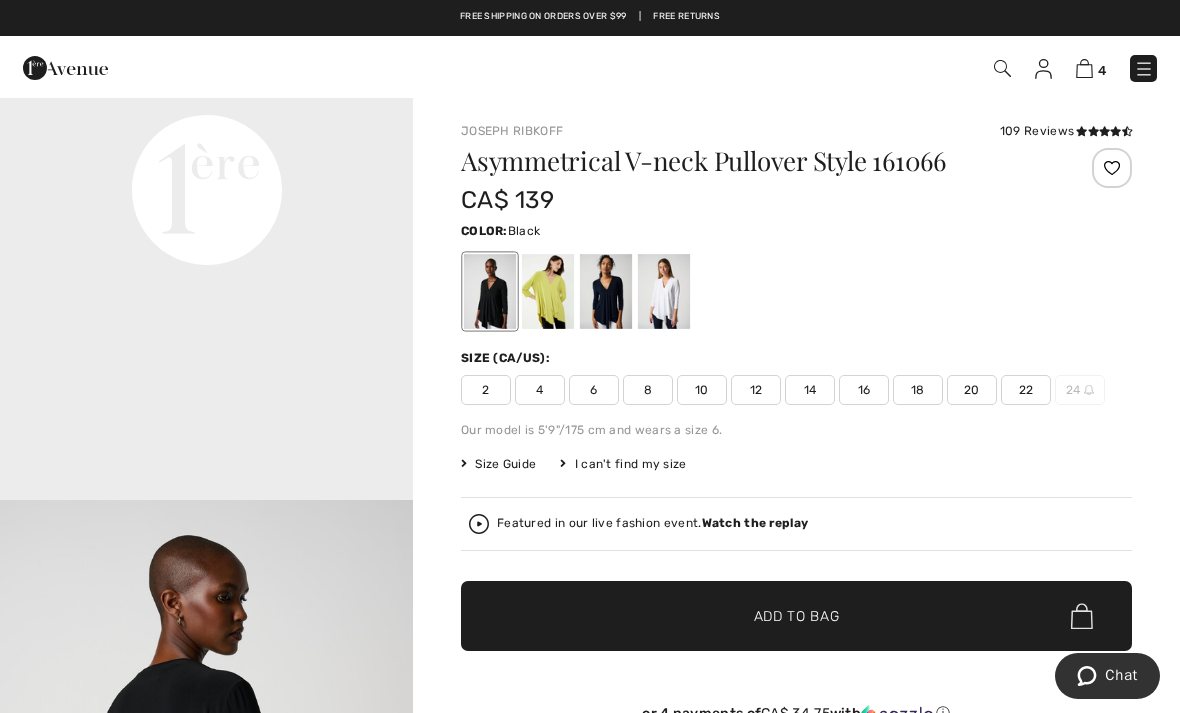 scroll, scrollTop: 1487, scrollLeft: 0, axis: vertical 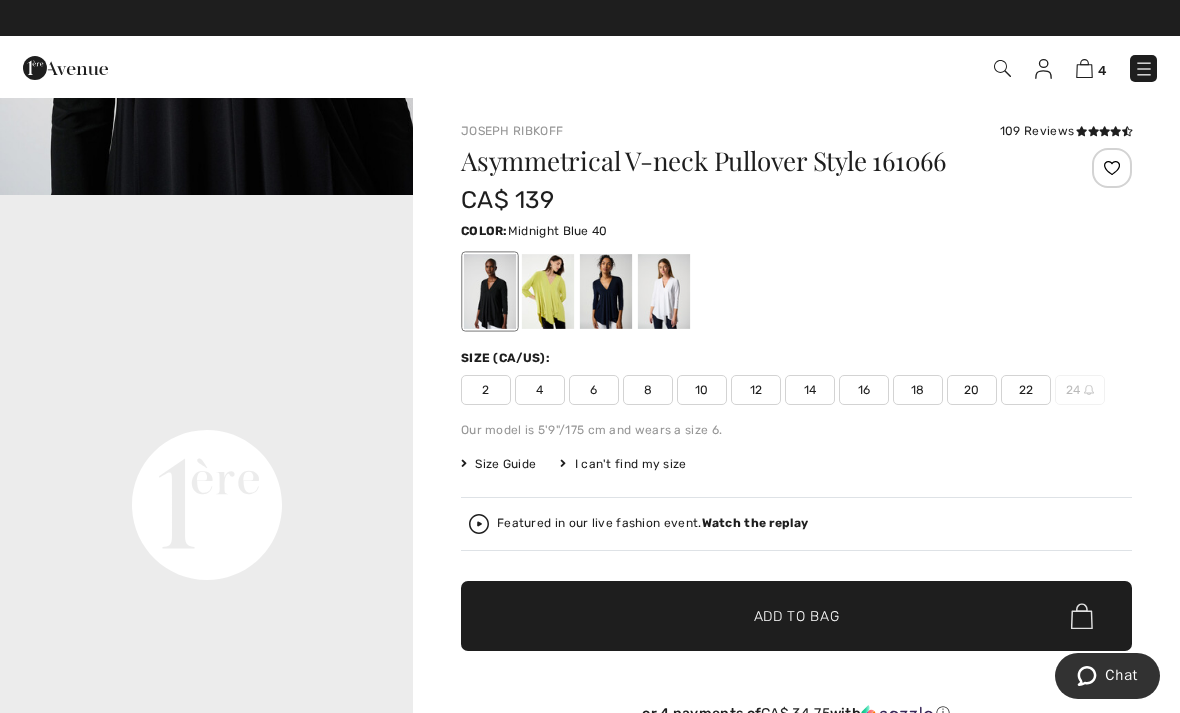 click at bounding box center [606, 291] 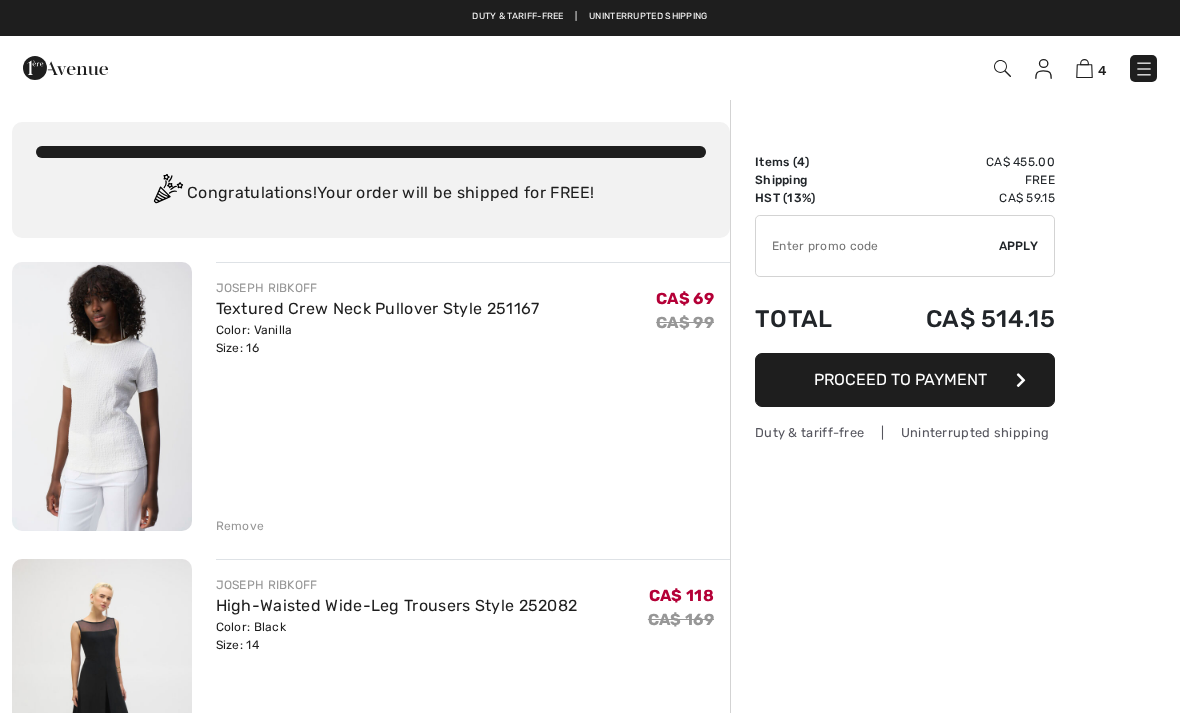 scroll, scrollTop: 714, scrollLeft: 0, axis: vertical 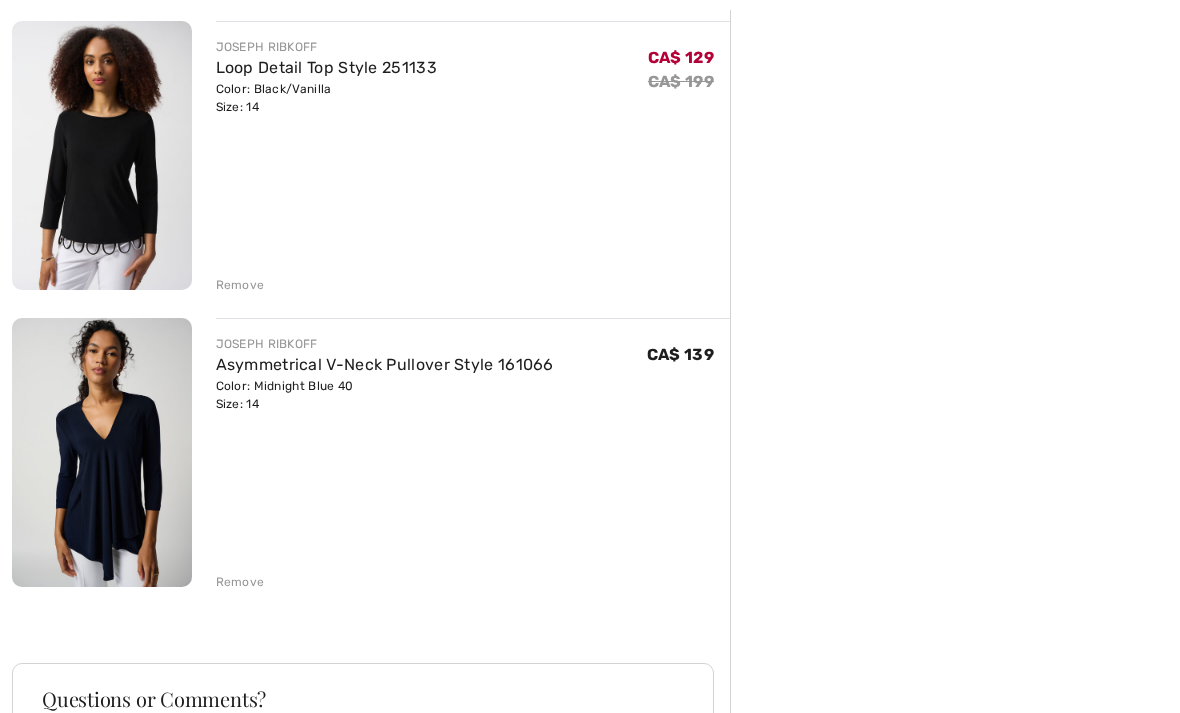 click on "Remove" at bounding box center (240, 582) 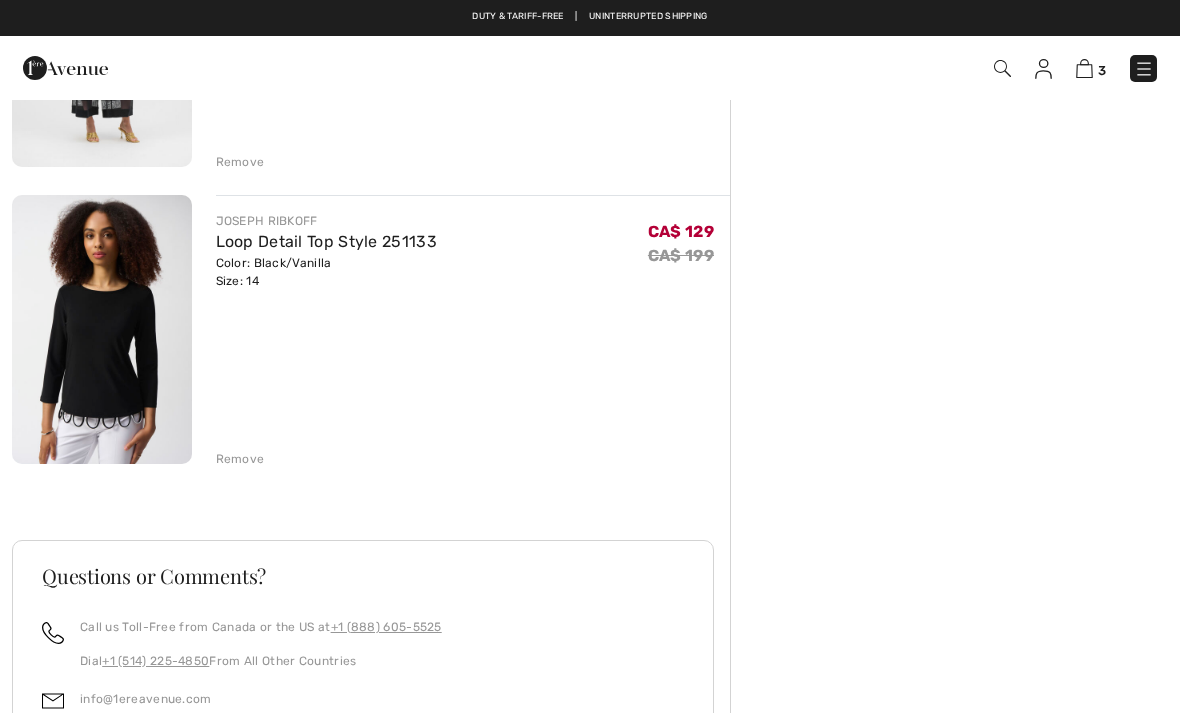 scroll, scrollTop: 614, scrollLeft: 0, axis: vertical 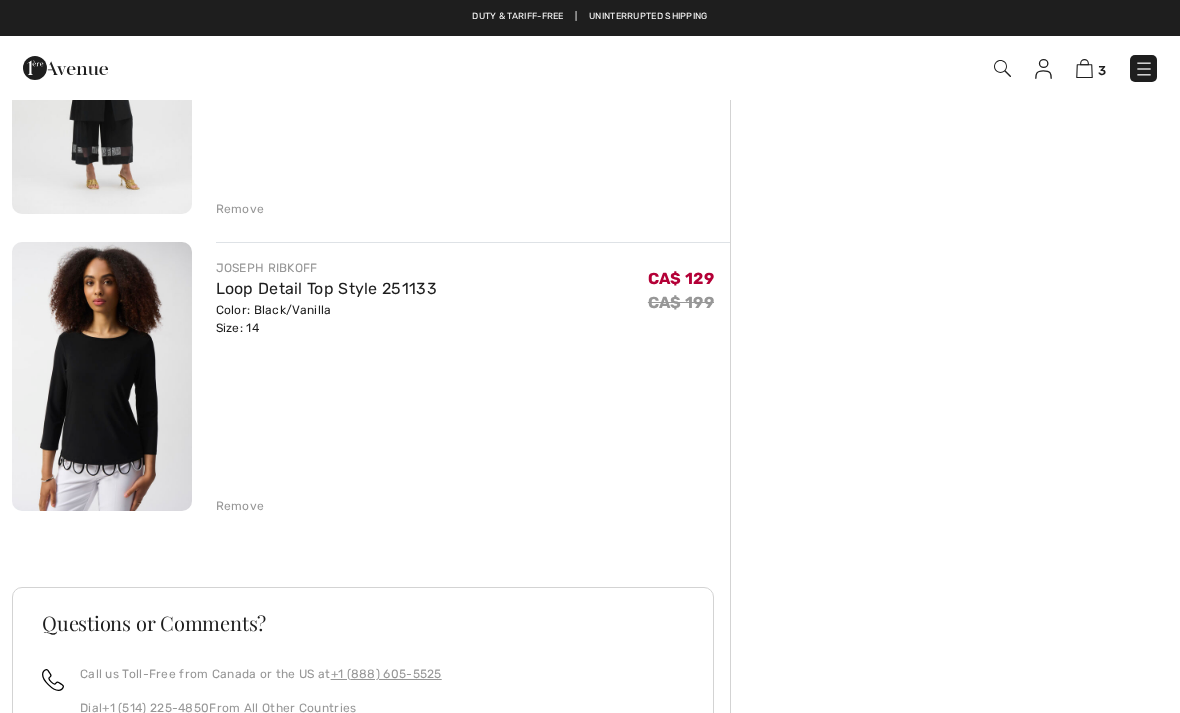 click on "Loop Detail Top Style 251133" at bounding box center (326, 288) 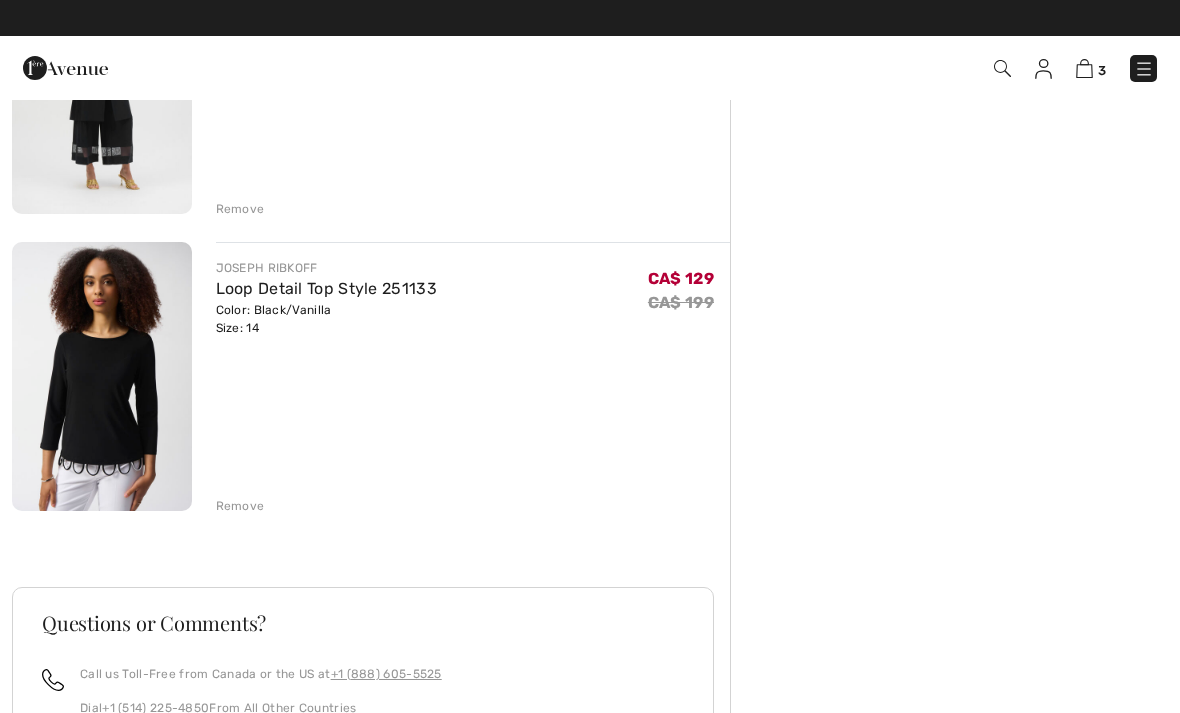click on "Loop Detail Top Style 251133" at bounding box center (326, 288) 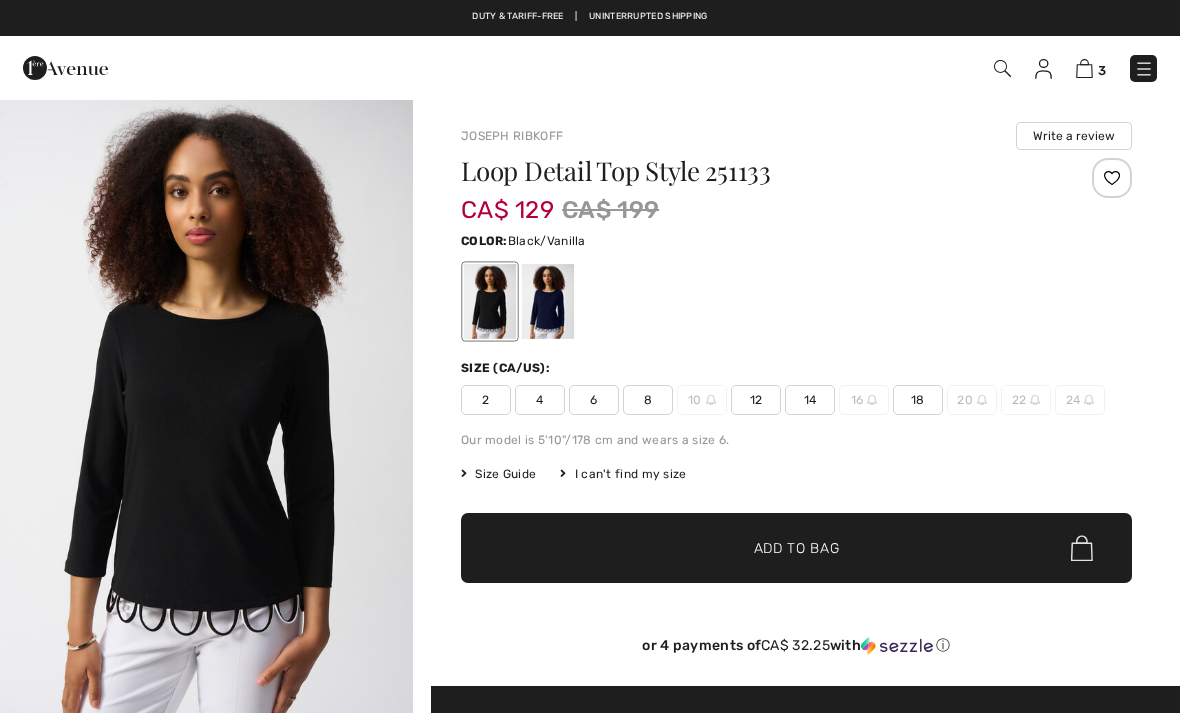checkbox on "true" 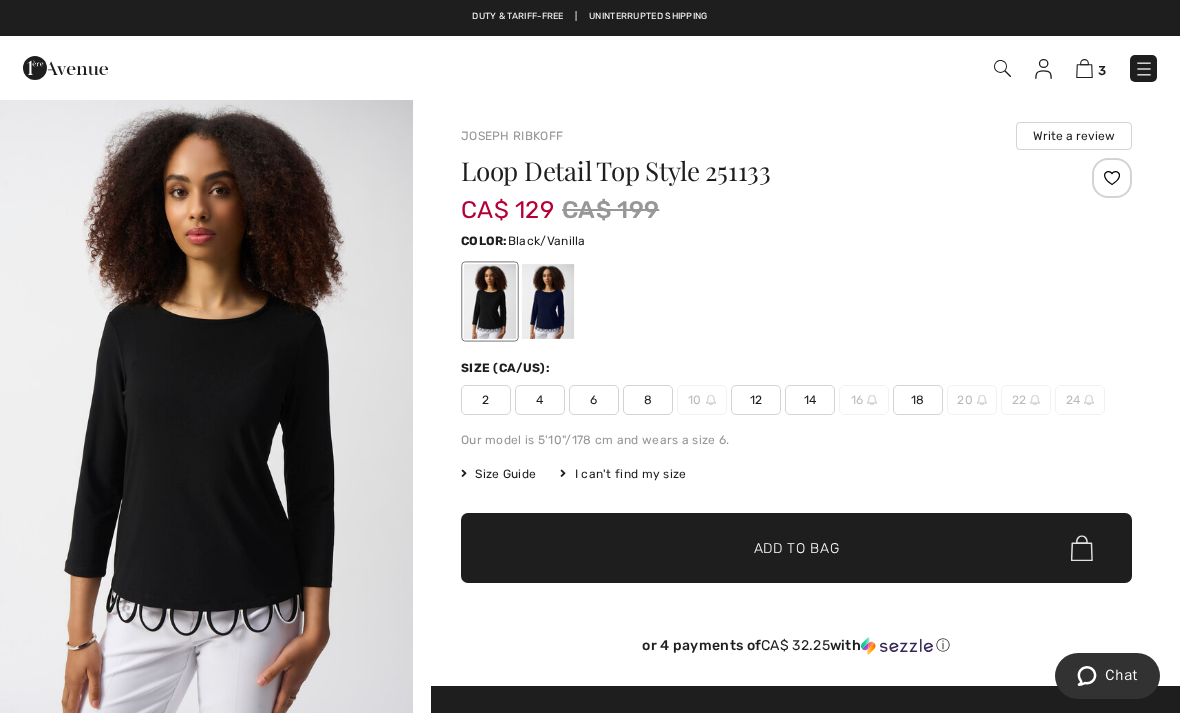 click at bounding box center (548, 301) 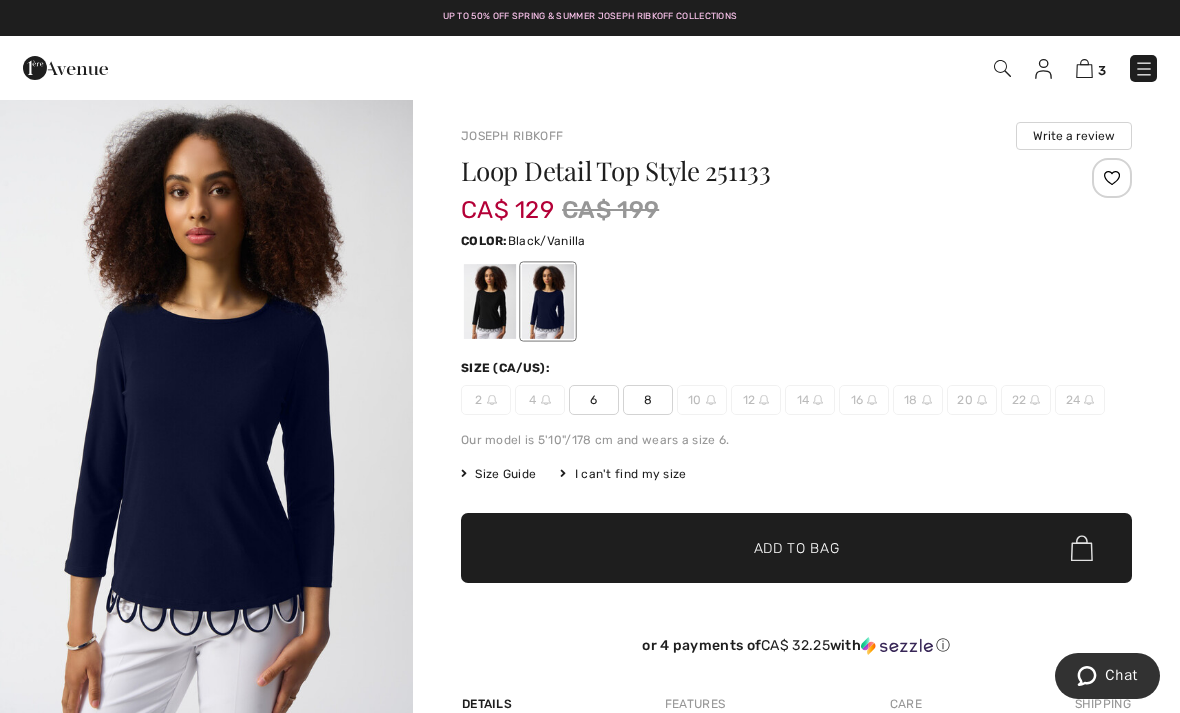 click at bounding box center [490, 301] 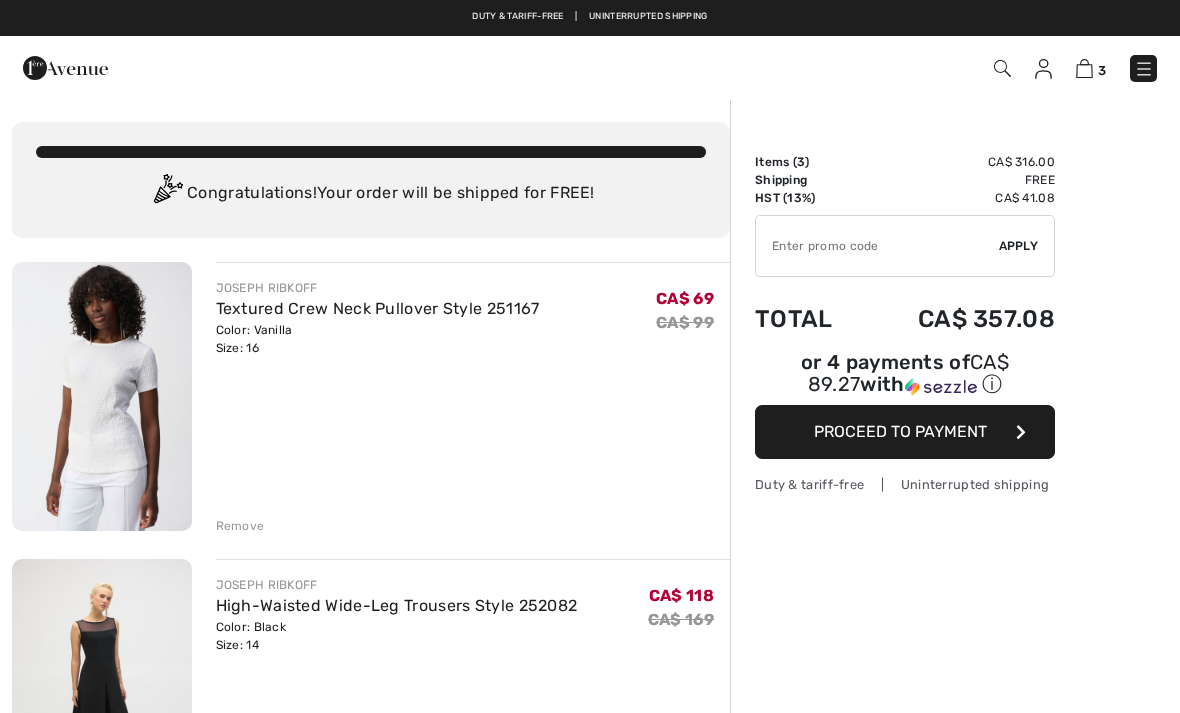 scroll, scrollTop: 614, scrollLeft: 0, axis: vertical 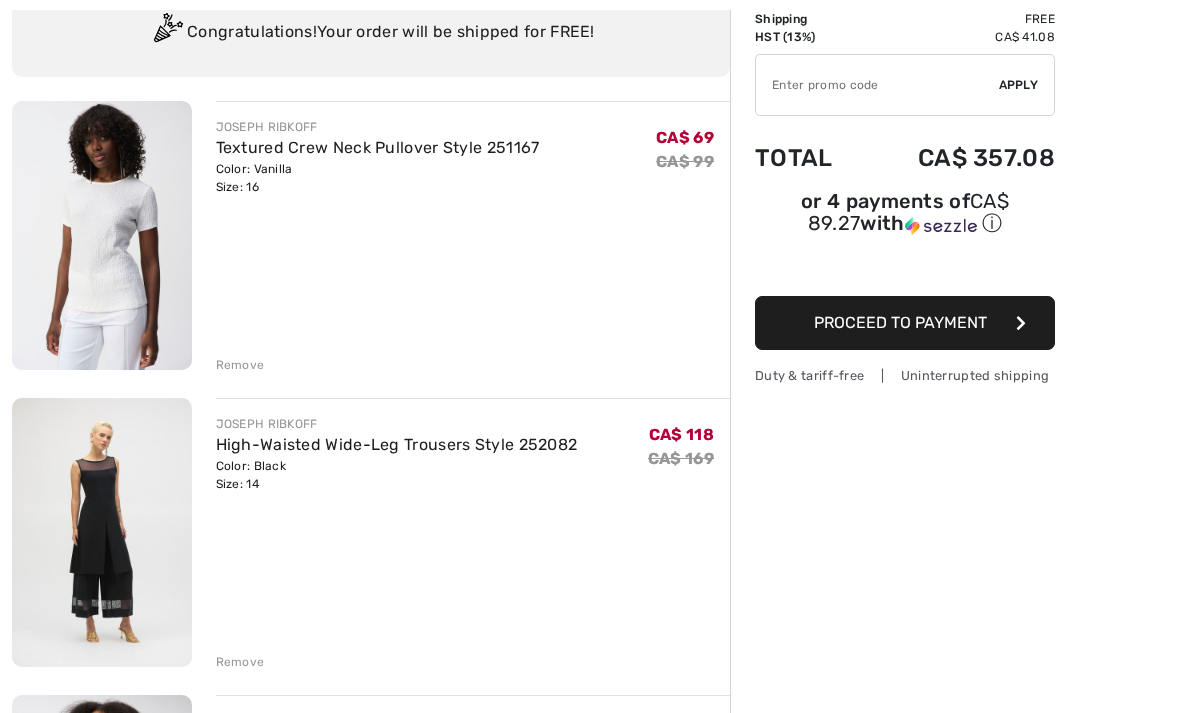 click on "High-Waisted Wide-Leg Trousers Style 252082" at bounding box center (397, 444) 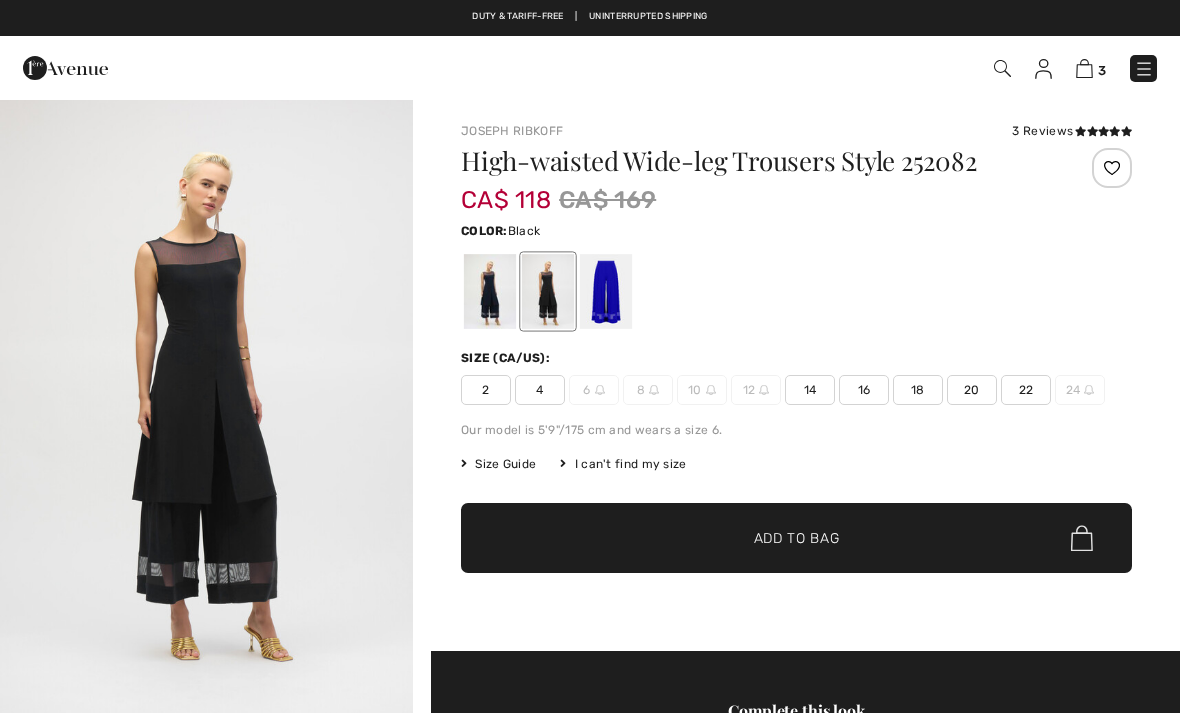 scroll, scrollTop: 0, scrollLeft: 0, axis: both 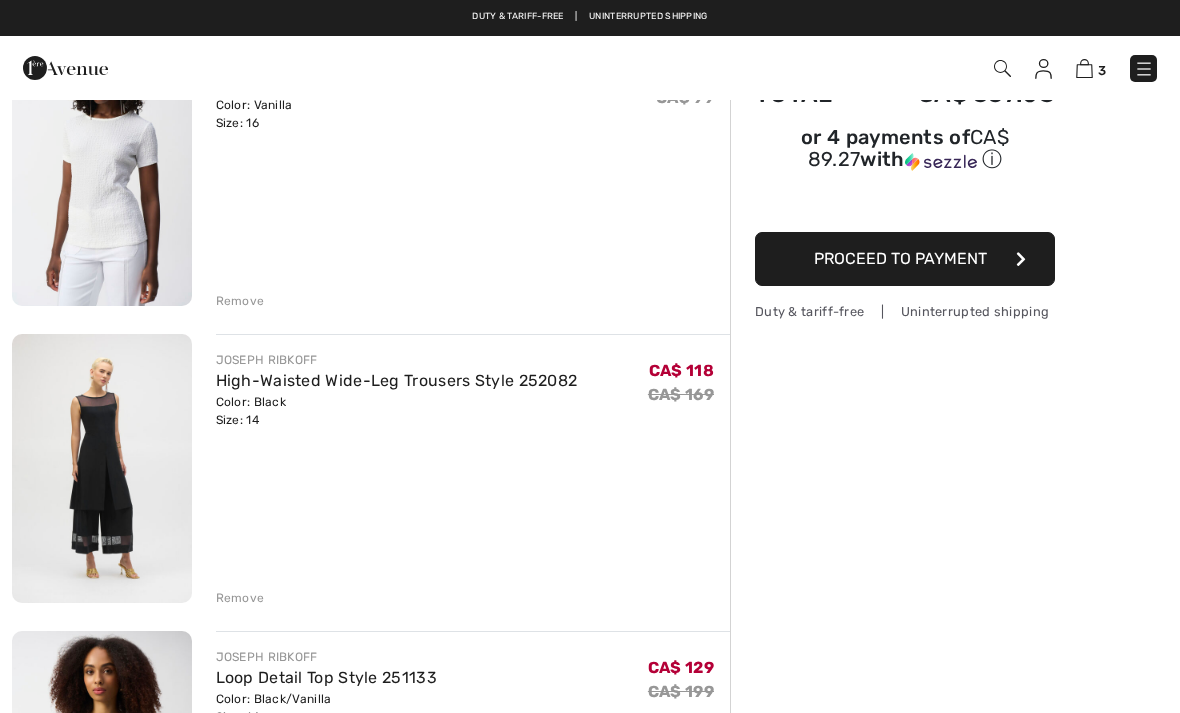 click on "Remove" at bounding box center (240, 598) 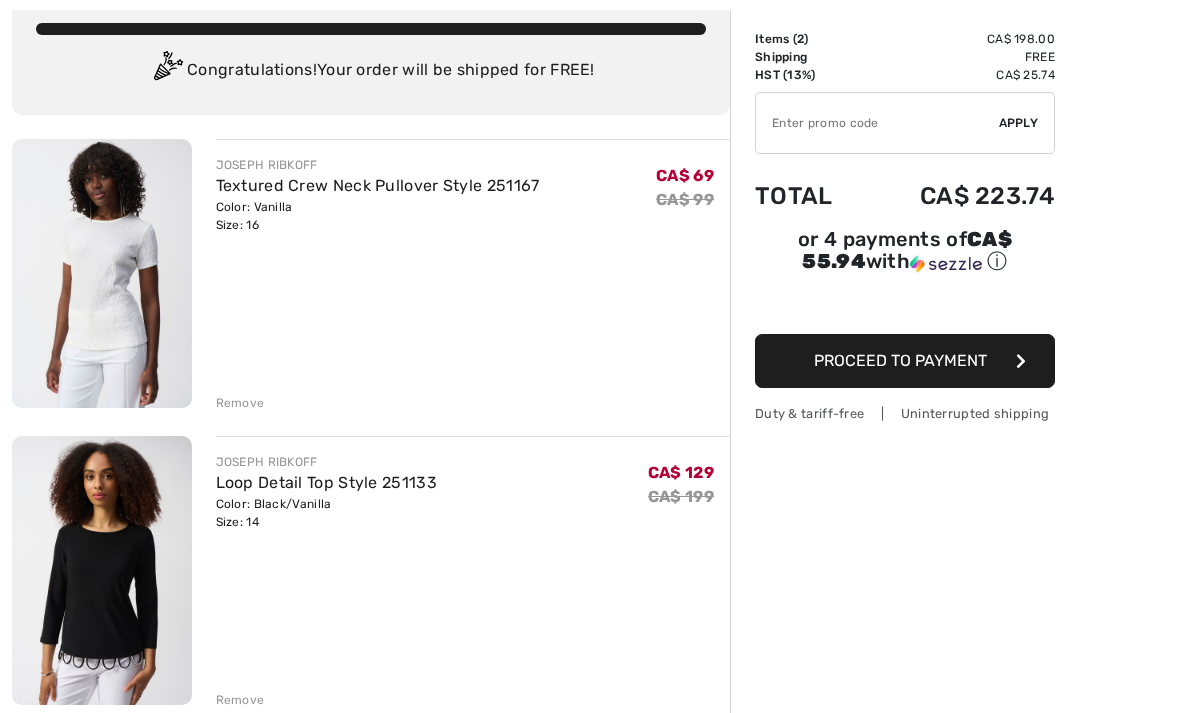 scroll, scrollTop: 0, scrollLeft: 0, axis: both 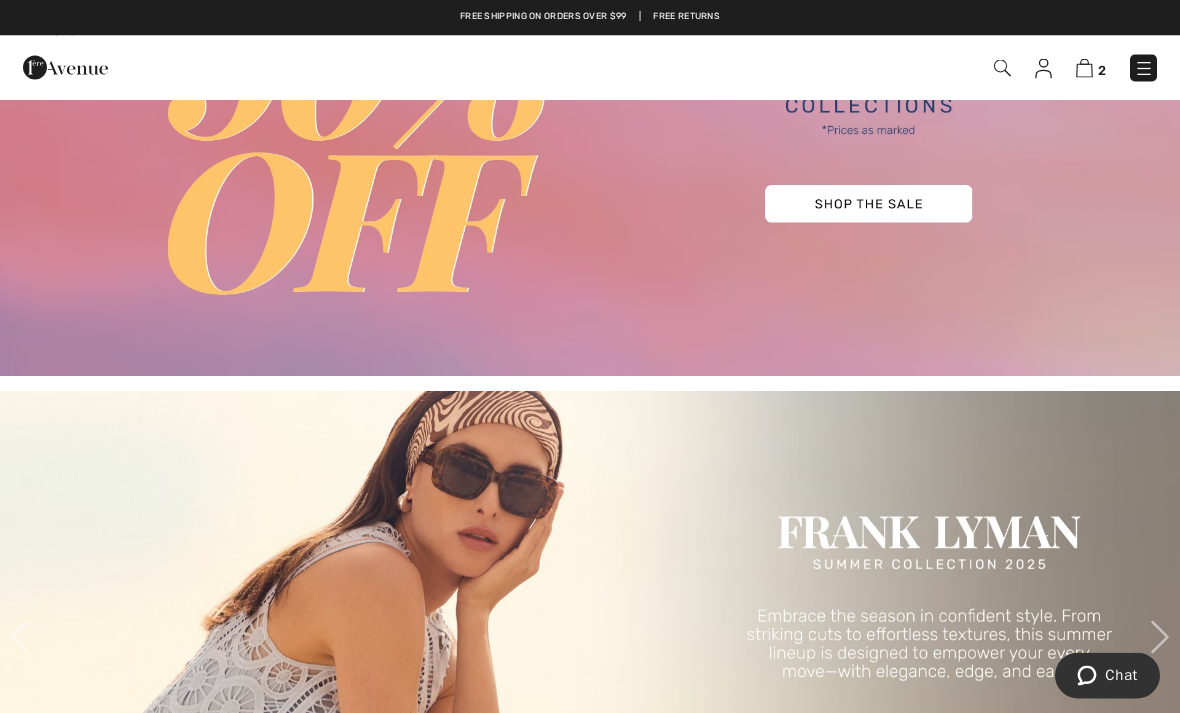 click at bounding box center (1084, 68) 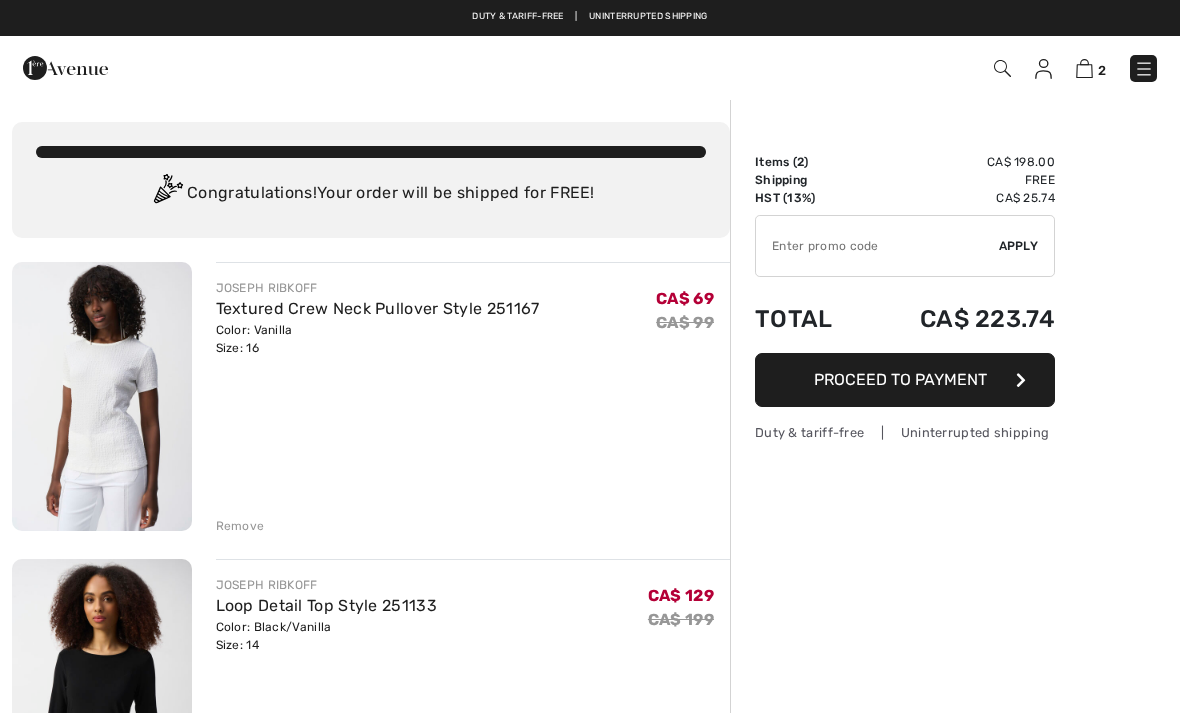 scroll, scrollTop: 0, scrollLeft: 0, axis: both 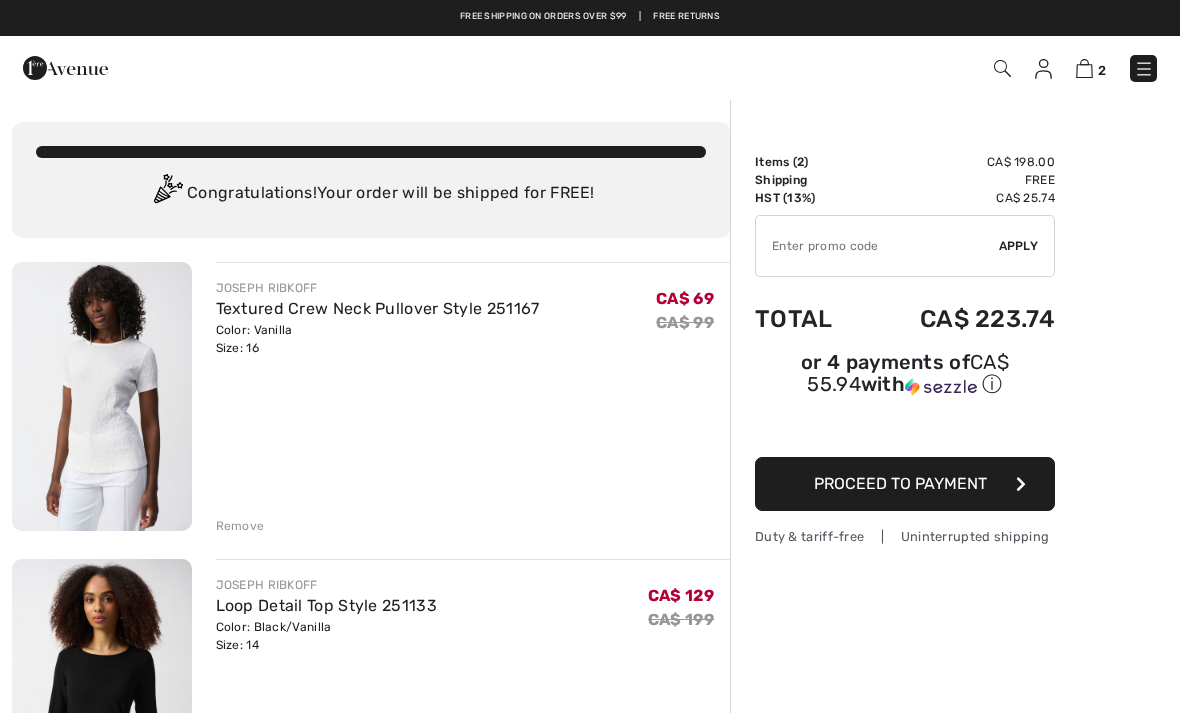click at bounding box center (877, 246) 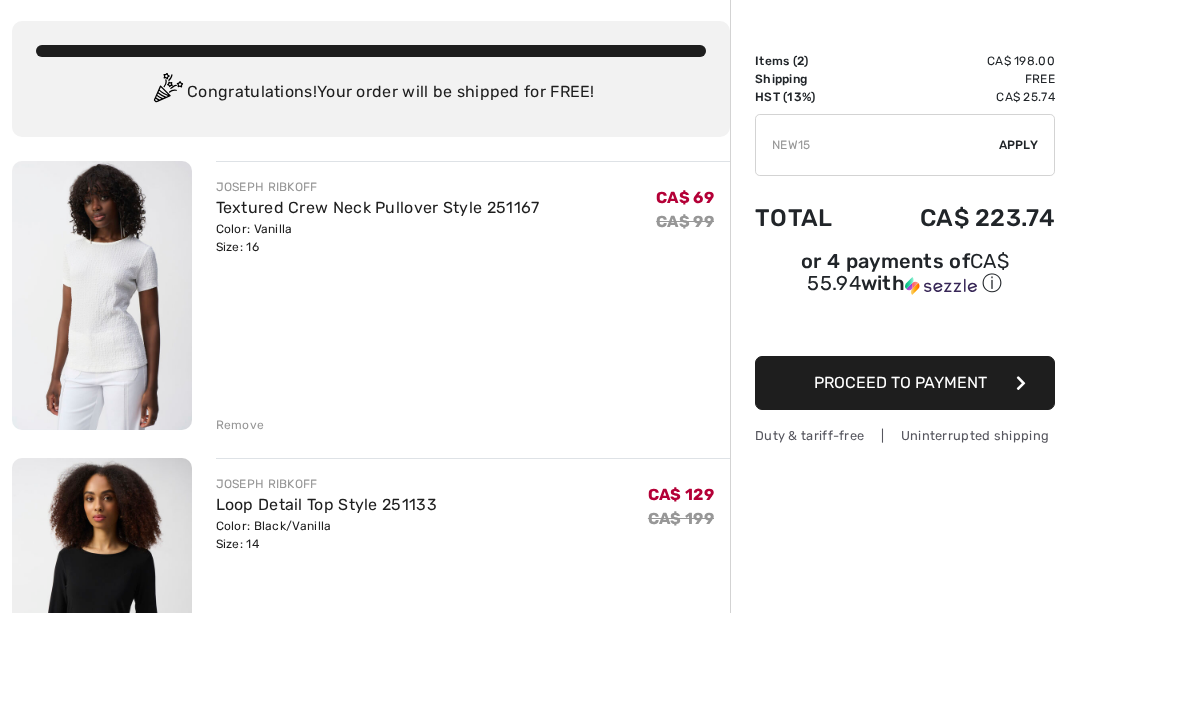 type on "NEW15" 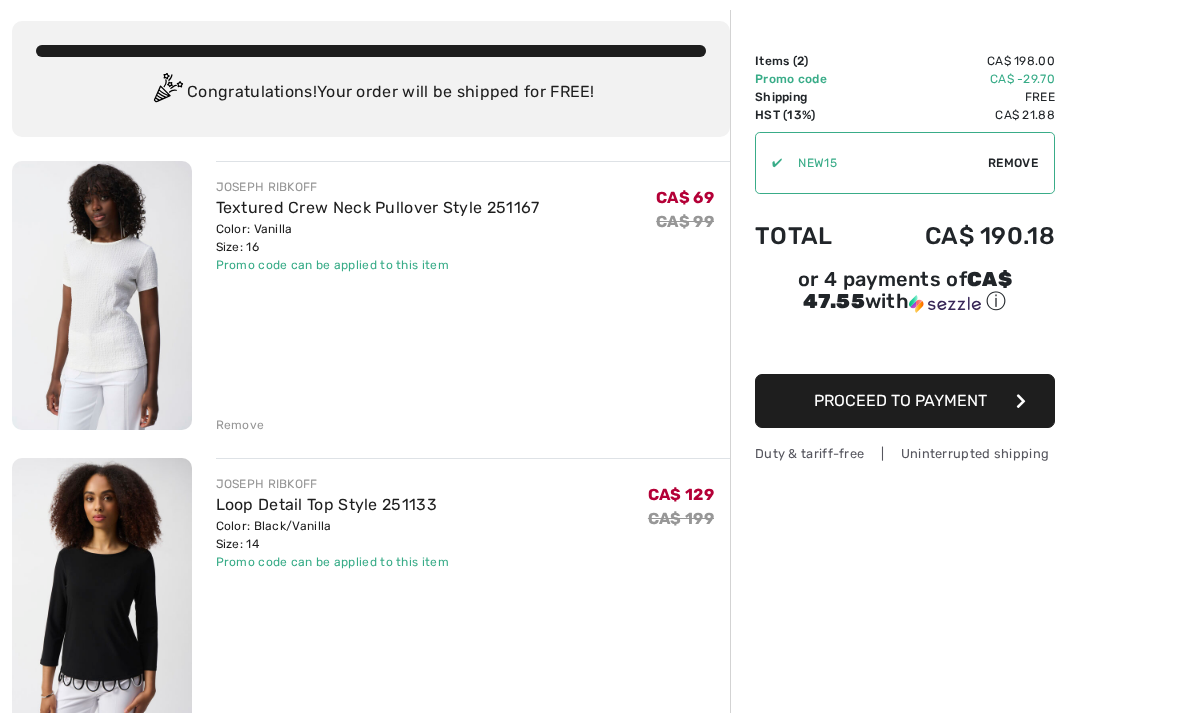 click on "Proceed to Payment" at bounding box center [900, 400] 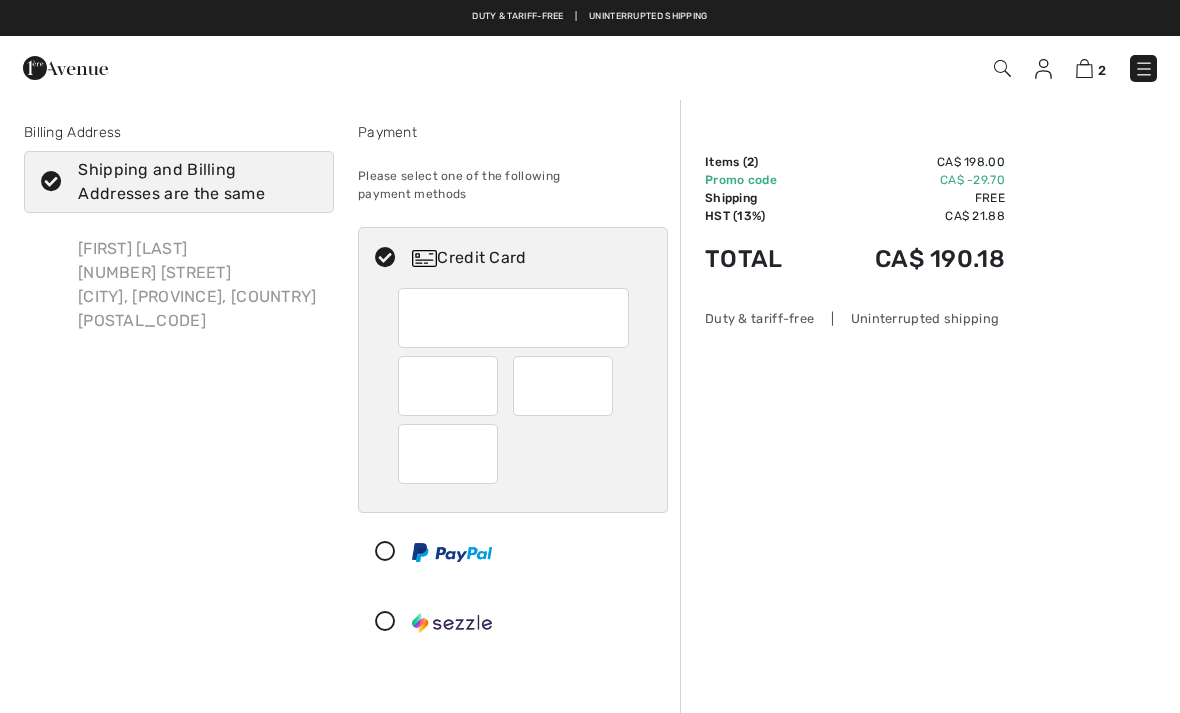 scroll, scrollTop: 0, scrollLeft: 0, axis: both 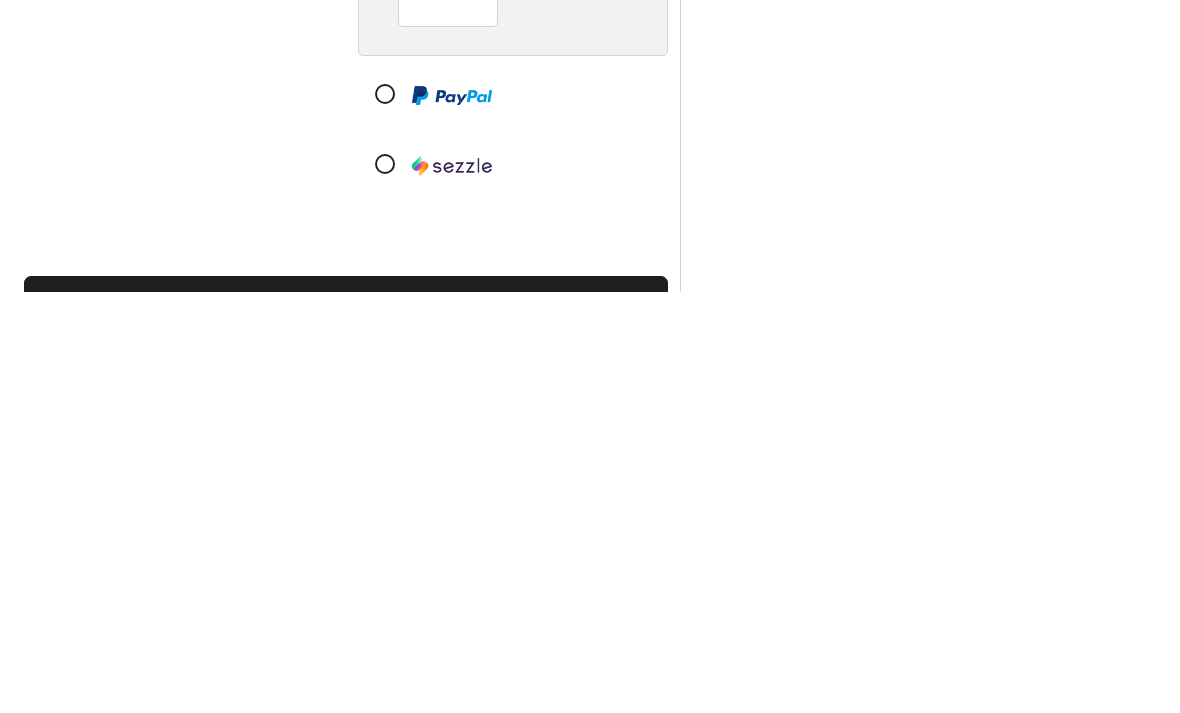 click on "Proceed to Summary" at bounding box center [346, 725] 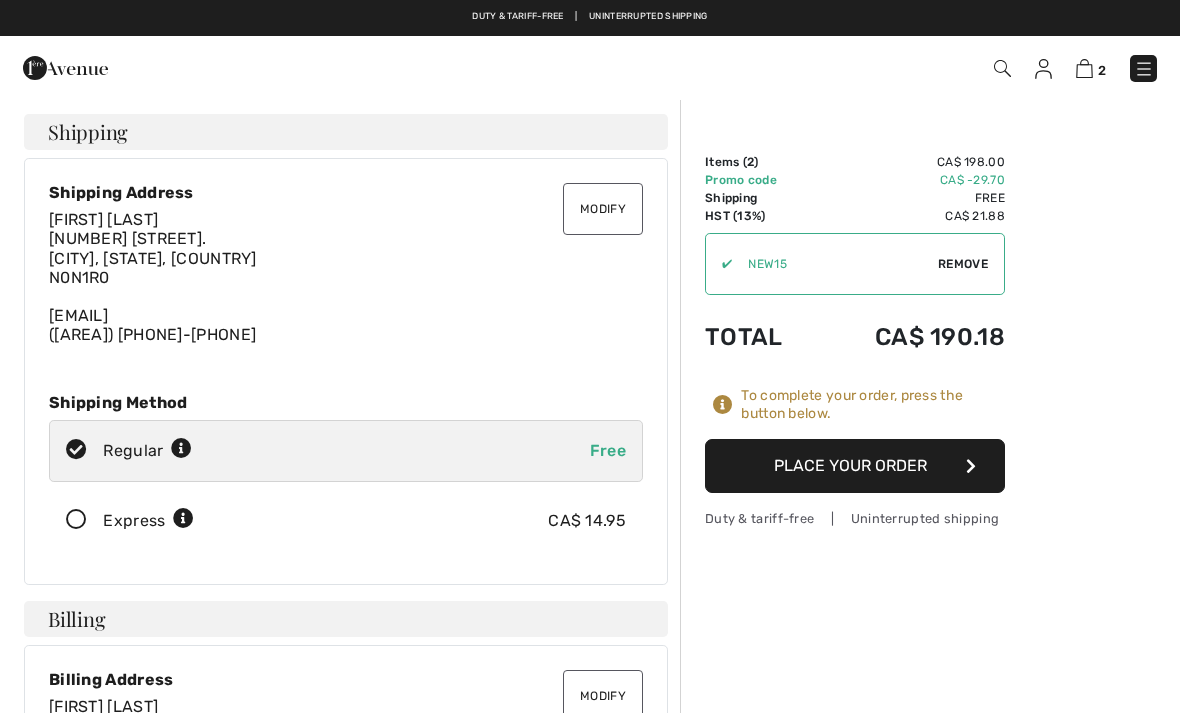 scroll, scrollTop: 0, scrollLeft: 0, axis: both 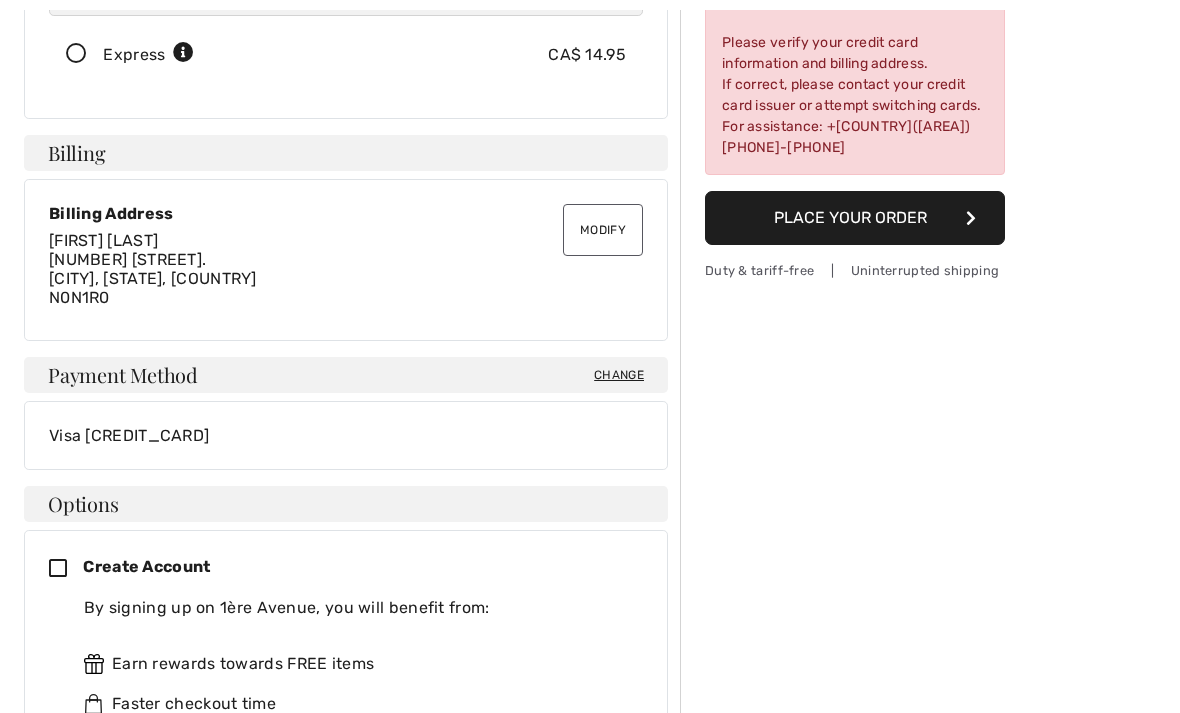 click on "Visa [CREDIT_CARD]" at bounding box center (346, 435) 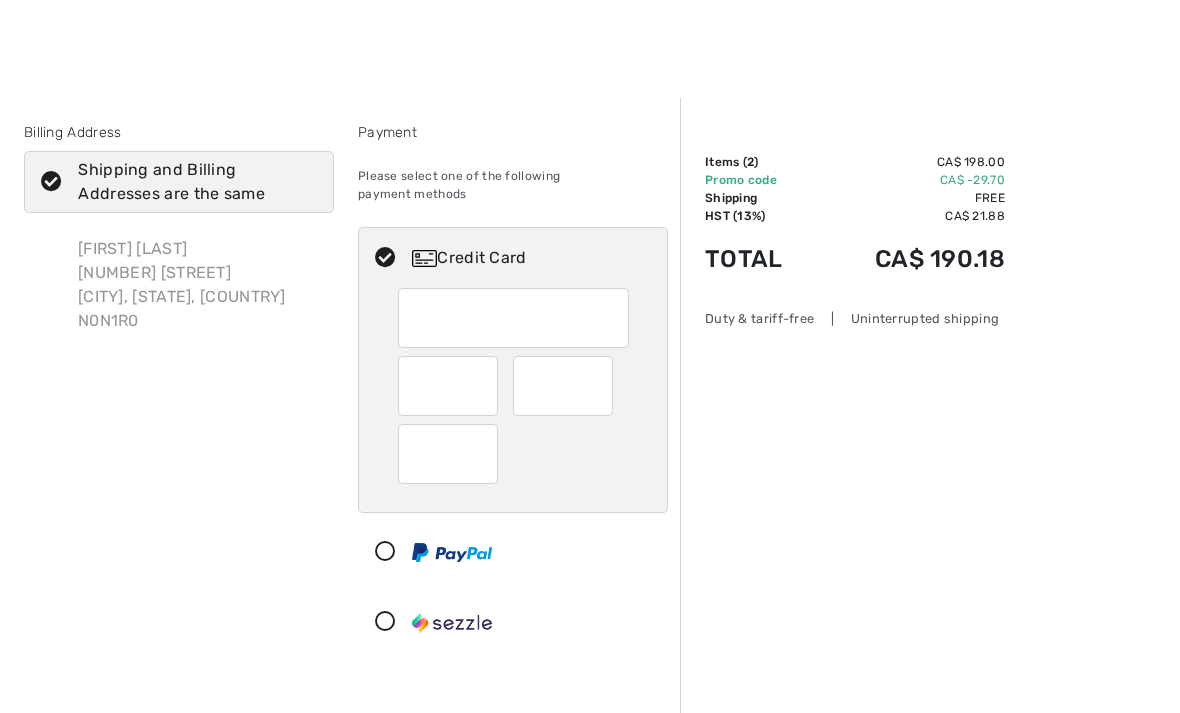 scroll, scrollTop: 37, scrollLeft: 0, axis: vertical 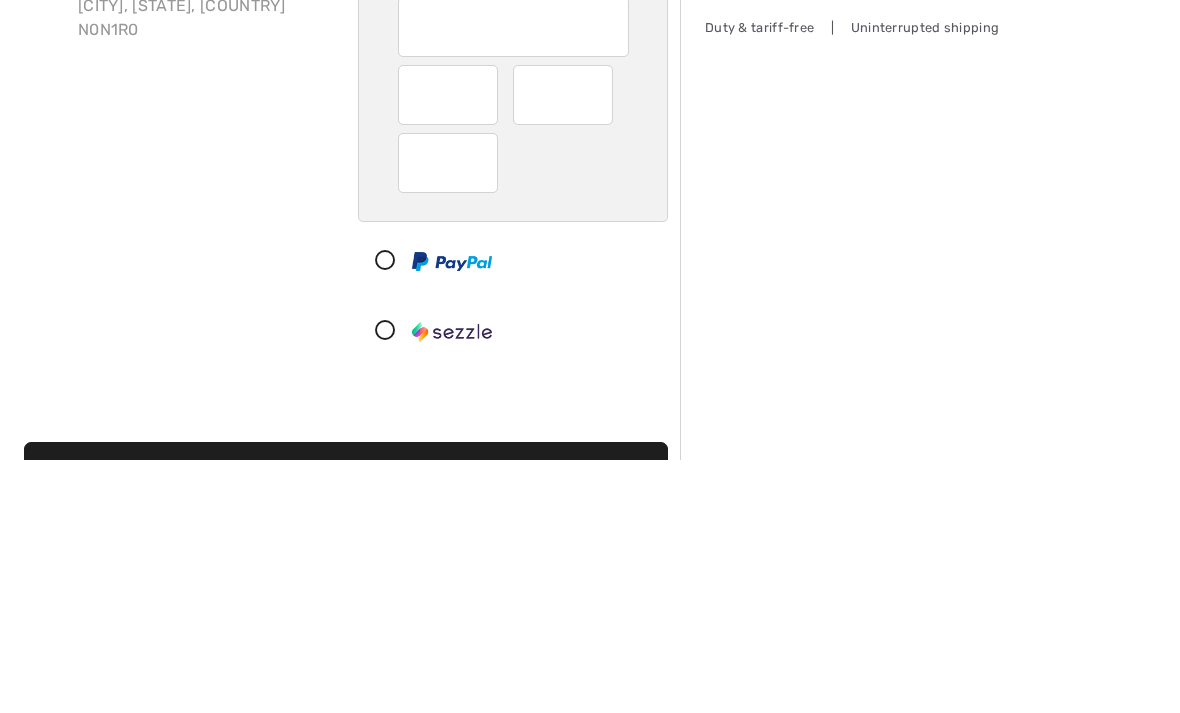 click on "Order Summary			 Details
Items ( 2 )
CA$ 198.00
Promo code CA$ -29.70
Shipping
Free
HST (13%) CA$ 21.88
Tax2 CA$ 0.00
Duties & Taxes CA$ 0.00
Total
CA$ 190.18
My Shopping Bag ( 2  Items)
Textured Crew Neck Pullover Style 251167
Color: Vanilla Size: 16
CA$ 69
CA$ 99
Loop Detail Top Style 251133
Color: Black/Vanilla Size: 14
CA$ 129
CA$ 199
Duty & tariff-free      |     Uninterrupted shipping" at bounding box center [930, 637] 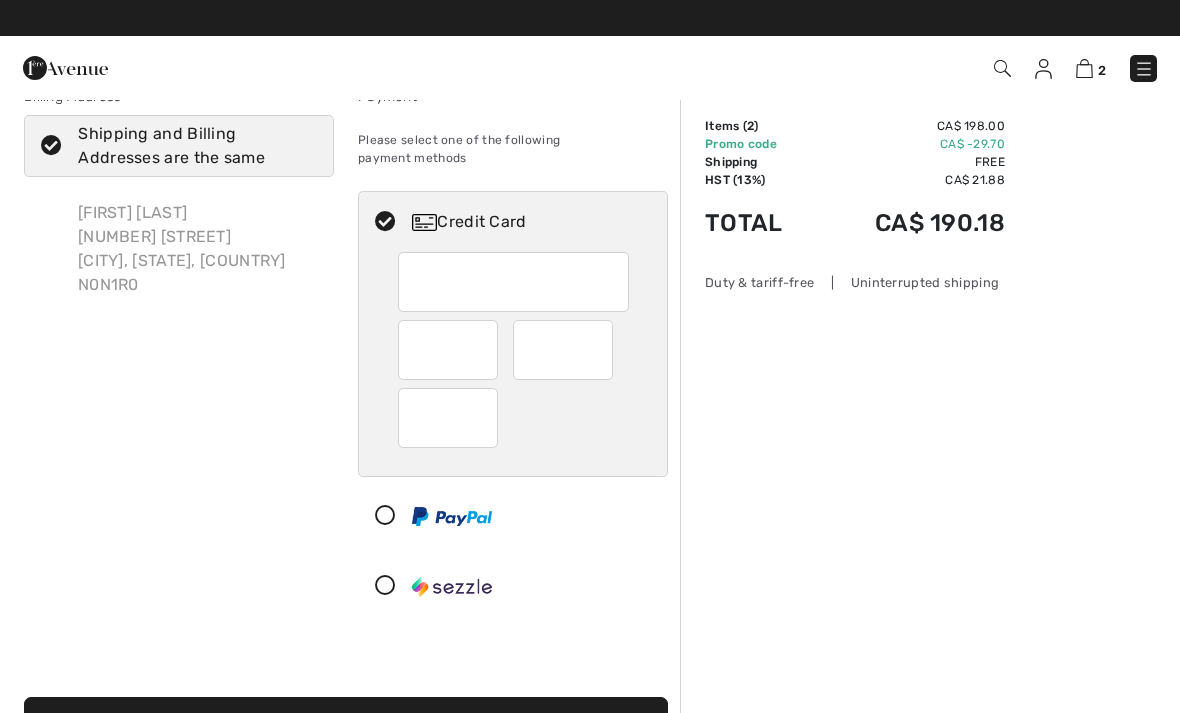 scroll, scrollTop: 0, scrollLeft: 0, axis: both 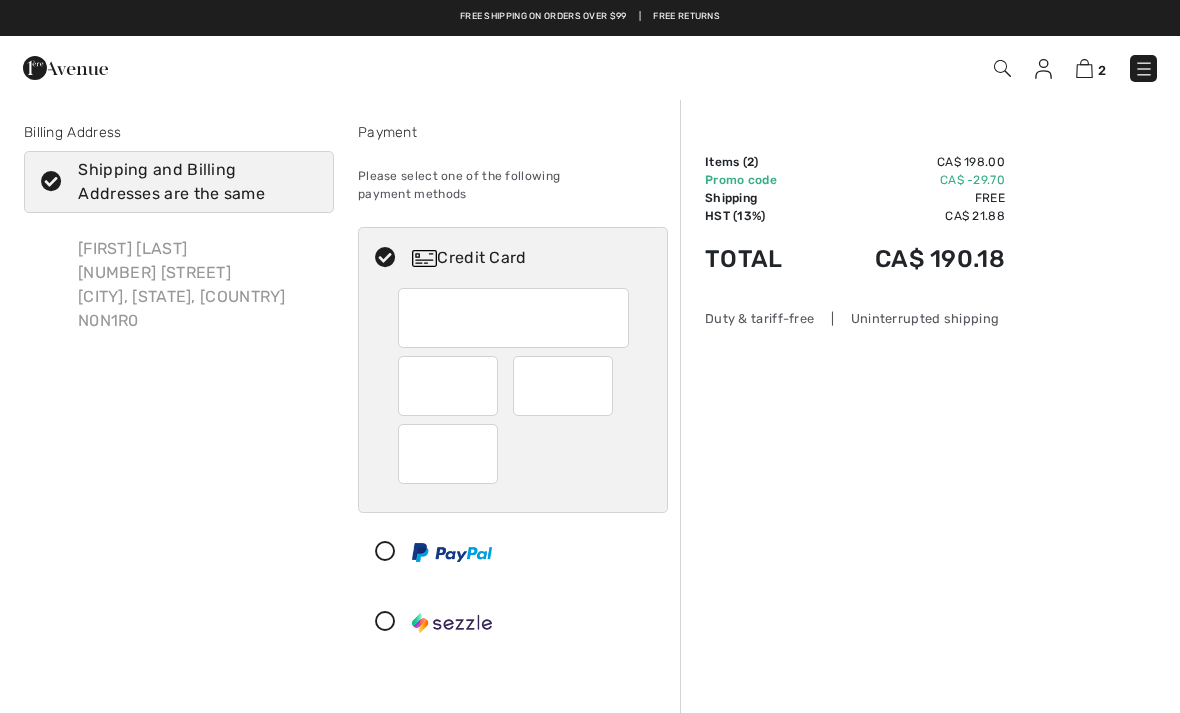 click on "Order Summary			 Details
Items ( 2 )
CA$ 198.00
Promo code CA$ -29.70
Shipping
Free
HST (13%) CA$ 21.88
Tax2 CA$ 0.00
Duties & Taxes CA$ 0.00
Total
CA$ 190.18
My Shopping Bag ( 2  Items)
Textured Crew Neck Pullover Style 251167
Color: Vanilla Size: 16
CA$ 69
CA$ 99
Loop Detail Top Style 251133
Color: Black/Vanilla Size: 14
CA$ 129
CA$ 199
Duty & tariff-free      |     Uninterrupted shipping" at bounding box center (930, 674) 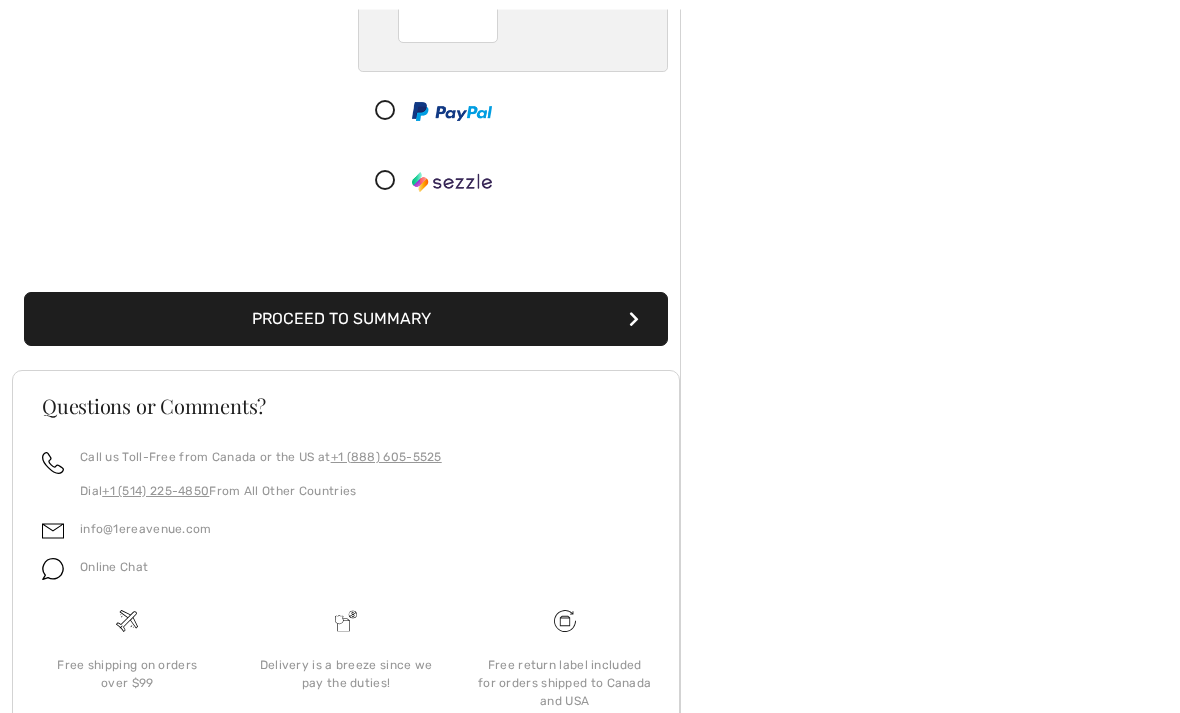 scroll, scrollTop: 456, scrollLeft: 0, axis: vertical 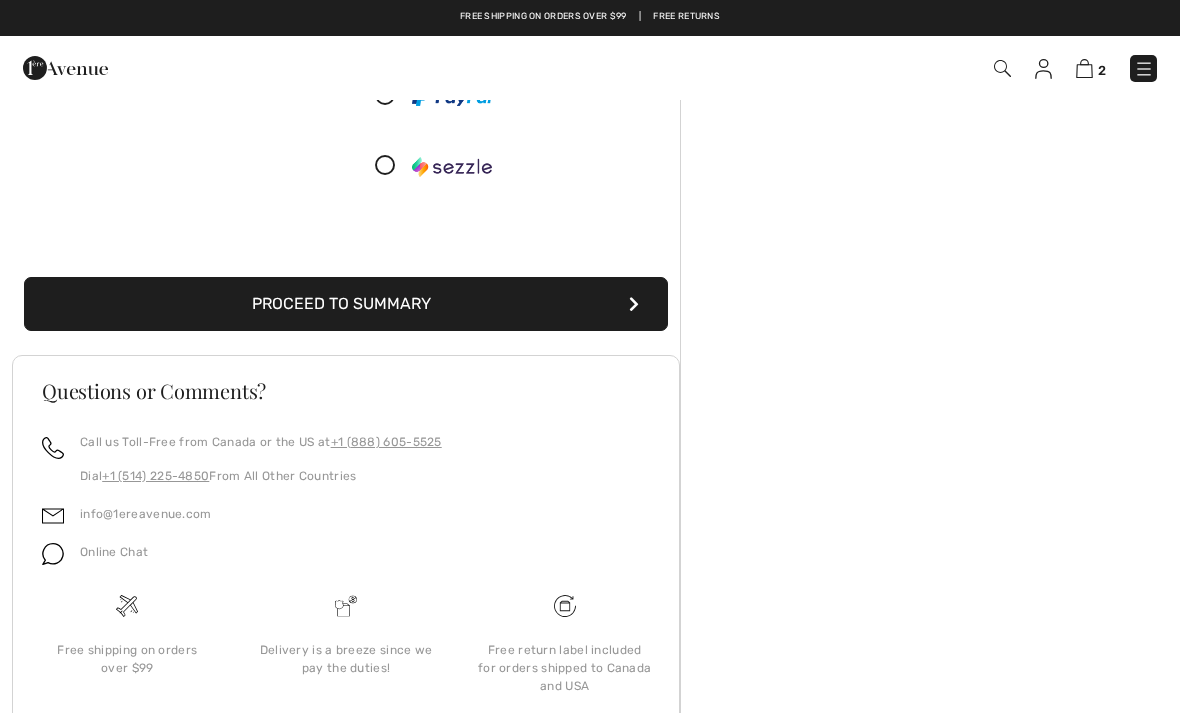 click on "Proceed to Summary" at bounding box center [346, 304] 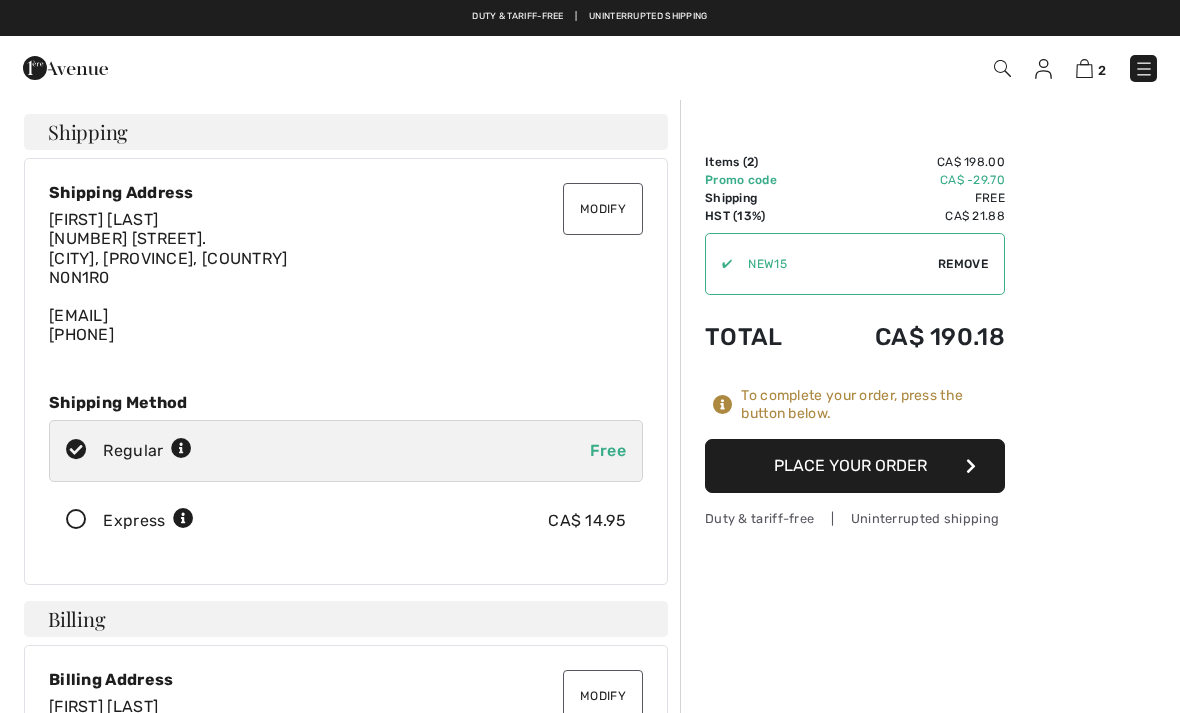 scroll, scrollTop: 0, scrollLeft: 0, axis: both 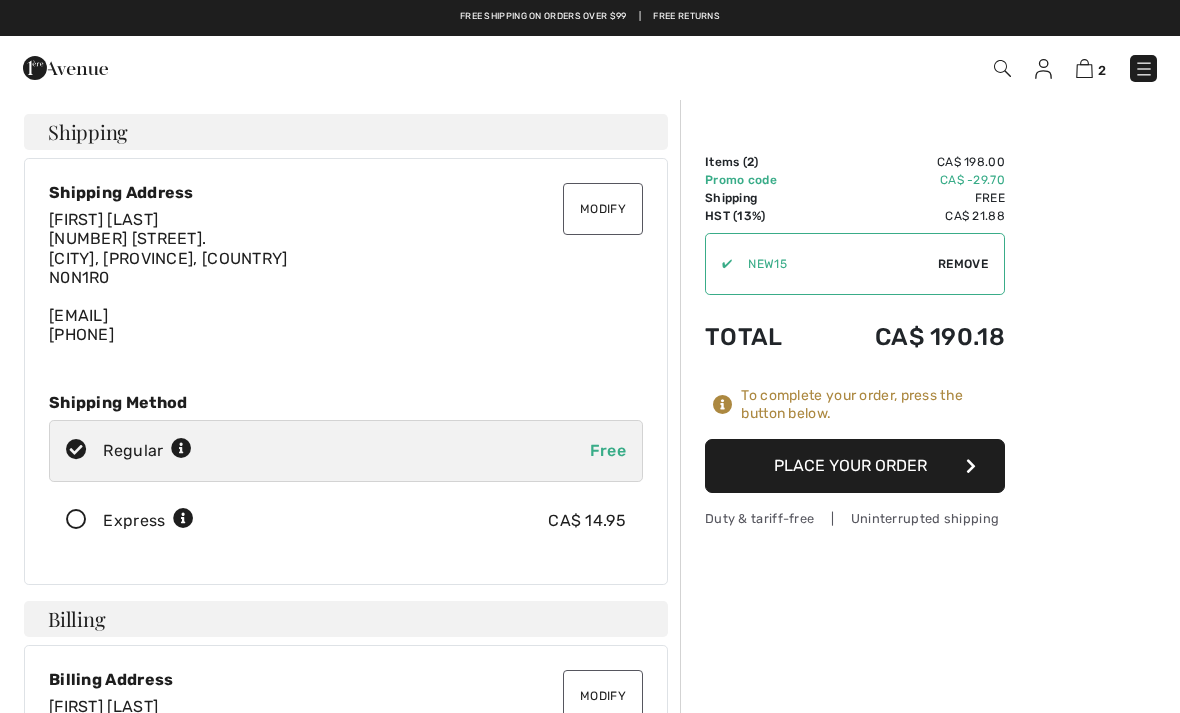 click on "Place Your Order" at bounding box center [855, 466] 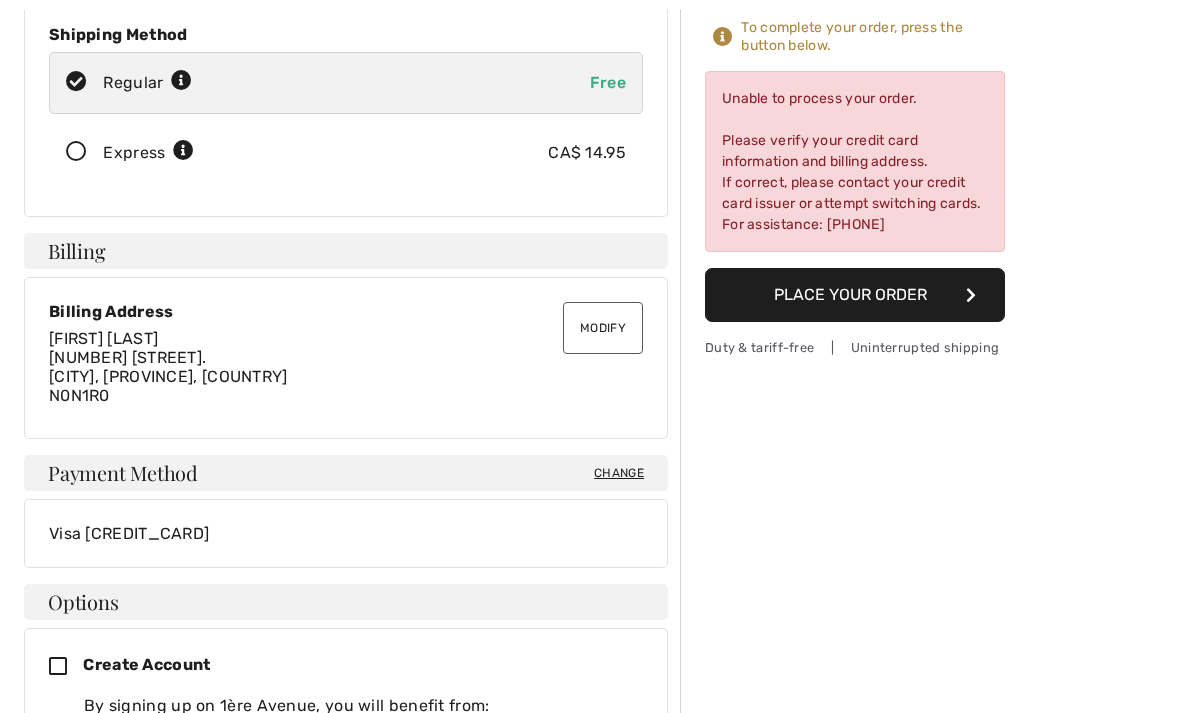 scroll, scrollTop: 368, scrollLeft: 0, axis: vertical 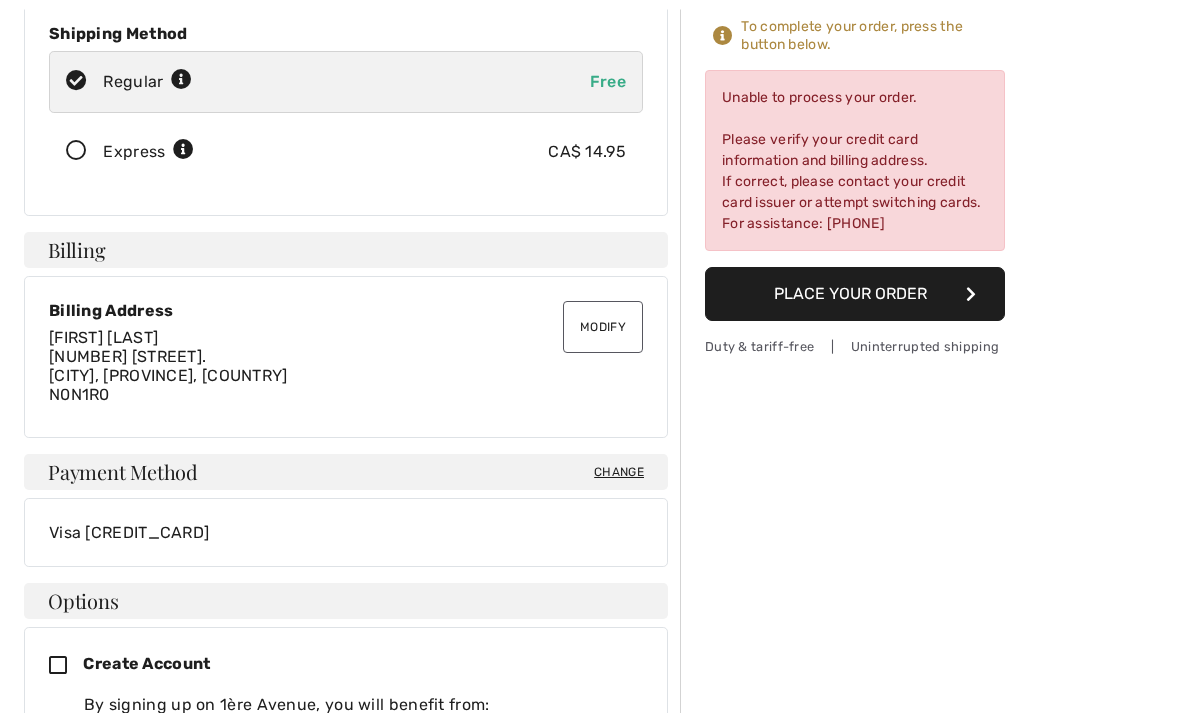 click on "Visa ******1789" at bounding box center [346, 533] 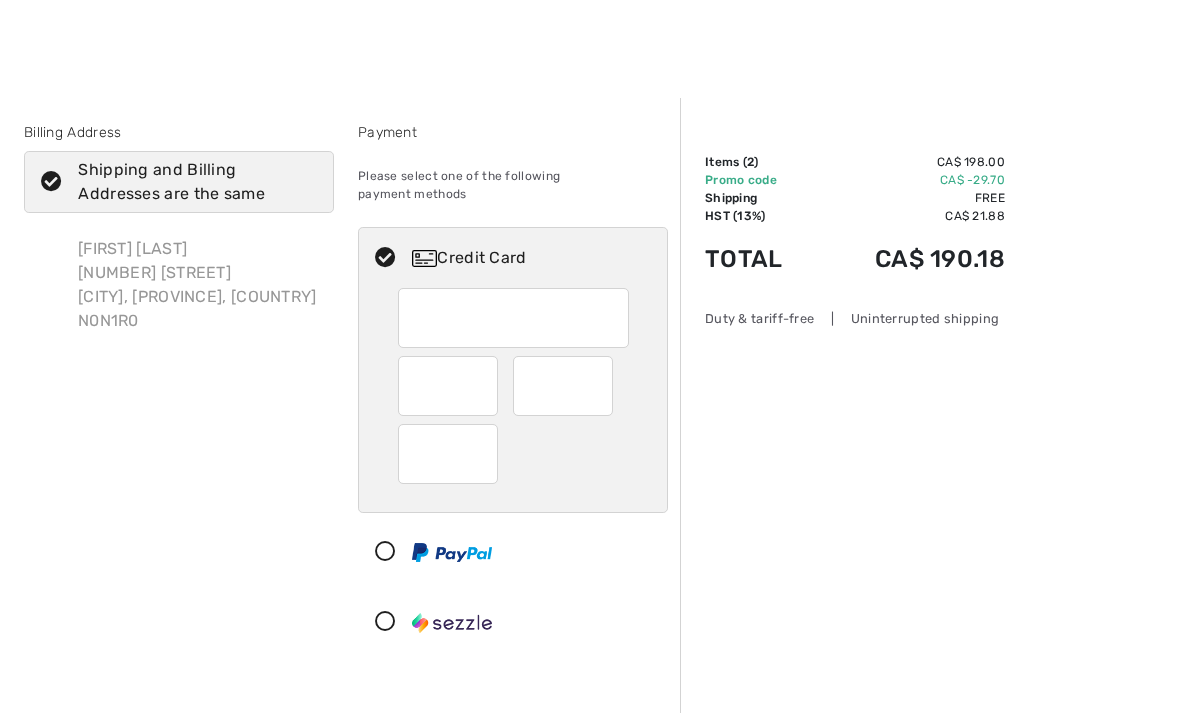 scroll, scrollTop: 37, scrollLeft: 0, axis: vertical 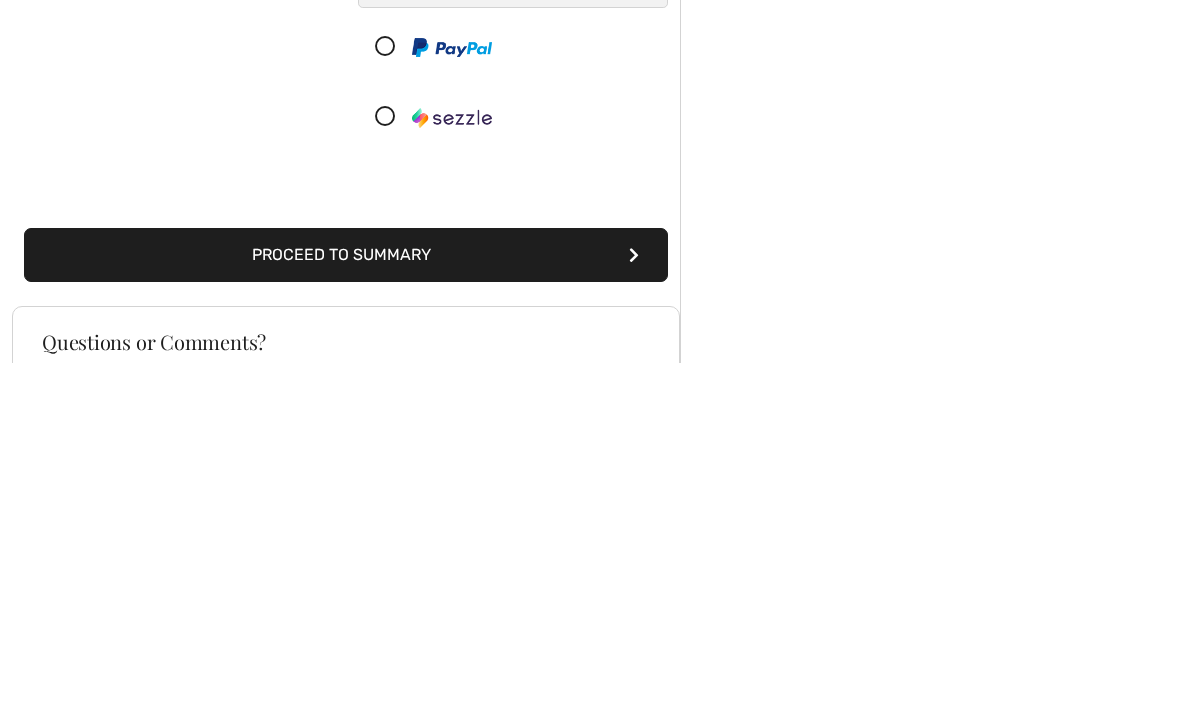click on "Proceed to Summary" at bounding box center (346, 606) 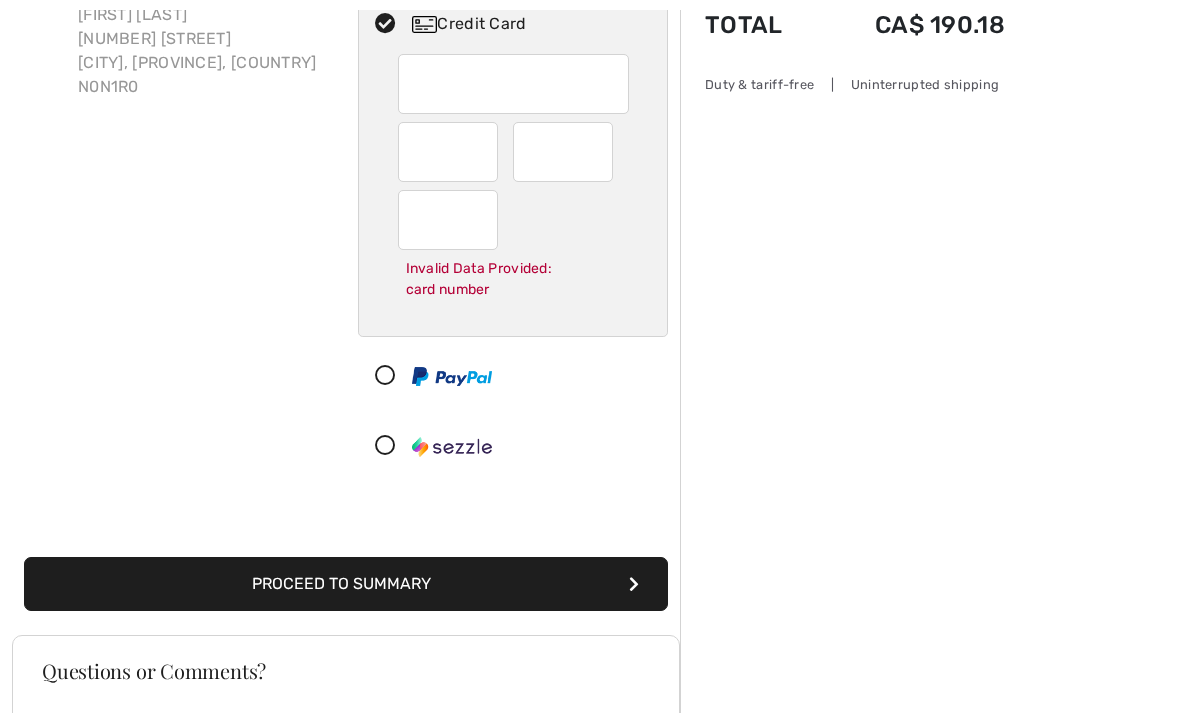 scroll, scrollTop: 239, scrollLeft: 0, axis: vertical 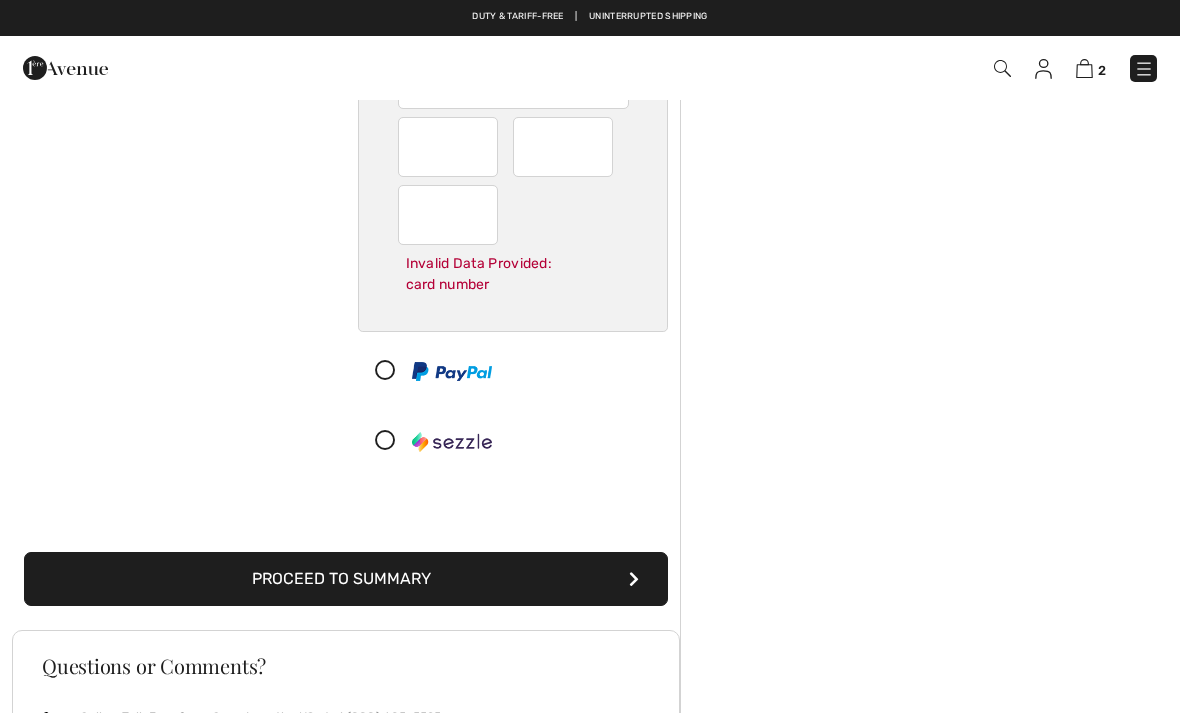 click on "Proceed to Summary" at bounding box center [346, 579] 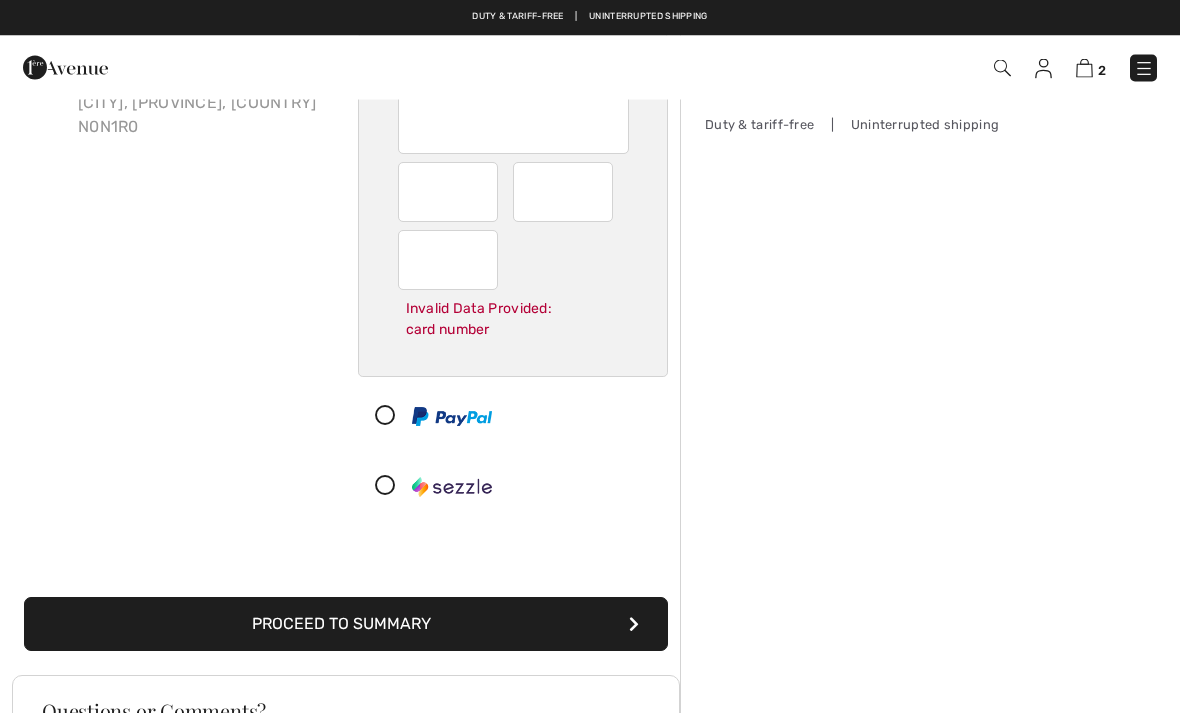 scroll, scrollTop: 65, scrollLeft: 0, axis: vertical 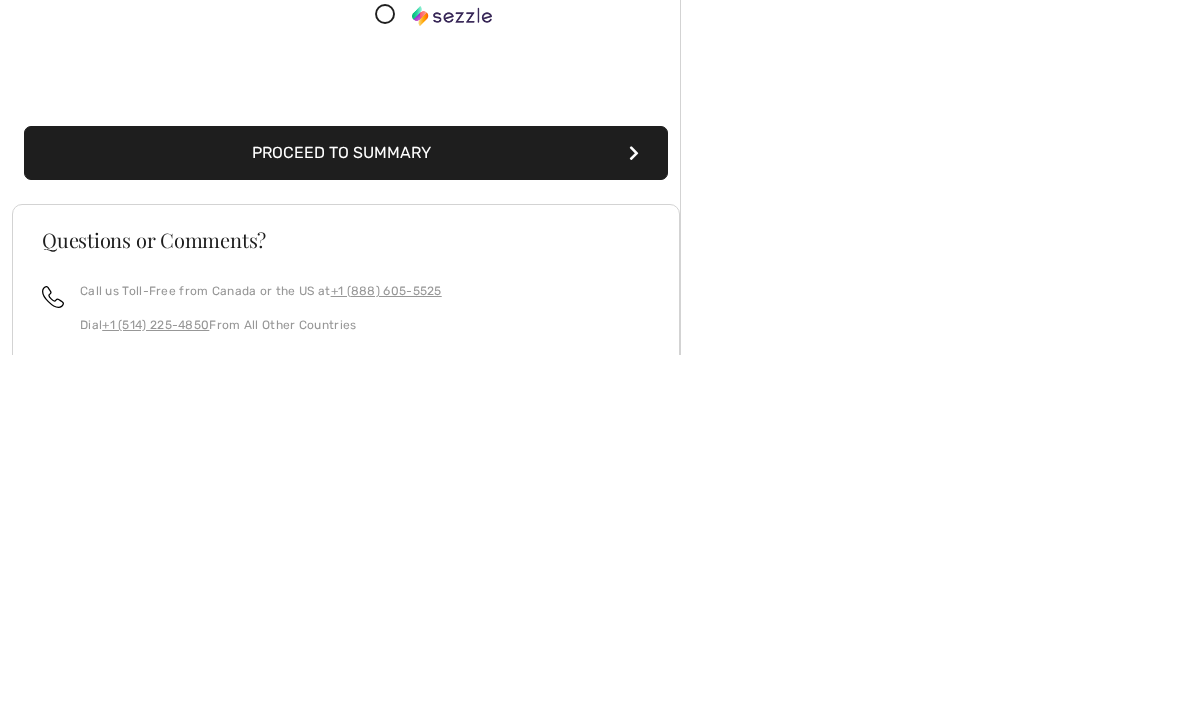 click on "Proceed to Summary" at bounding box center (346, 511) 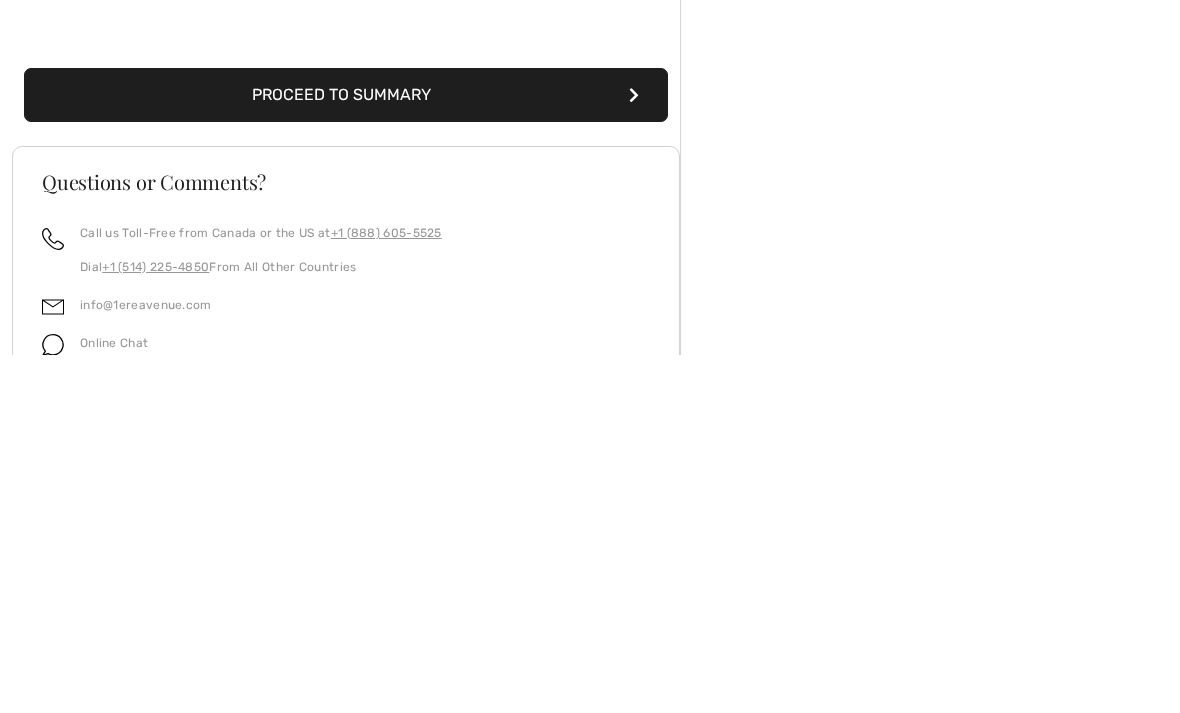 scroll, scrollTop: 456, scrollLeft: 0, axis: vertical 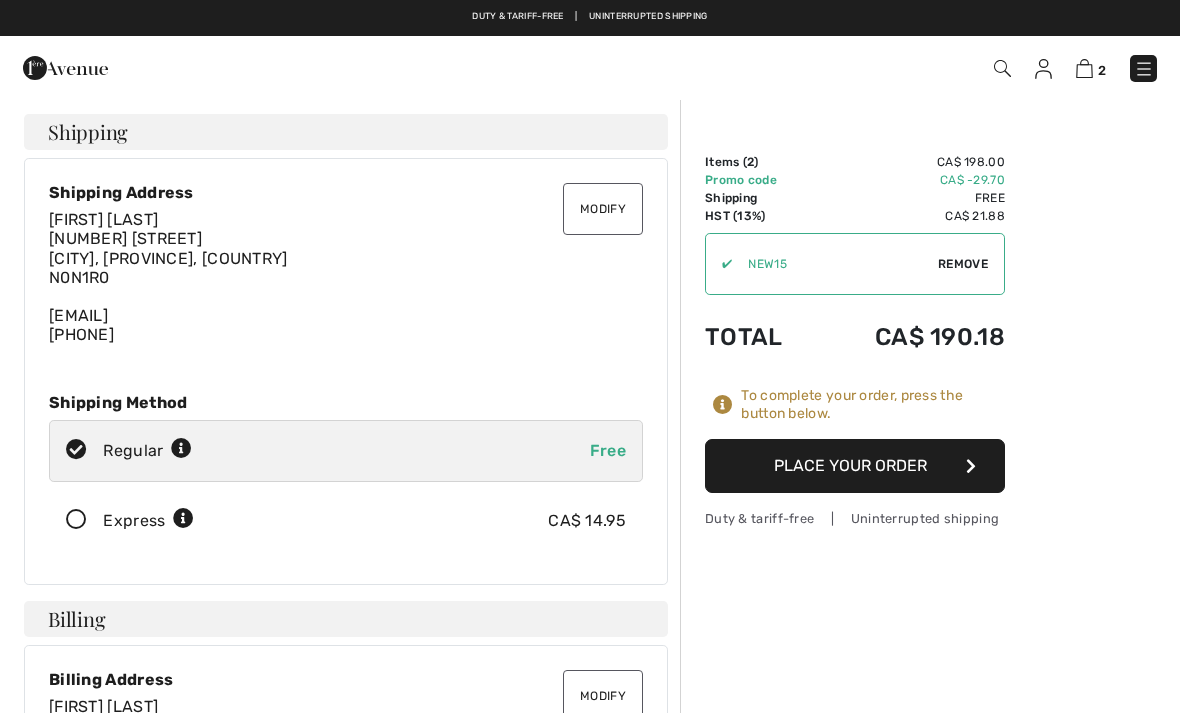click on "Place Your Order" at bounding box center [855, 466] 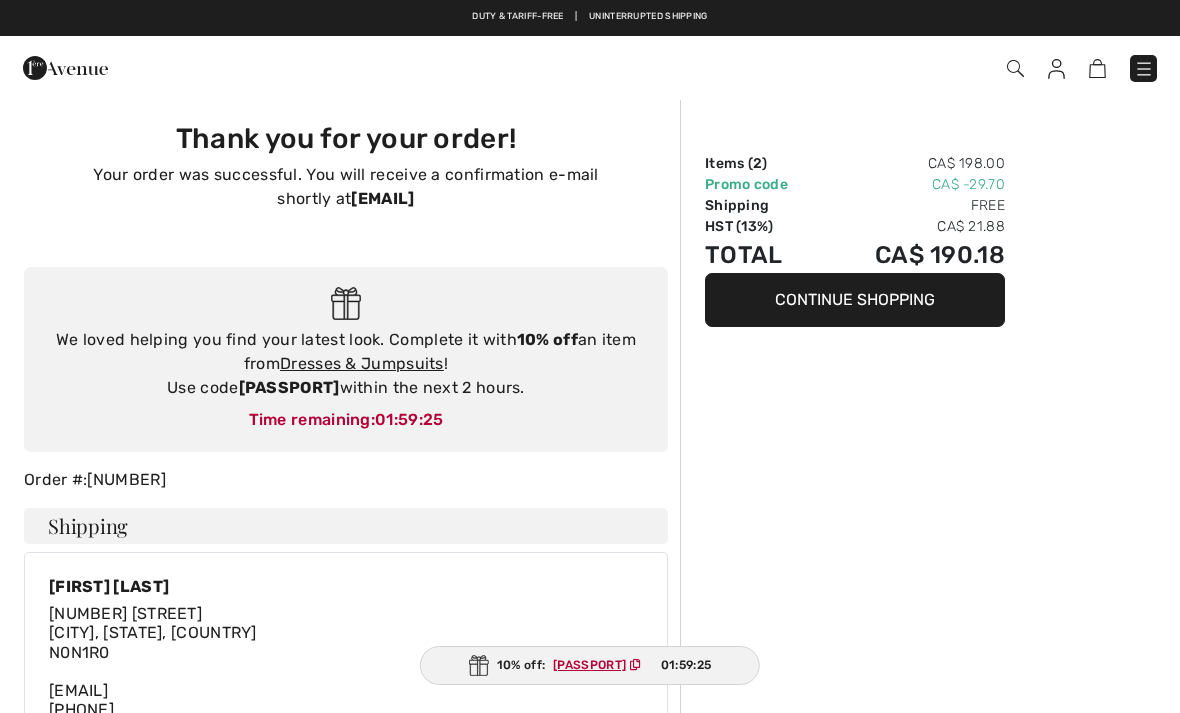 scroll, scrollTop: 0, scrollLeft: 0, axis: both 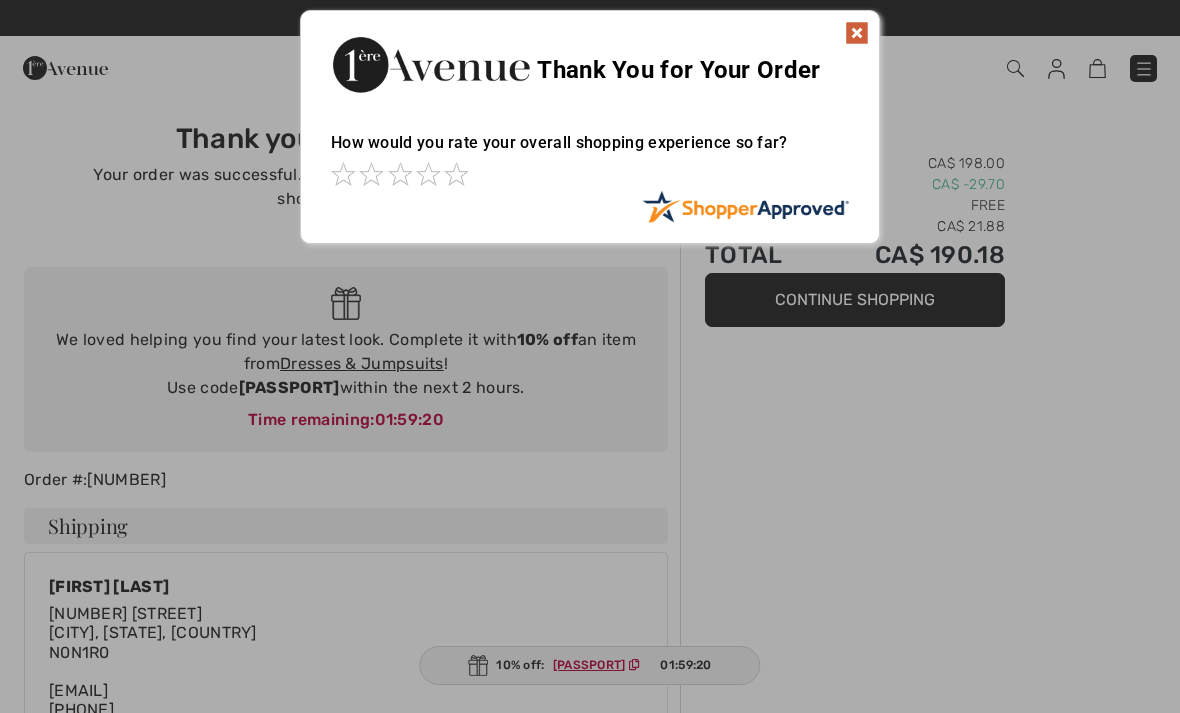 click at bounding box center (590, 356) 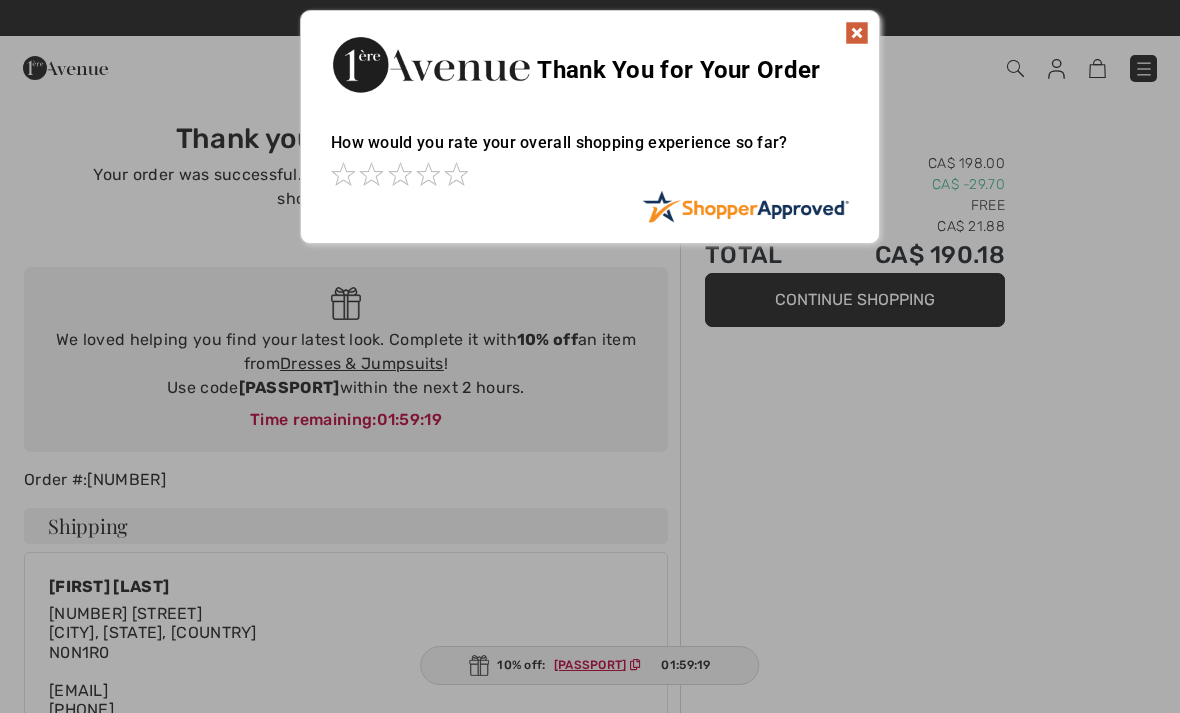 click at bounding box center [590, 356] 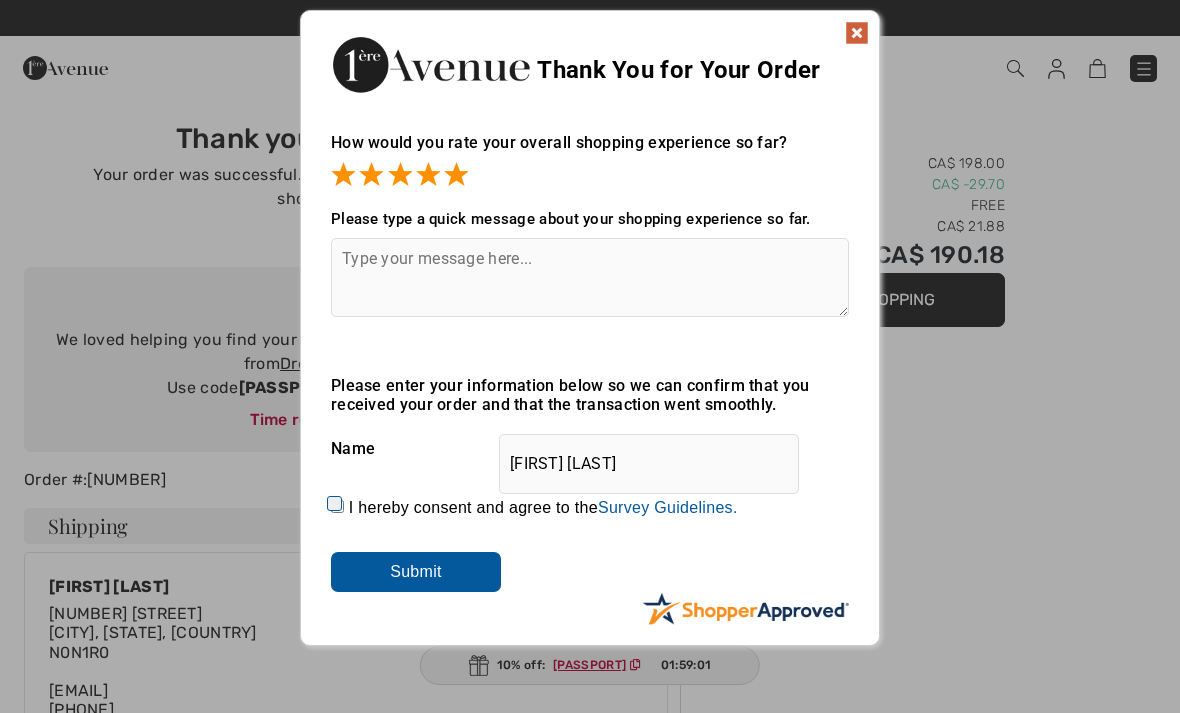 click on "Submit" at bounding box center [416, 572] 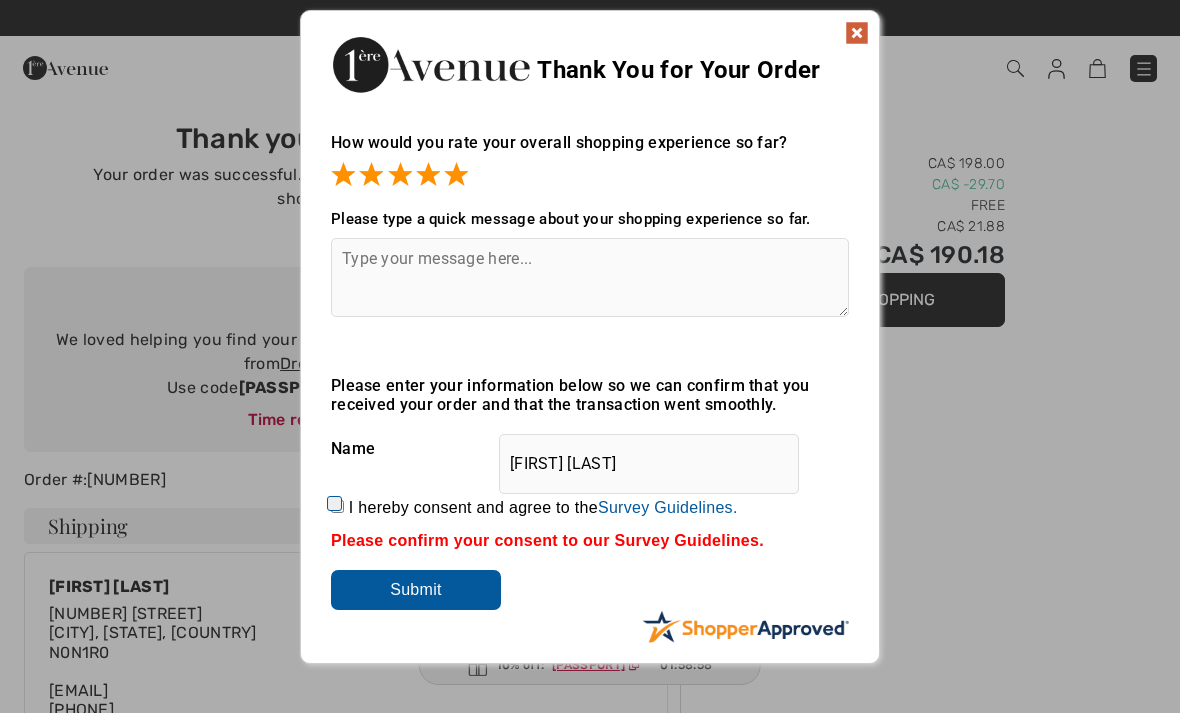 click on "I hereby consent and agree to the  By submitting a review, you grant permission to Shopper Approved to display and share your name, review, and any content submitted, in an effort to help future 1ereavenue.com customers make better buying decisions. Personal information collected or provided in connection with your review is treated as set forth in our Privacy Policy located at  https://www.shopperapproved.com/privacy.php  and is subject to 1ereavenue.com’s Privacy Policy as well. We are not responsible for 1ereavenue.com’s privacy practices and you should review 1ereavenue.com’s website directly to determine their privacy practices. For any content submitted, you grant Shopper Approved a non-exclusive license to use, copy, modify, delete and/or distribute such content without compensation to you. You also represent and warrant that: You are an active paying customer of 1ereavenue.com. You will not submit any content that is known to you to be false, inaccurate or misleading. Survey Guidelines." at bounding box center [543, 508] 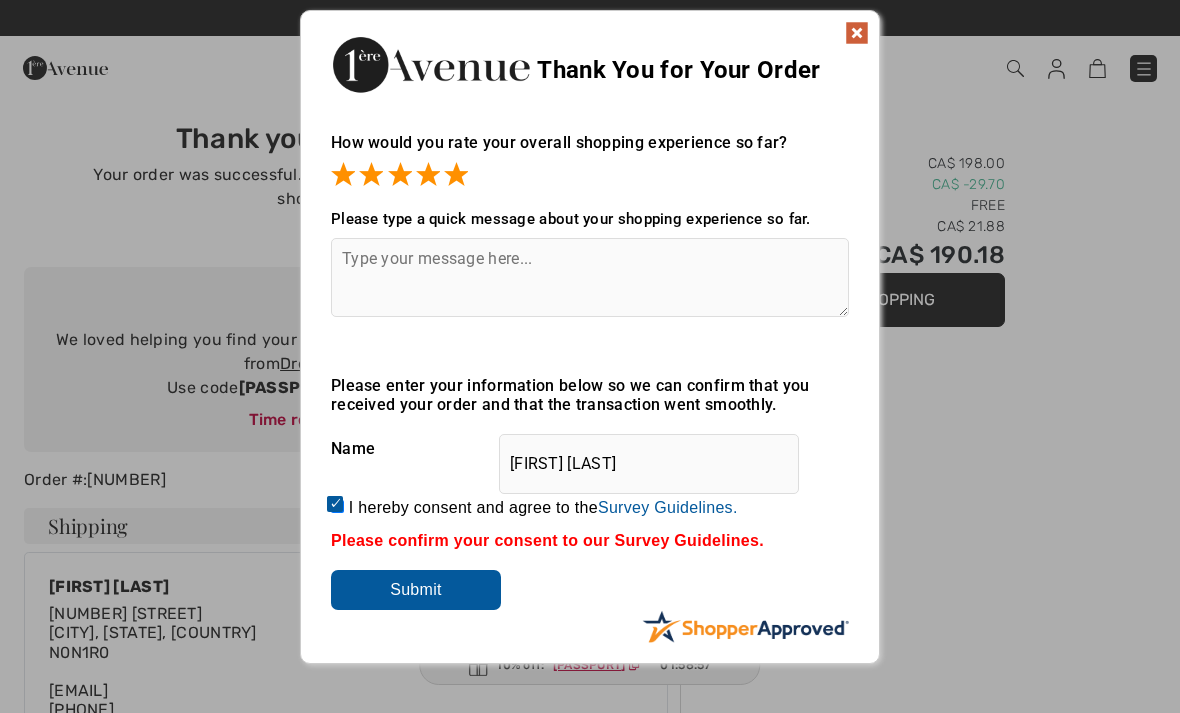 click on "Submit" at bounding box center [416, 590] 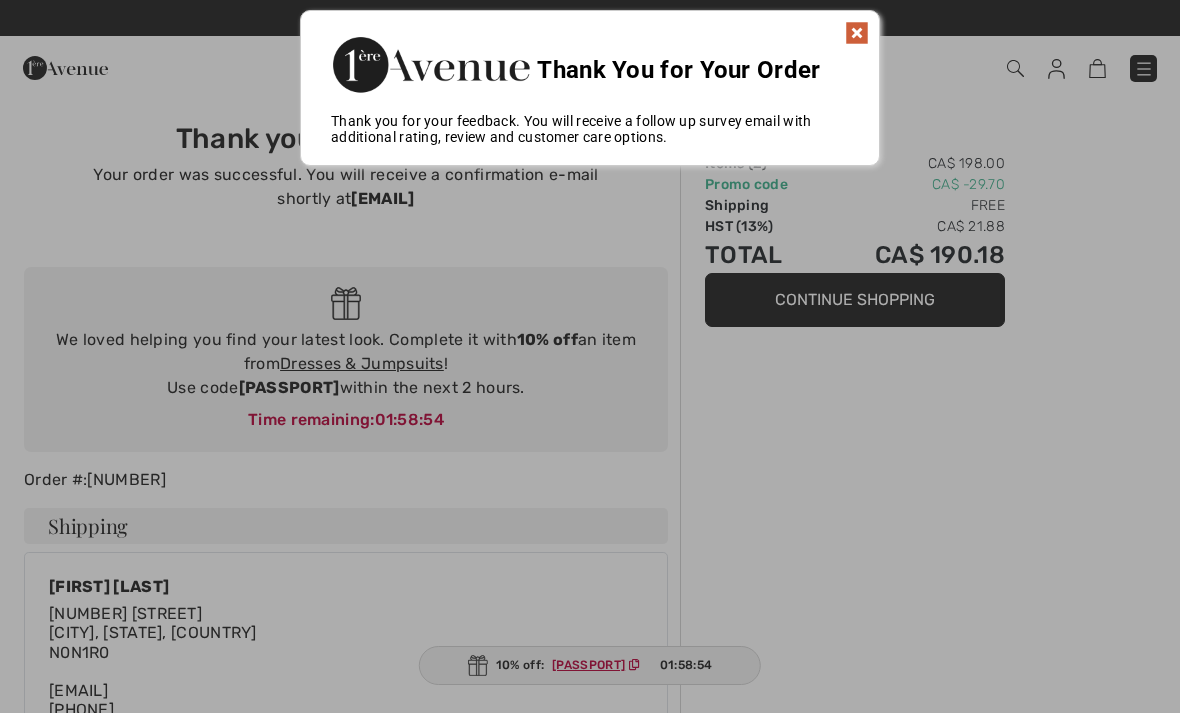 click at bounding box center (857, 33) 